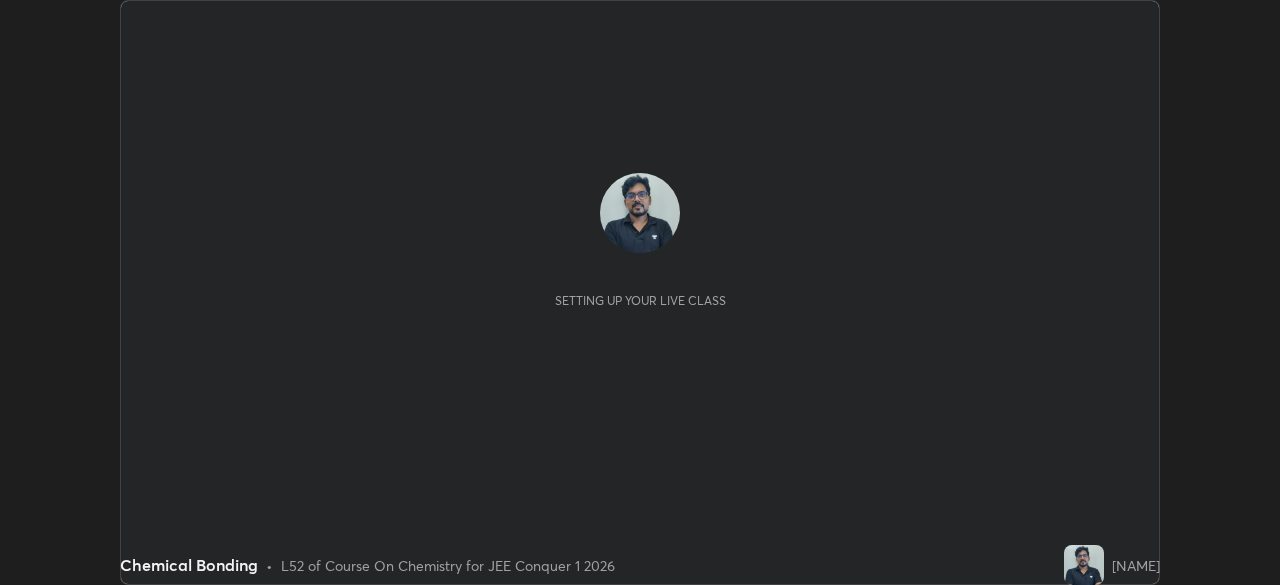 scroll, scrollTop: 0, scrollLeft: 0, axis: both 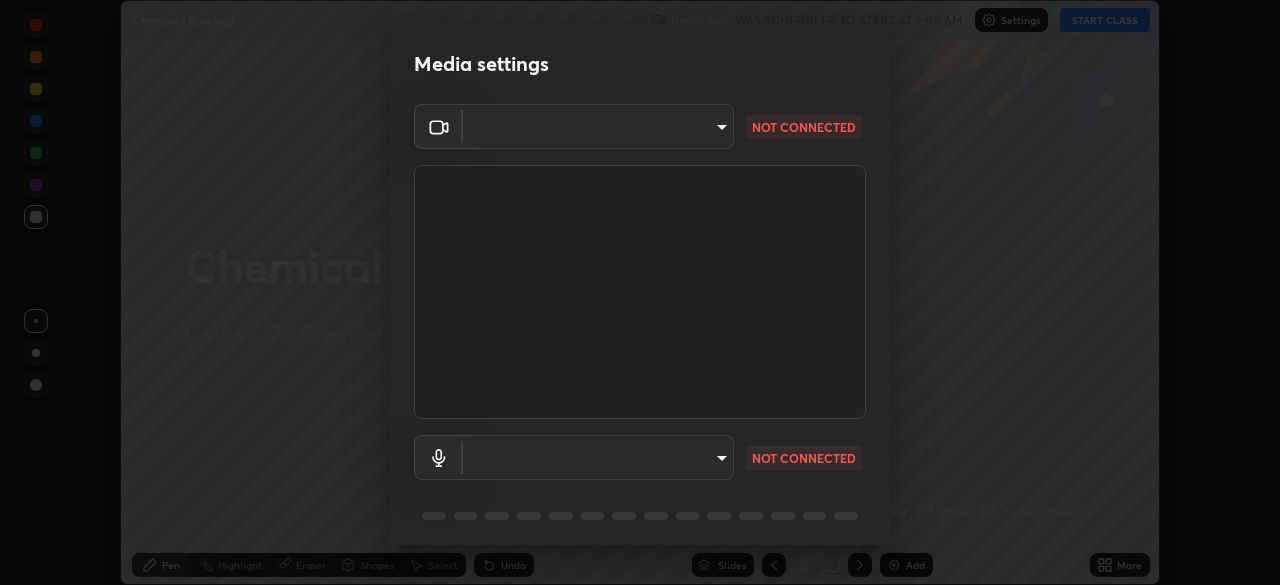 type on "ffb915138f5094fbba49c7dcbdc0b3377f3315ea980a35094b33733fc21d282d" 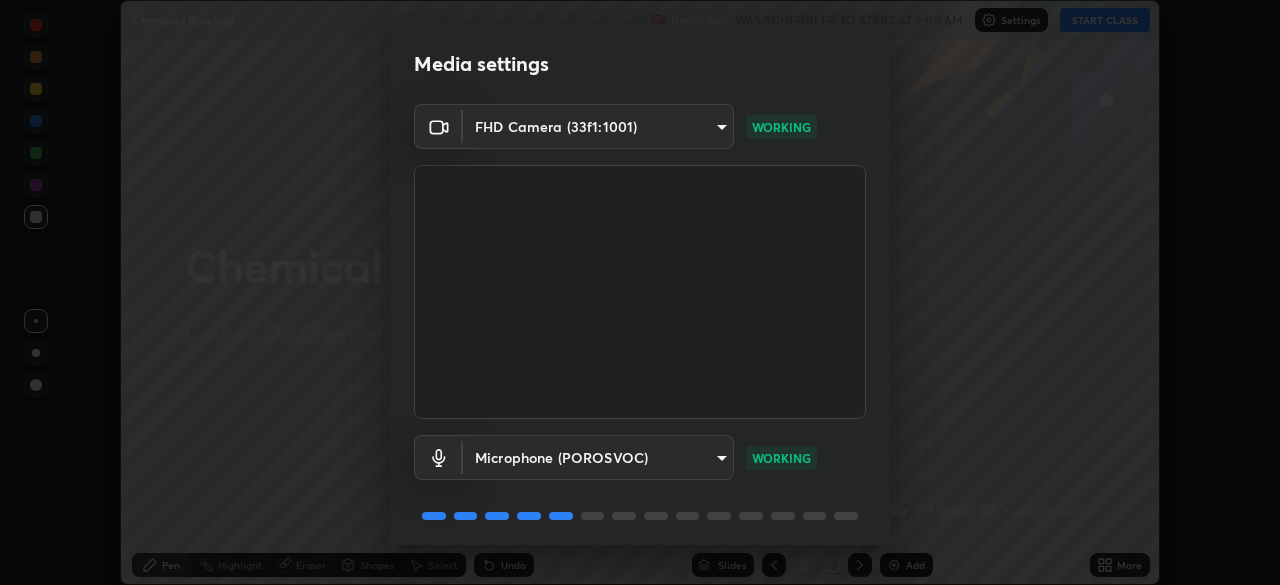scroll, scrollTop: 71, scrollLeft: 0, axis: vertical 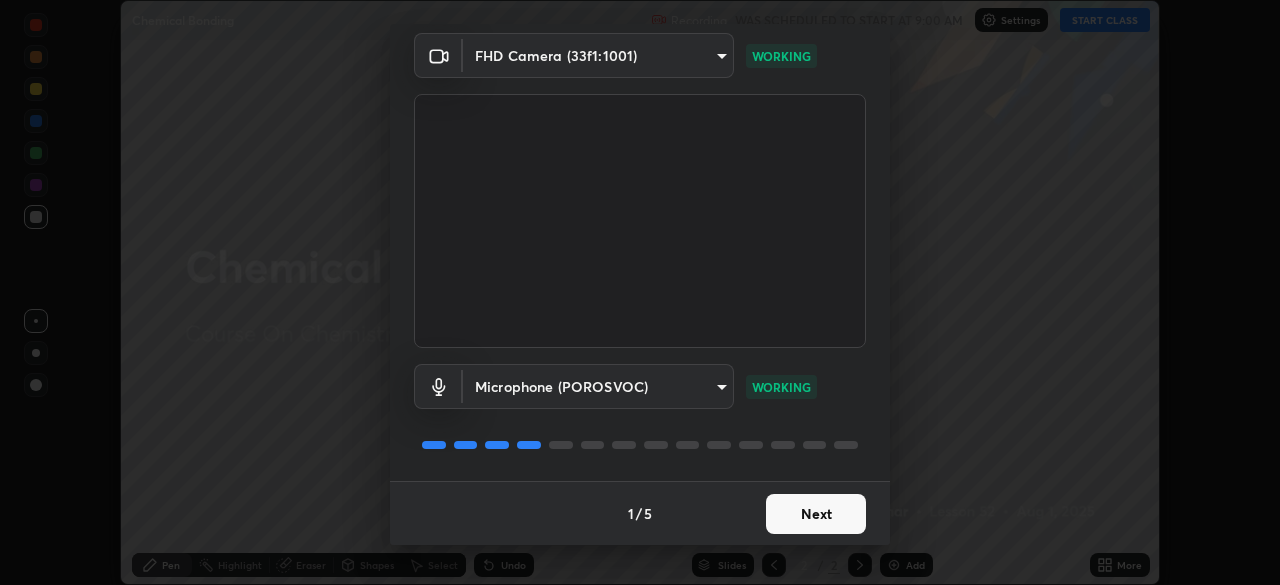 click on "Next" at bounding box center (816, 514) 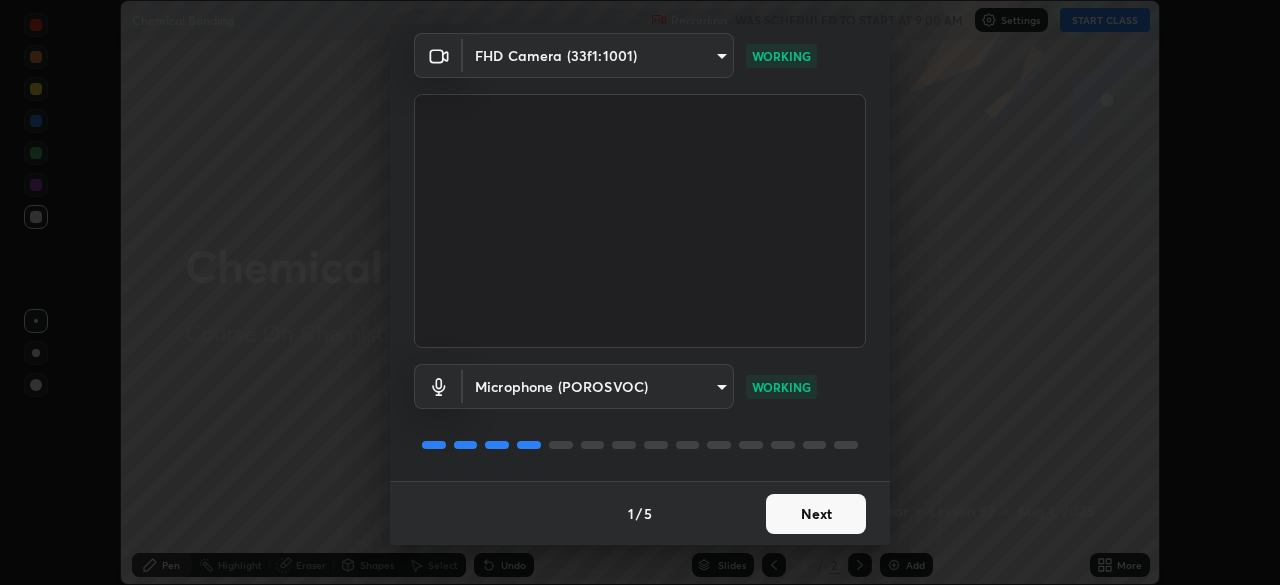 scroll, scrollTop: 0, scrollLeft: 0, axis: both 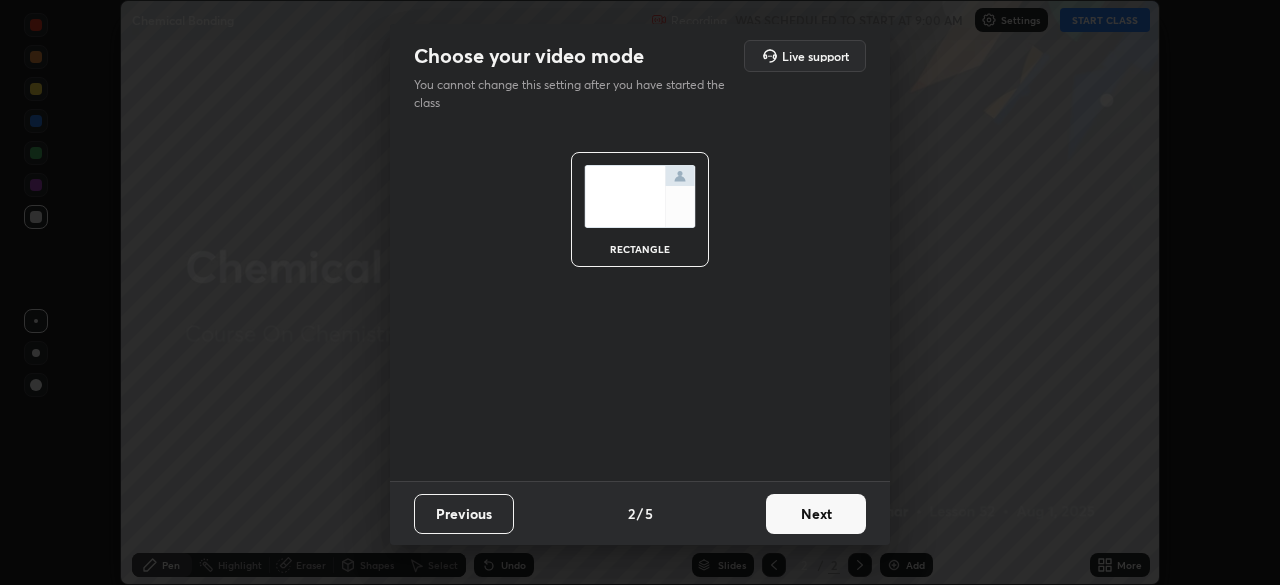 click on "Next" at bounding box center (816, 514) 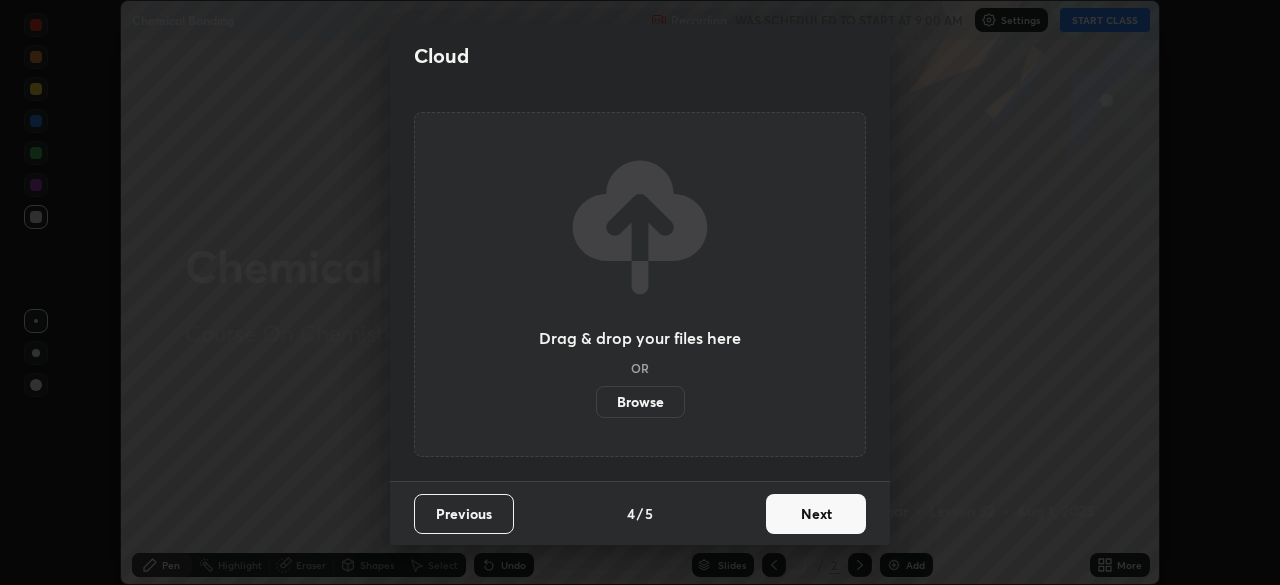 click on "Next" at bounding box center (816, 514) 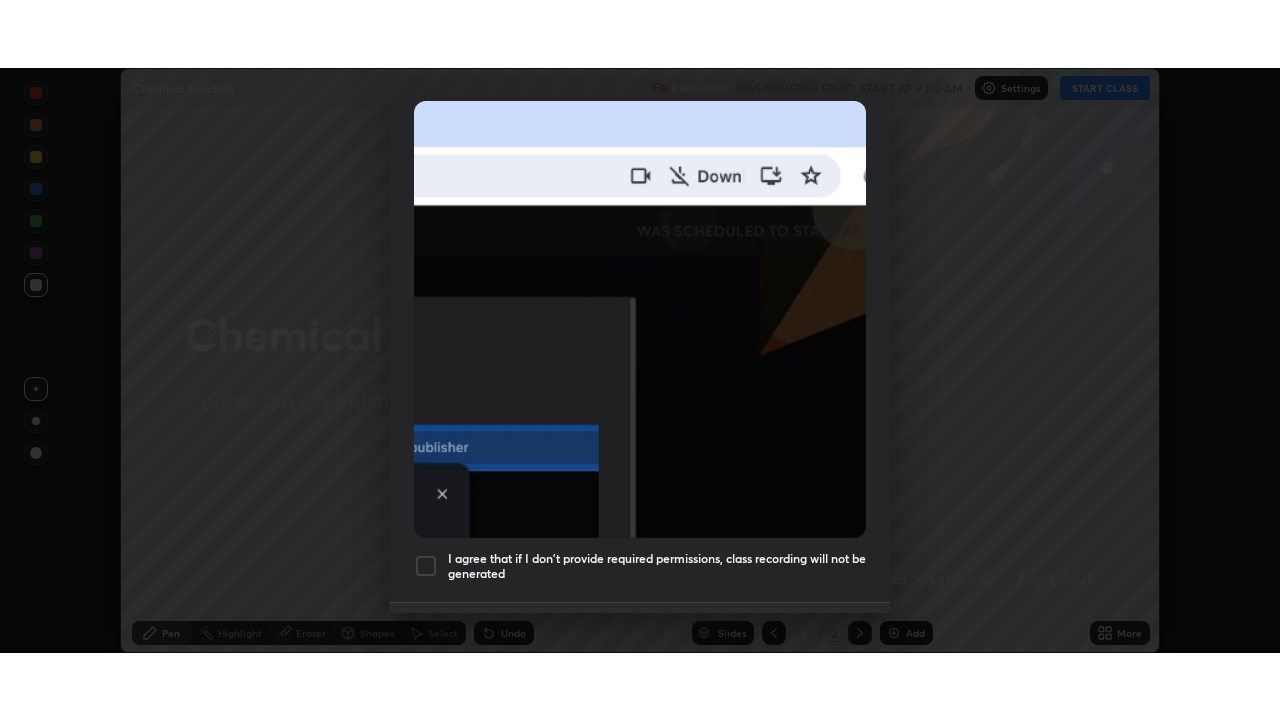 scroll, scrollTop: 479, scrollLeft: 0, axis: vertical 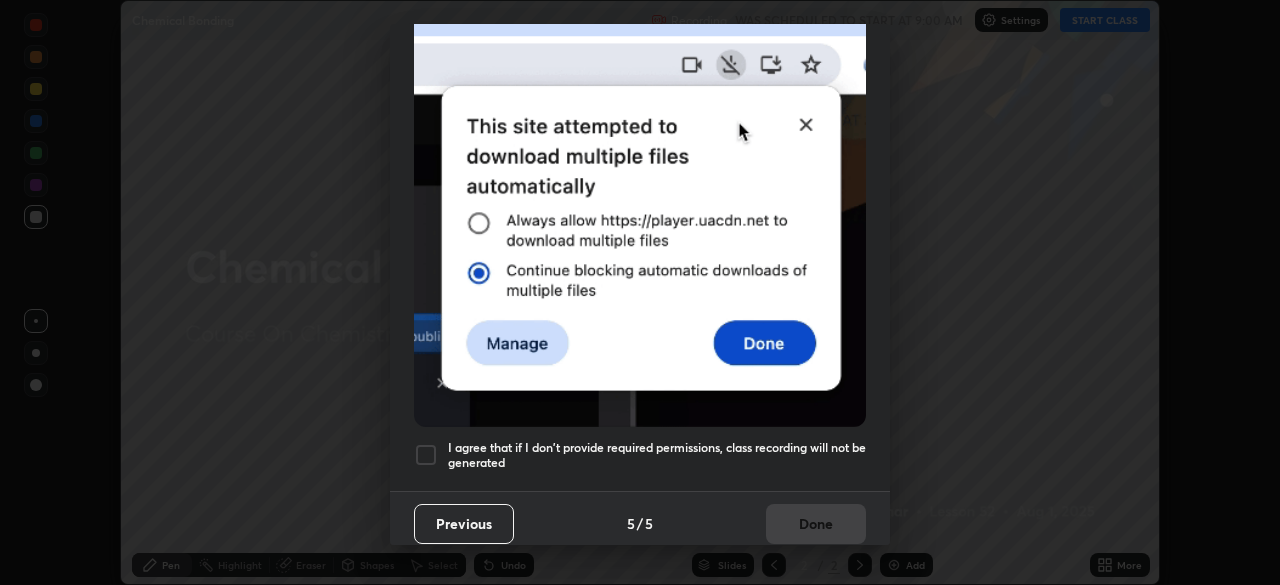 click at bounding box center [426, 455] 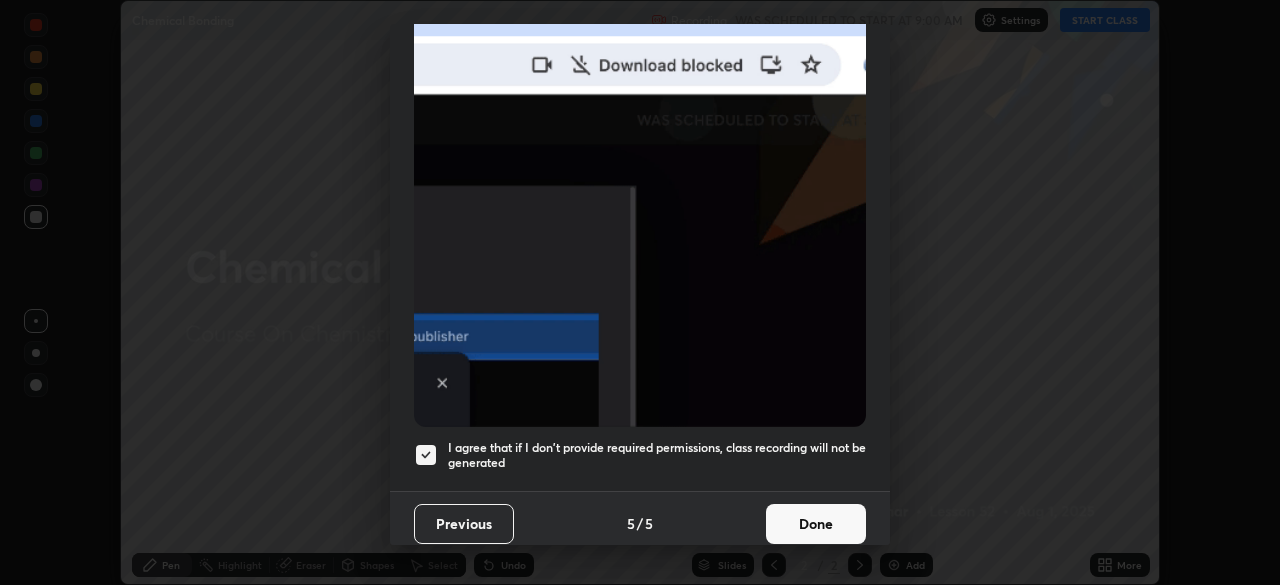 click on "Done" at bounding box center [816, 524] 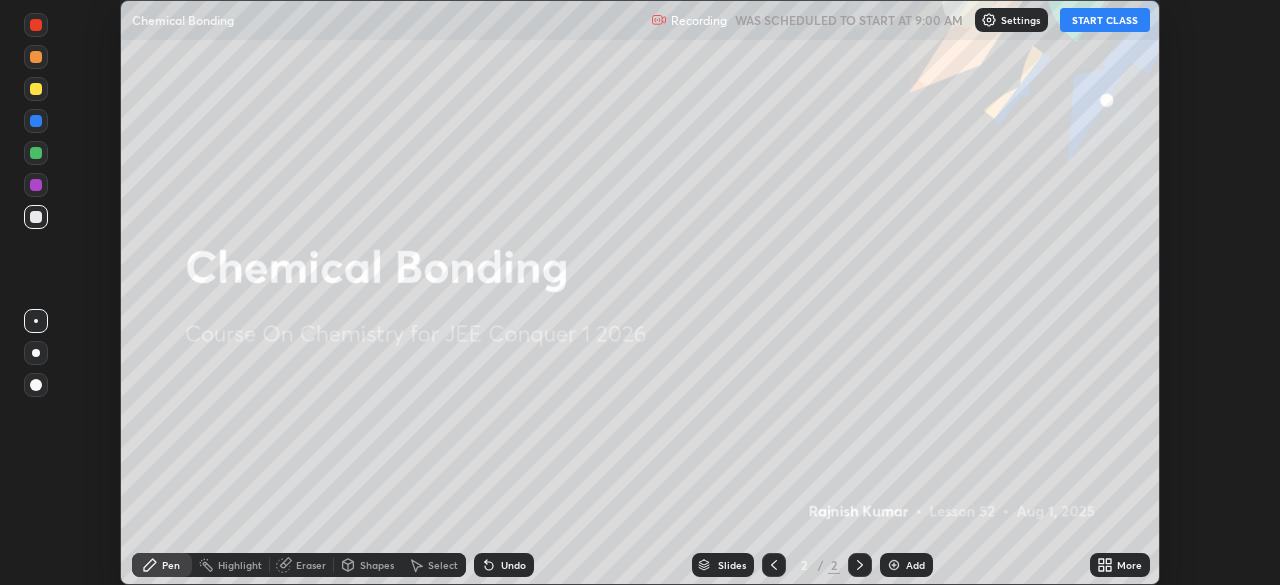 click on "START CLASS" at bounding box center [1105, 20] 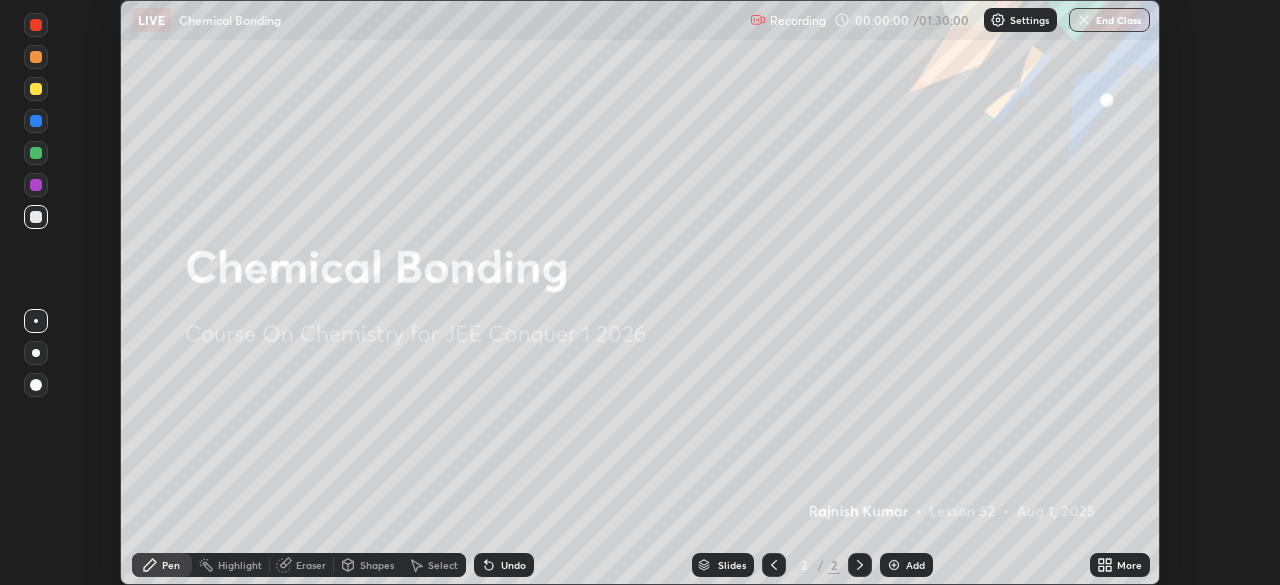 click on "Add" at bounding box center (906, 565) 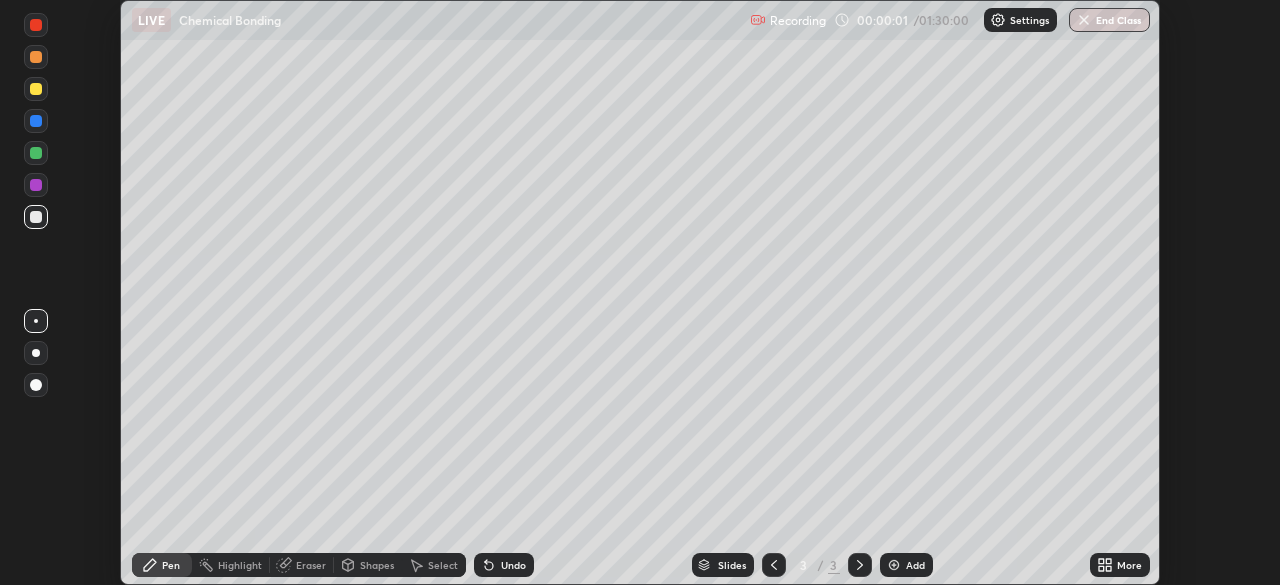 click on "More" at bounding box center [1120, 565] 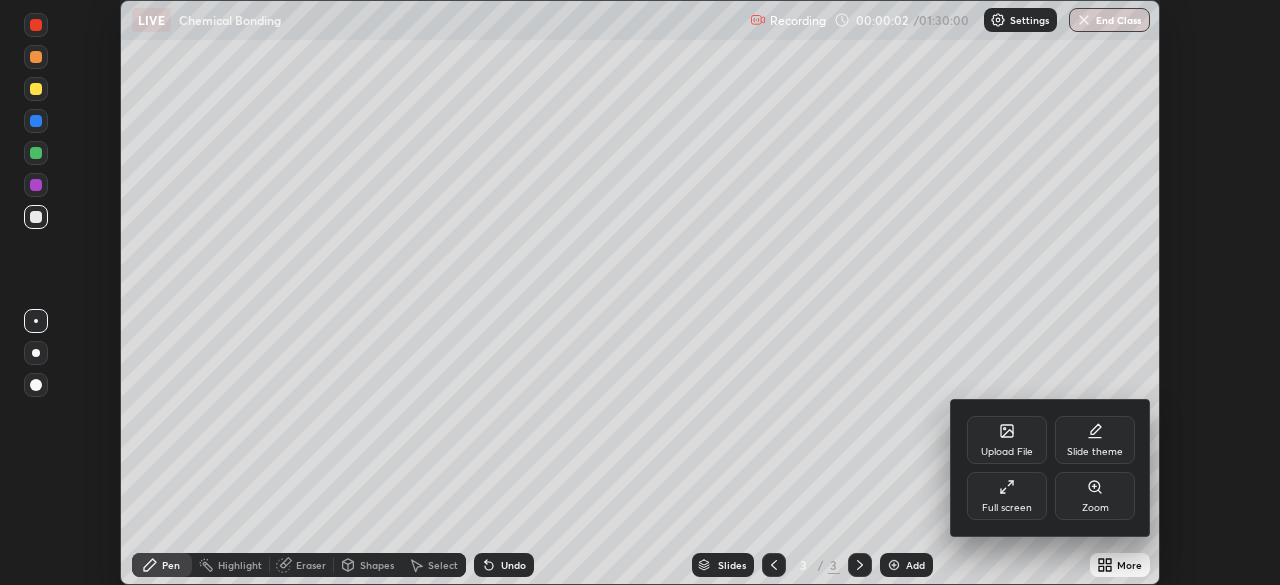 click on "Full screen" at bounding box center (1007, 496) 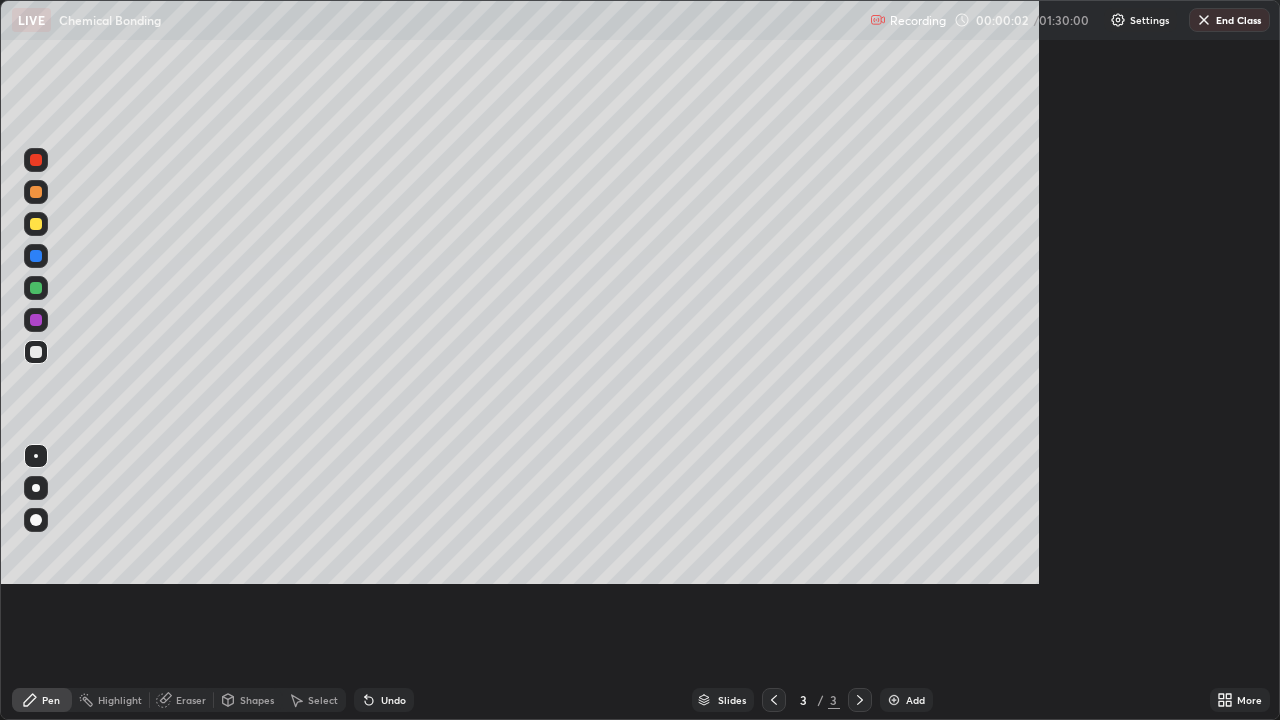 scroll, scrollTop: 99280, scrollLeft: 98720, axis: both 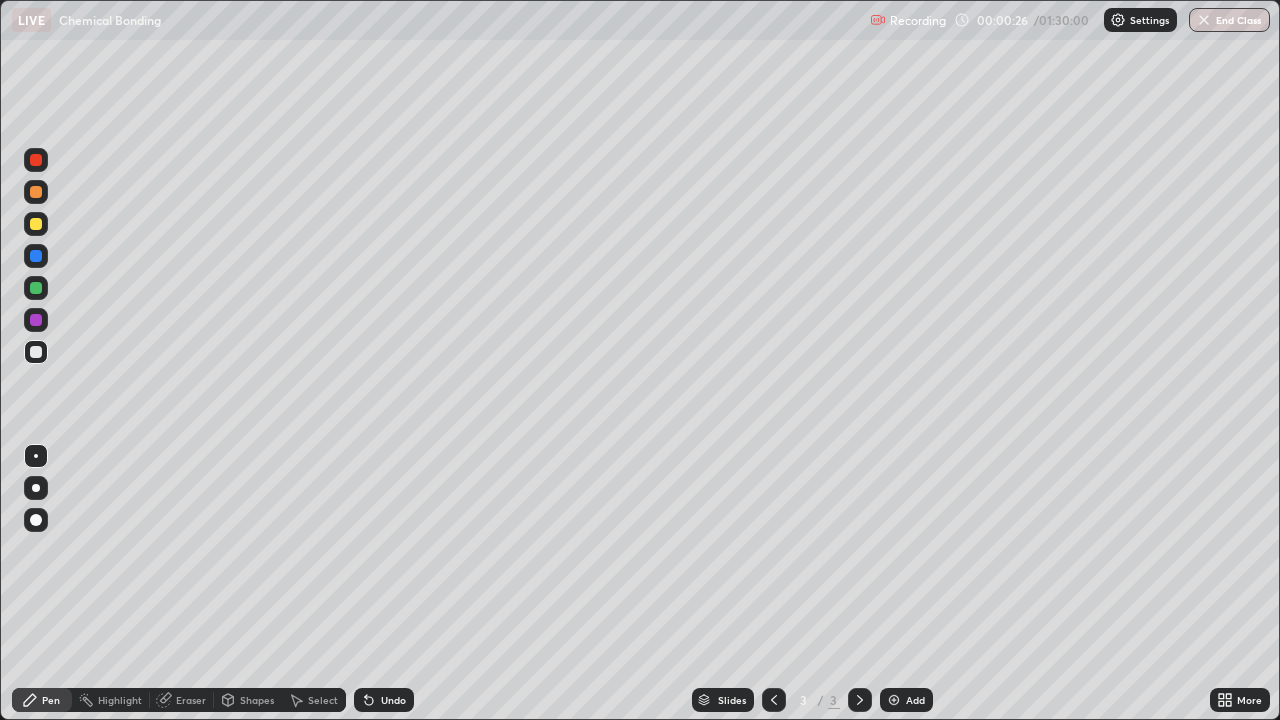click at bounding box center [36, 352] 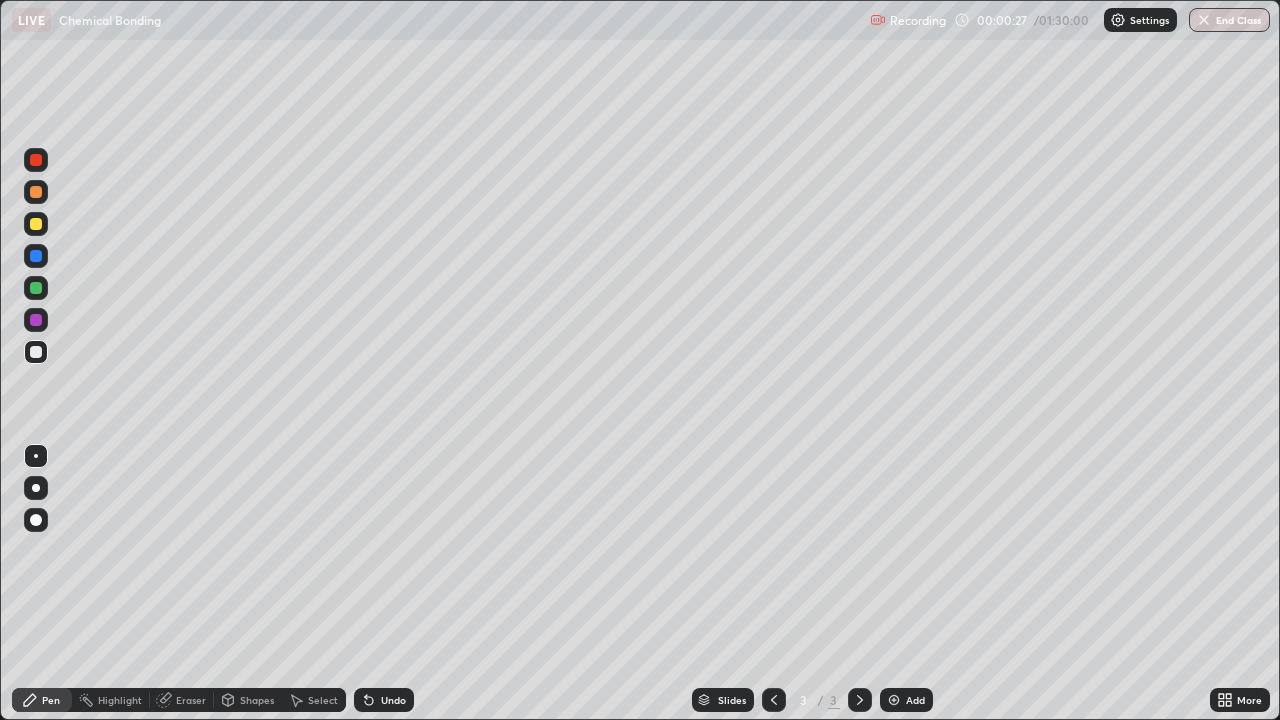 click at bounding box center (36, 224) 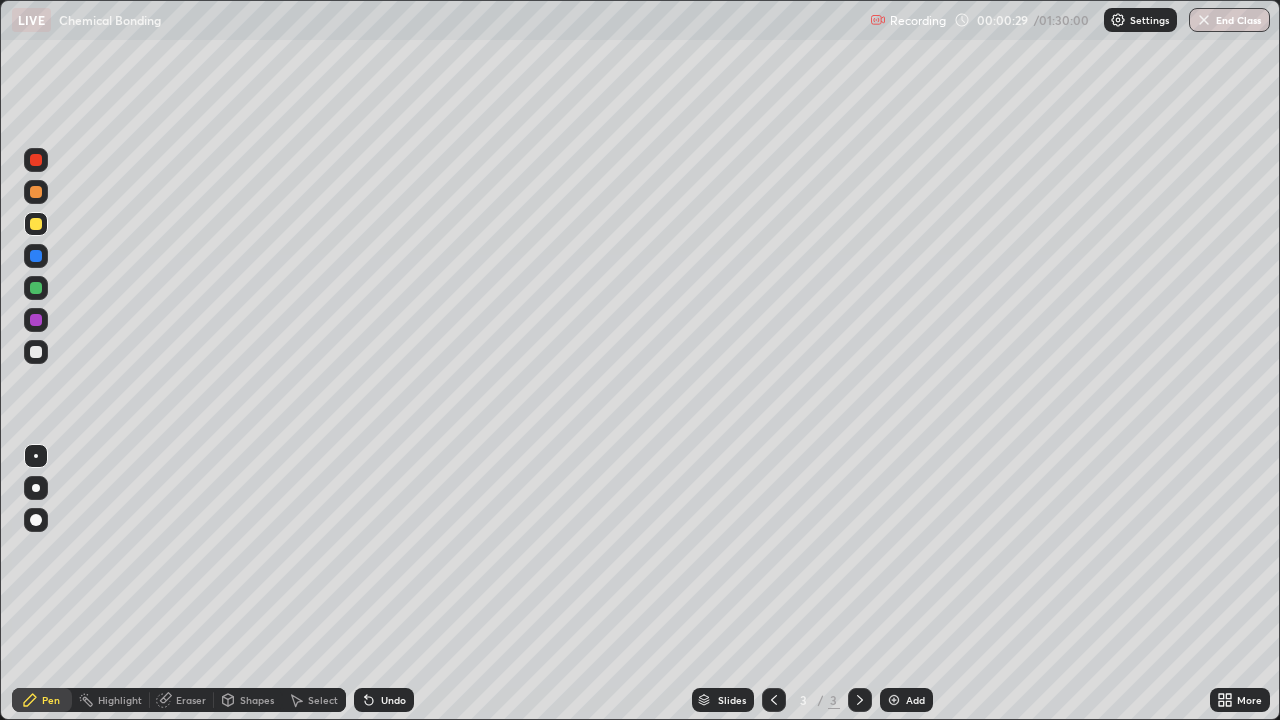 click at bounding box center [36, 520] 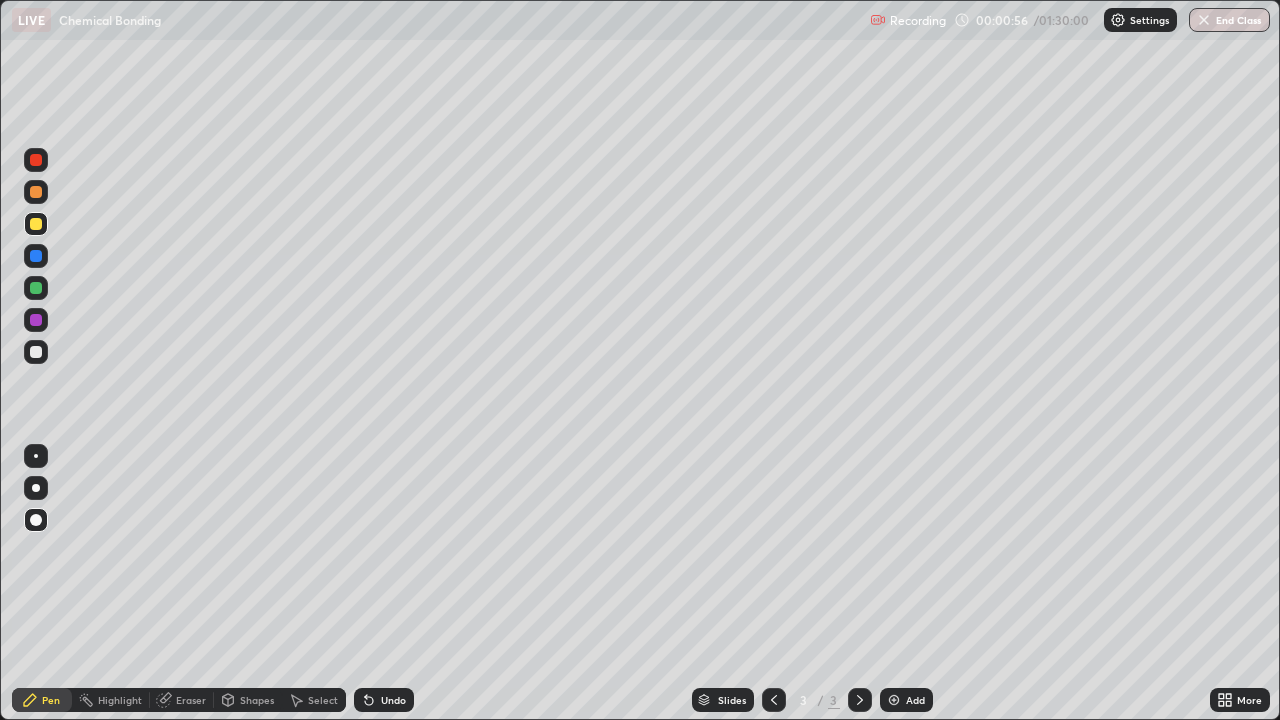 click at bounding box center [36, 288] 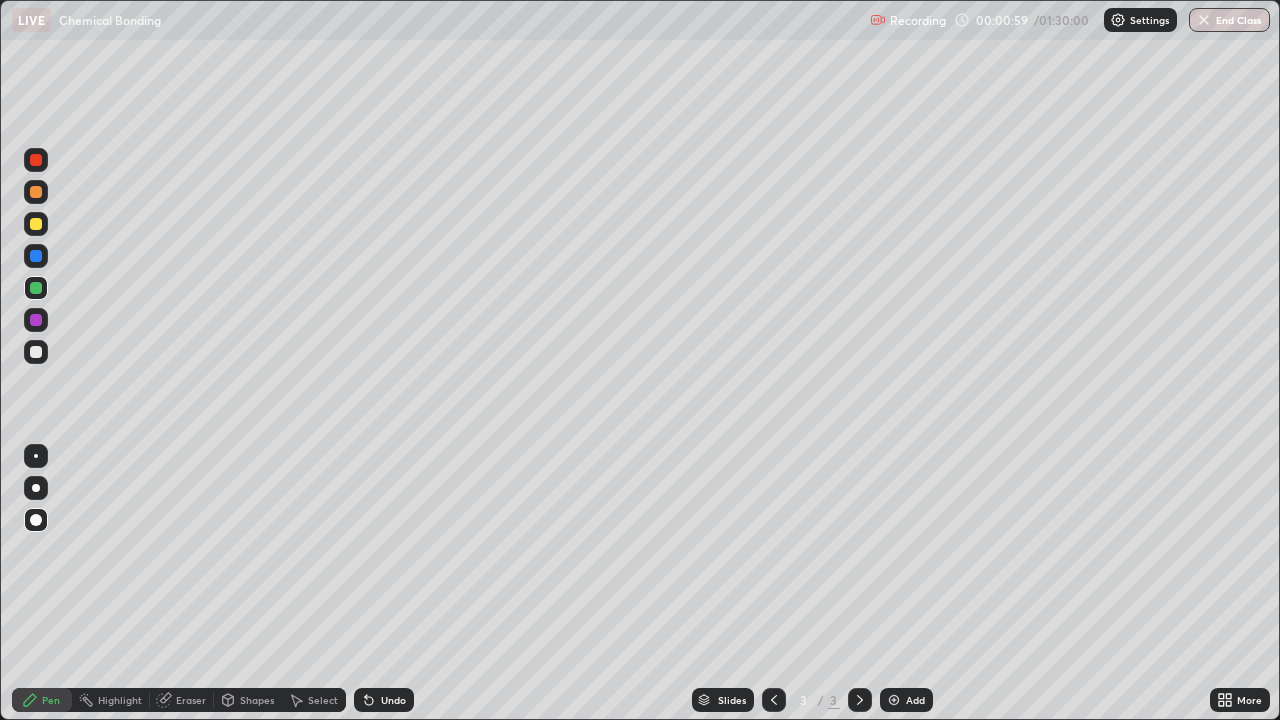 click at bounding box center (36, 352) 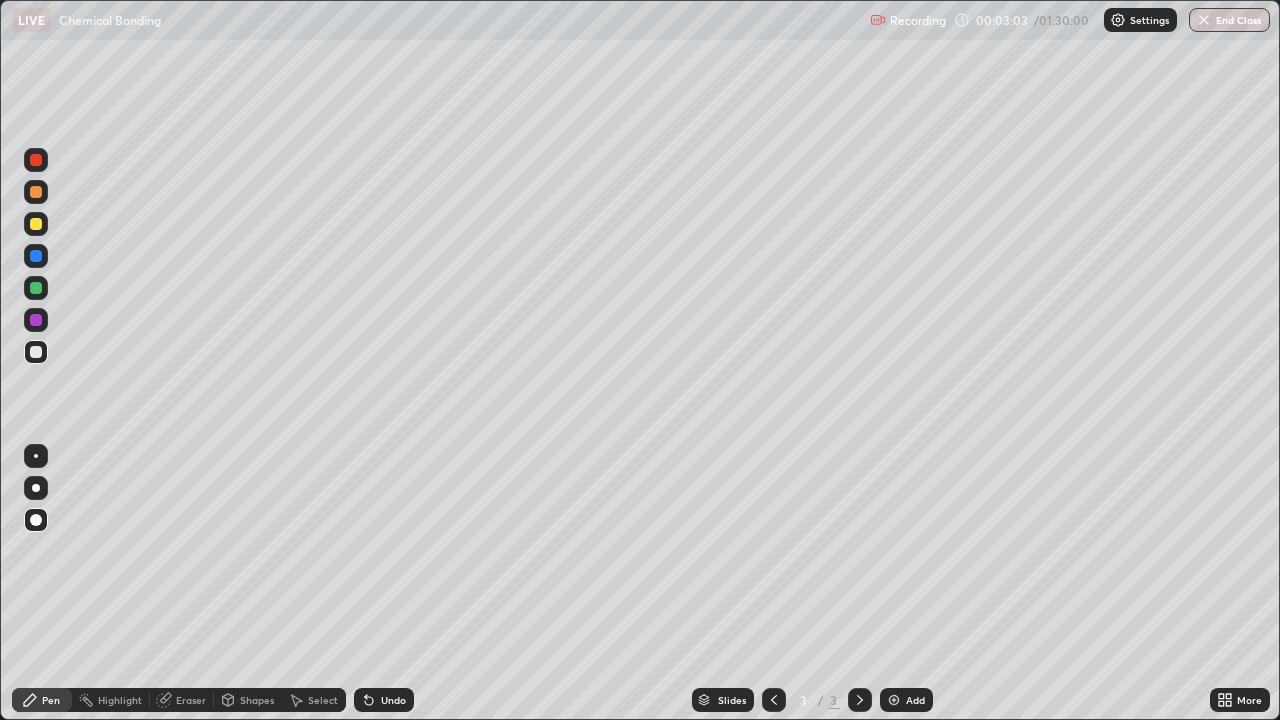 click on "Undo" at bounding box center [384, 700] 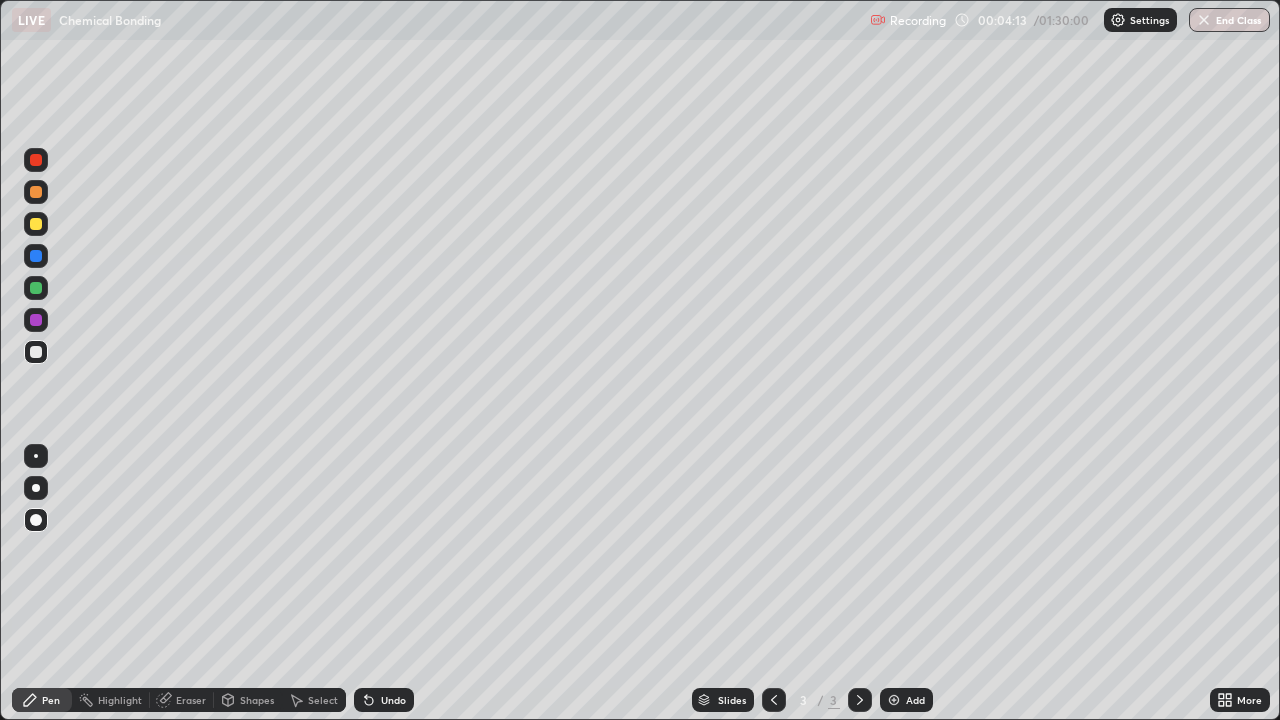 click on "Undo" at bounding box center [393, 700] 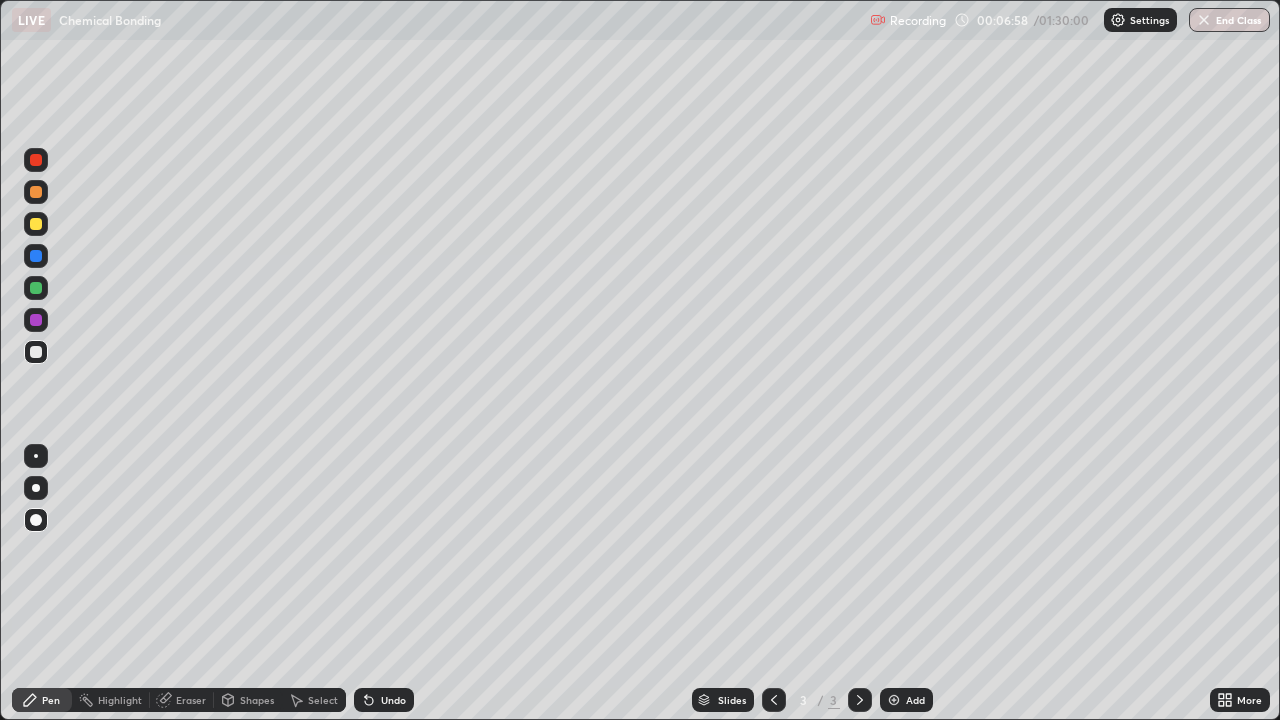 click on "Add" at bounding box center [906, 700] 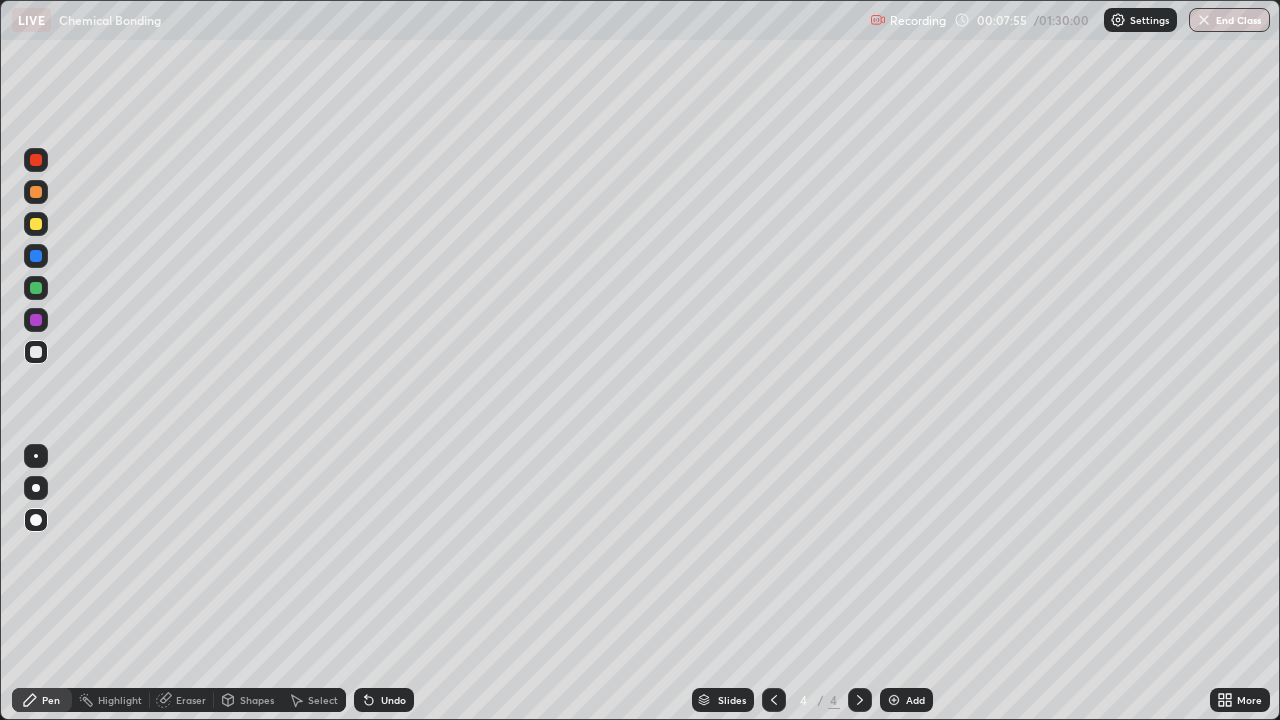 click at bounding box center (36, 288) 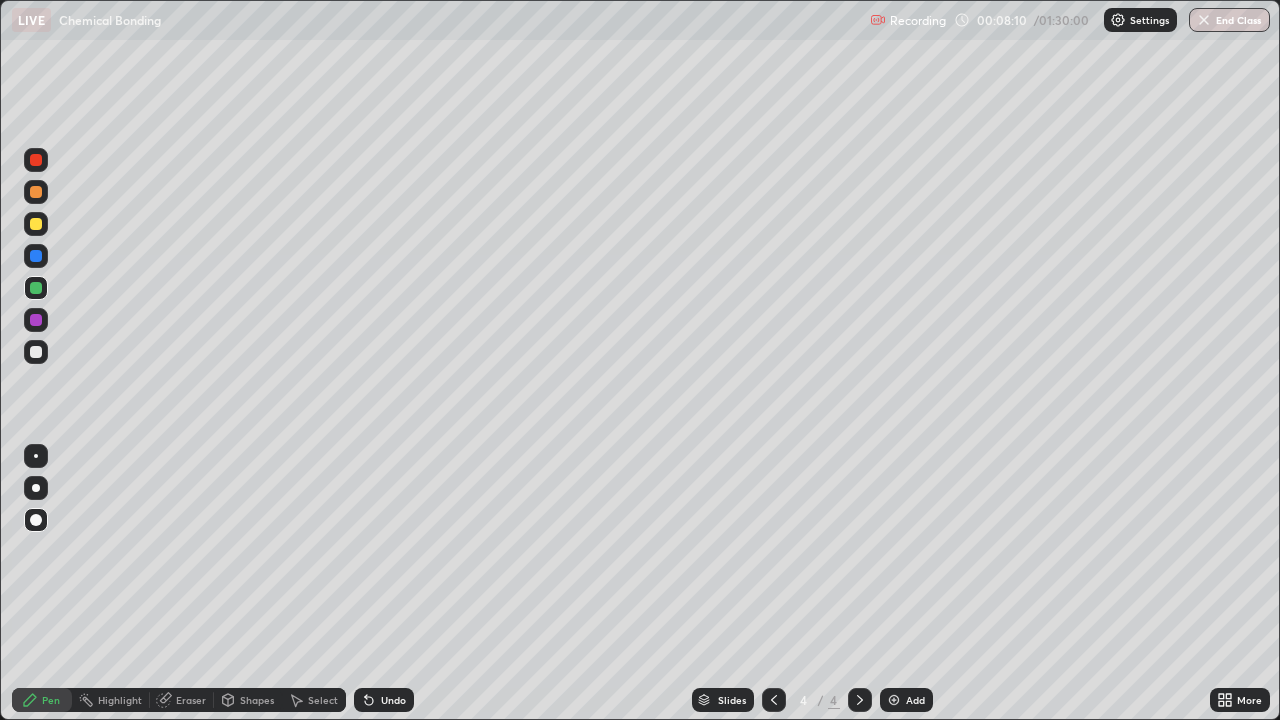 click at bounding box center (36, 352) 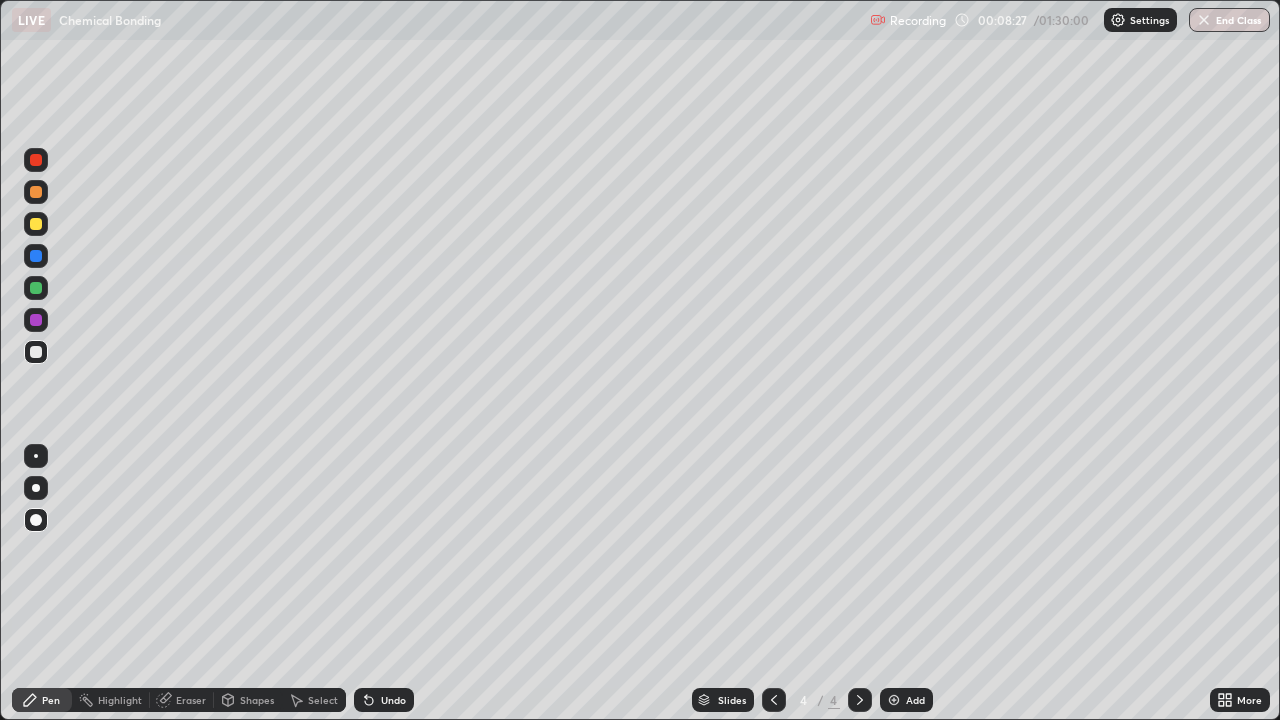 click 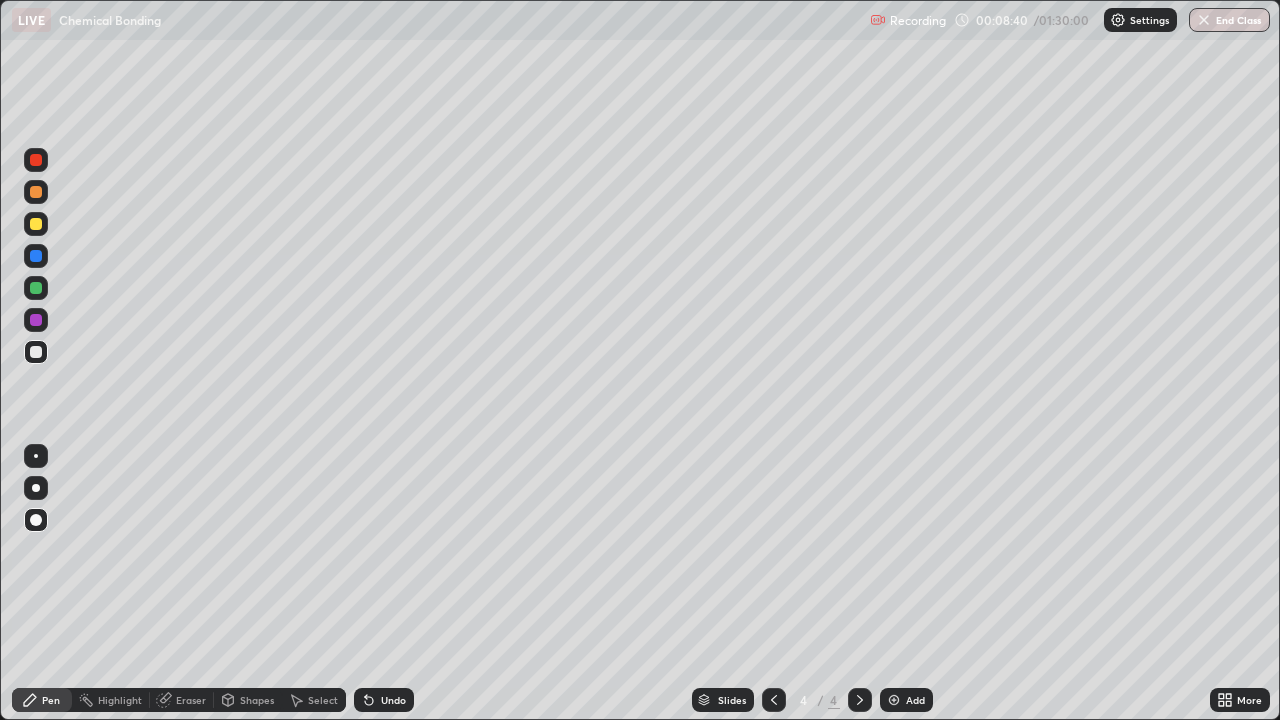 click on "Undo" at bounding box center [393, 700] 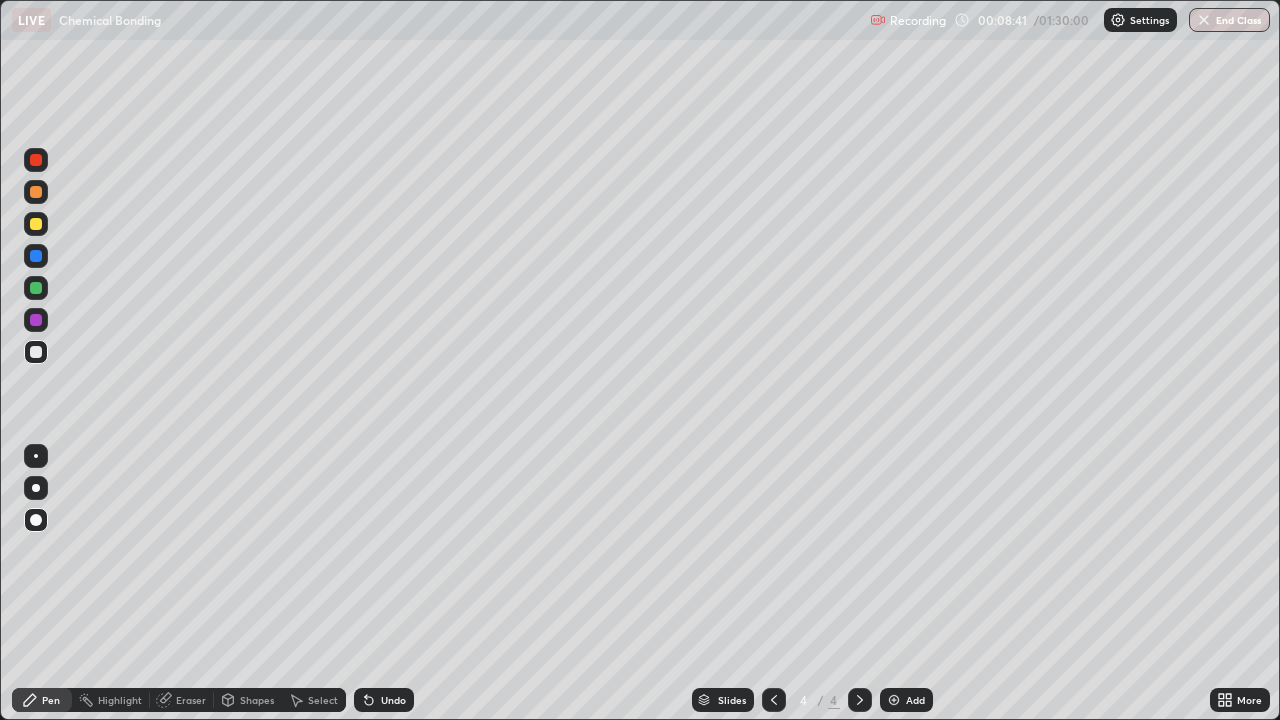 click on "Undo" at bounding box center (384, 700) 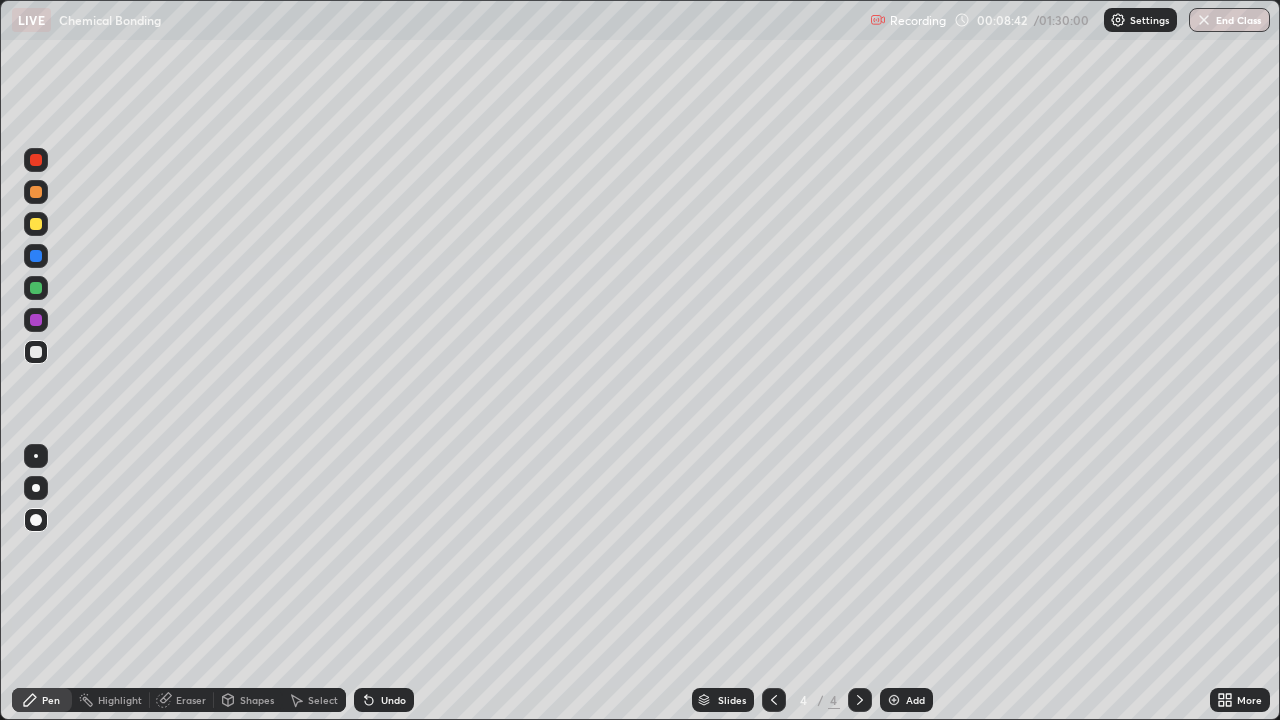 click on "Undo" at bounding box center [384, 700] 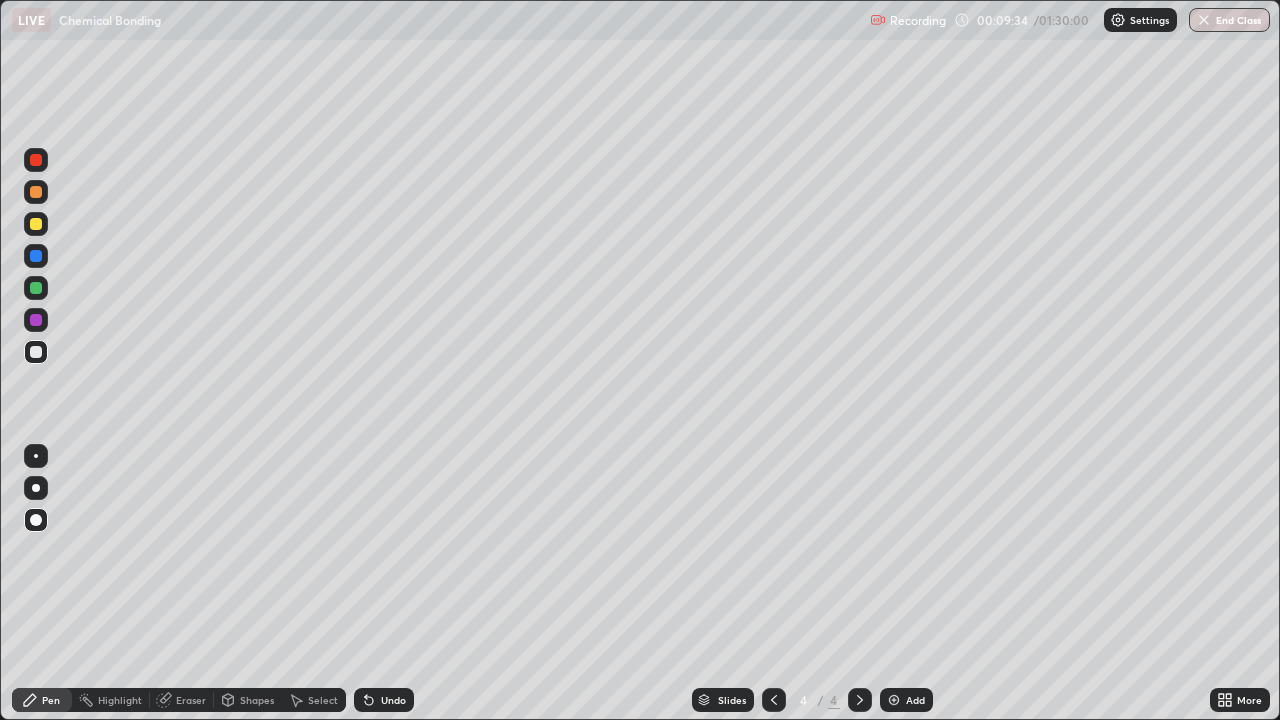 click at bounding box center (36, 320) 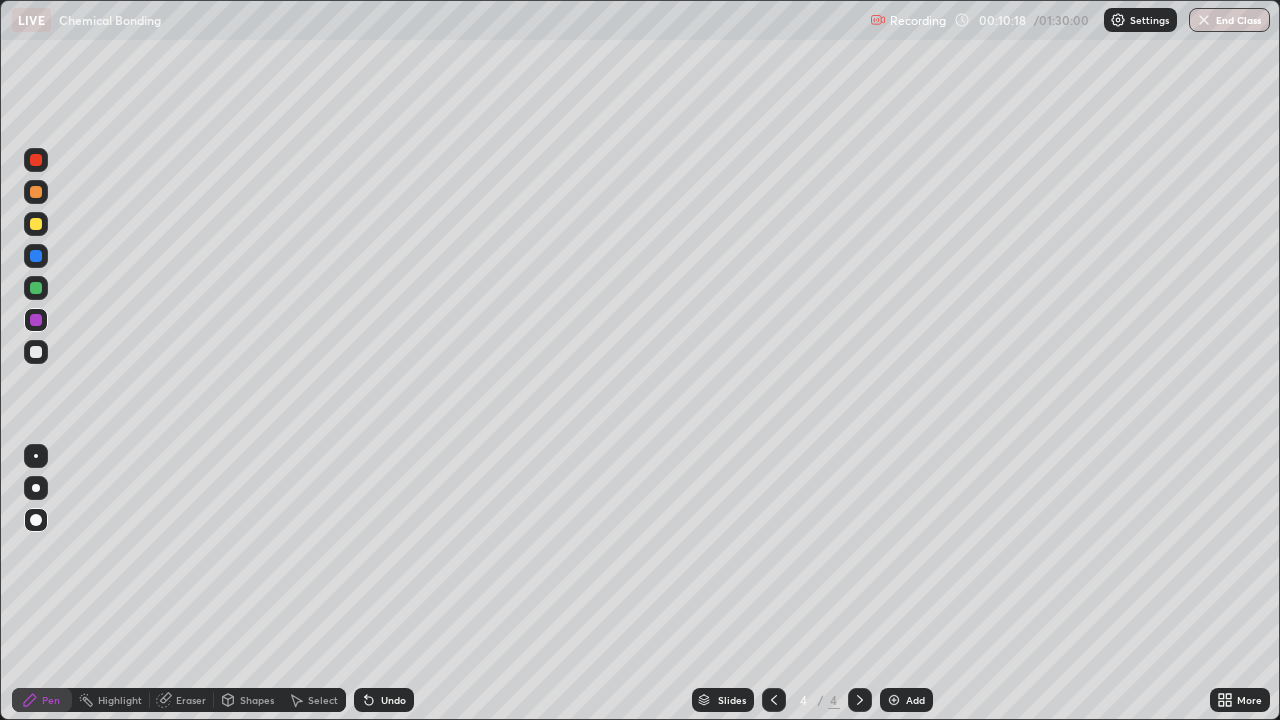 click 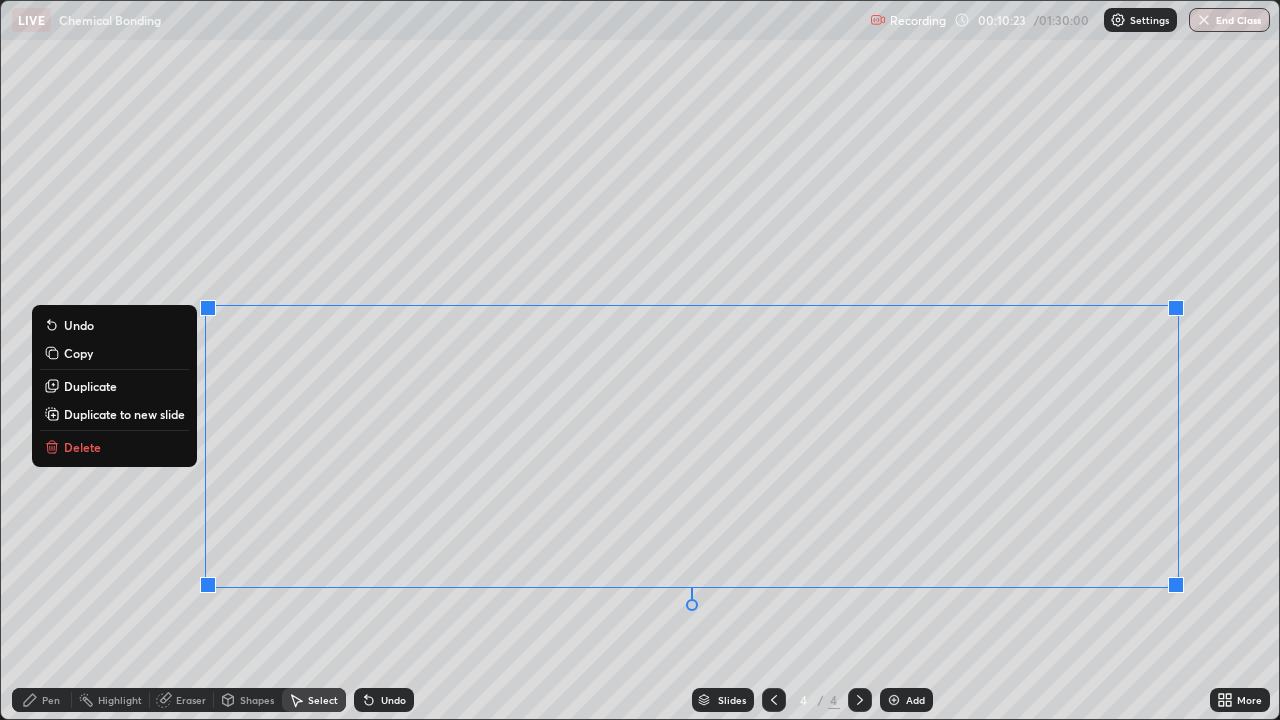click on "Copy" at bounding box center [78, 353] 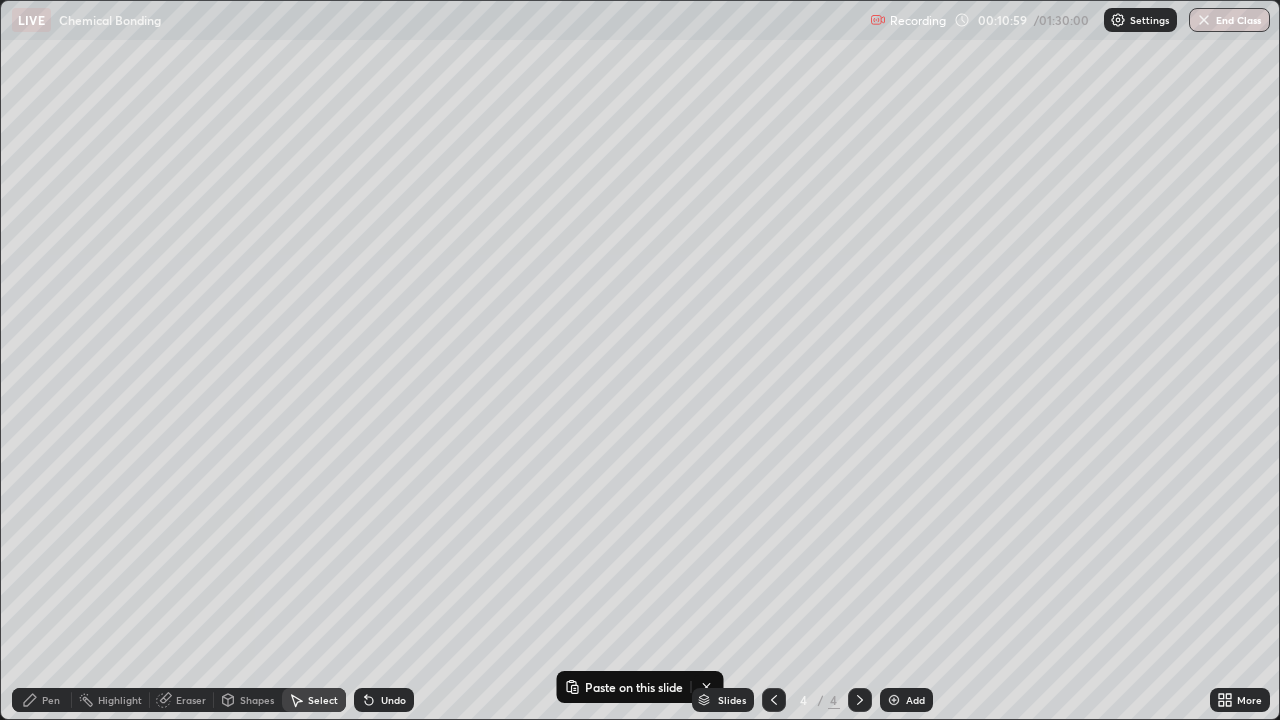 click on "Add" at bounding box center (906, 700) 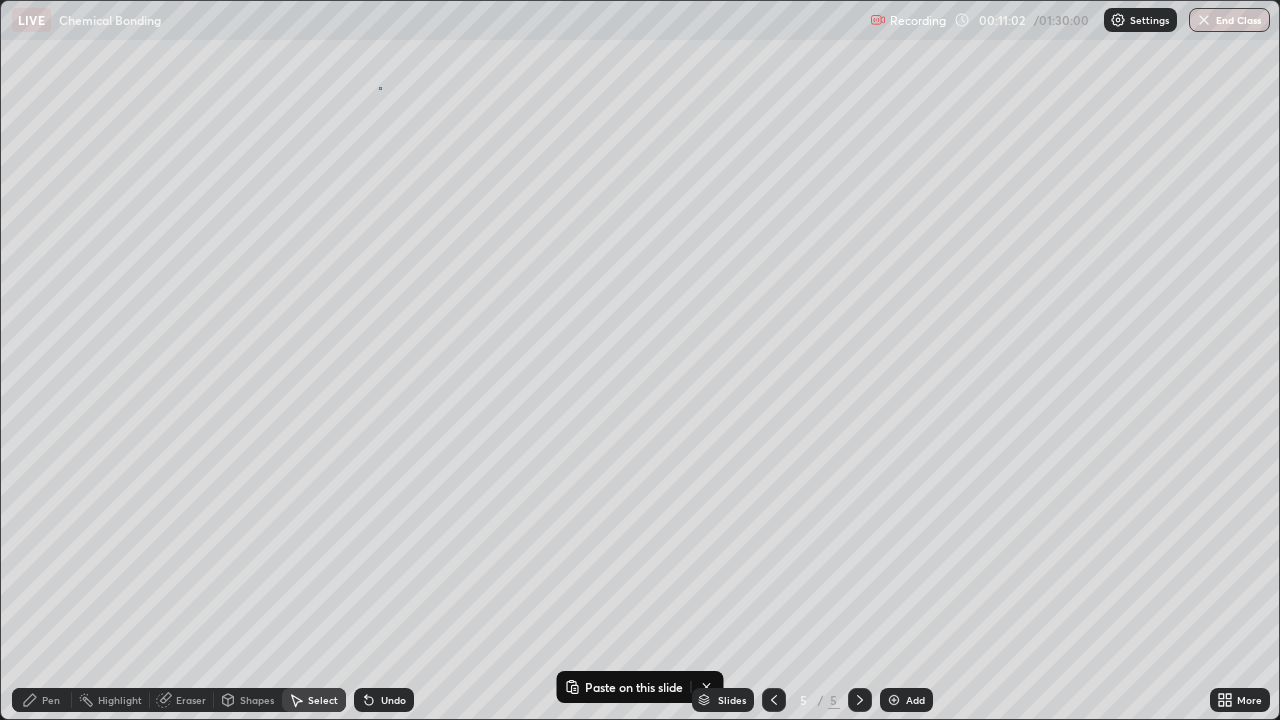 click on "0 ° Undo Copy Paste here Duplicate Duplicate to new slide Delete" at bounding box center (640, 360) 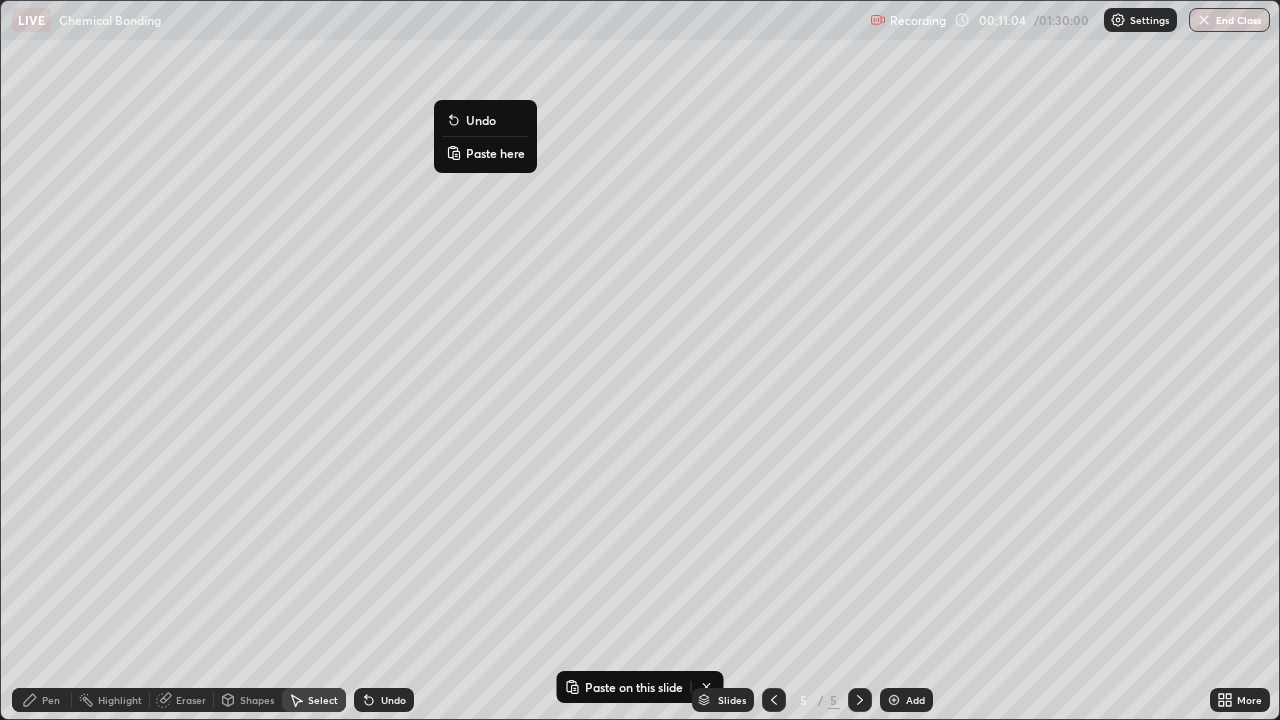 click on "Paste here" at bounding box center (495, 153) 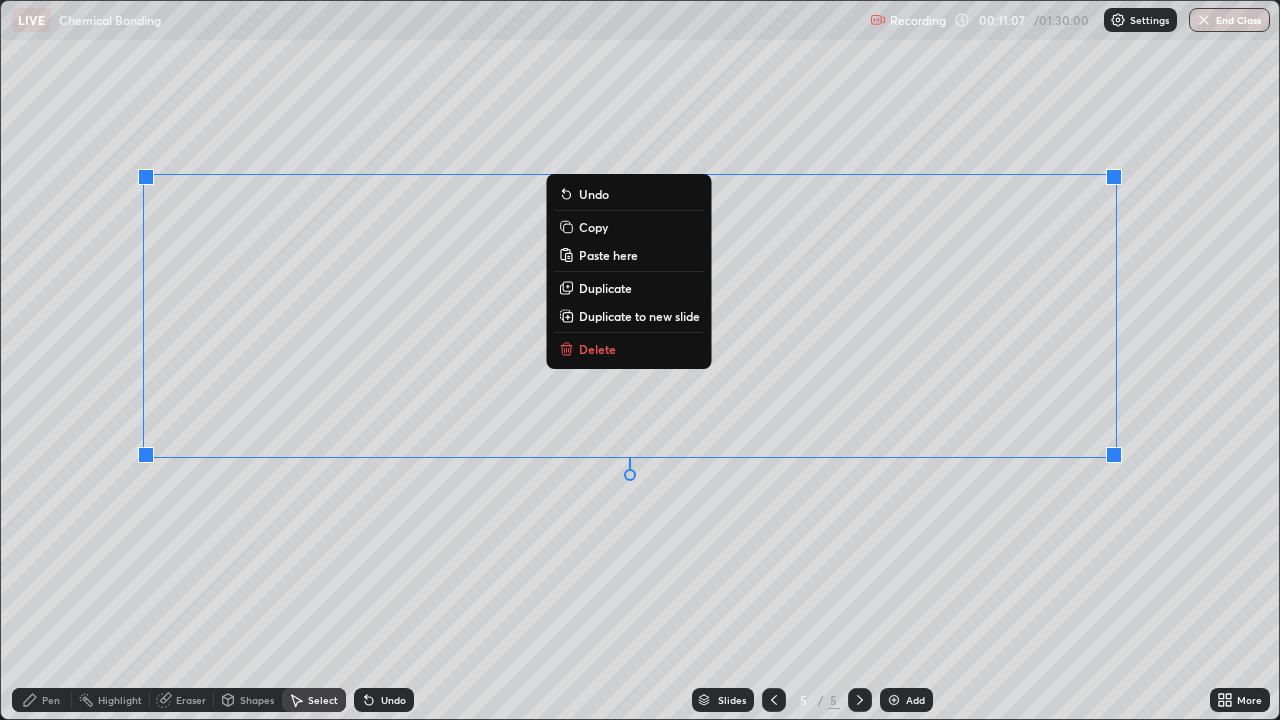 click on "0 ° Undo Copy Paste here Duplicate Duplicate to new slide Delete" at bounding box center [640, 360] 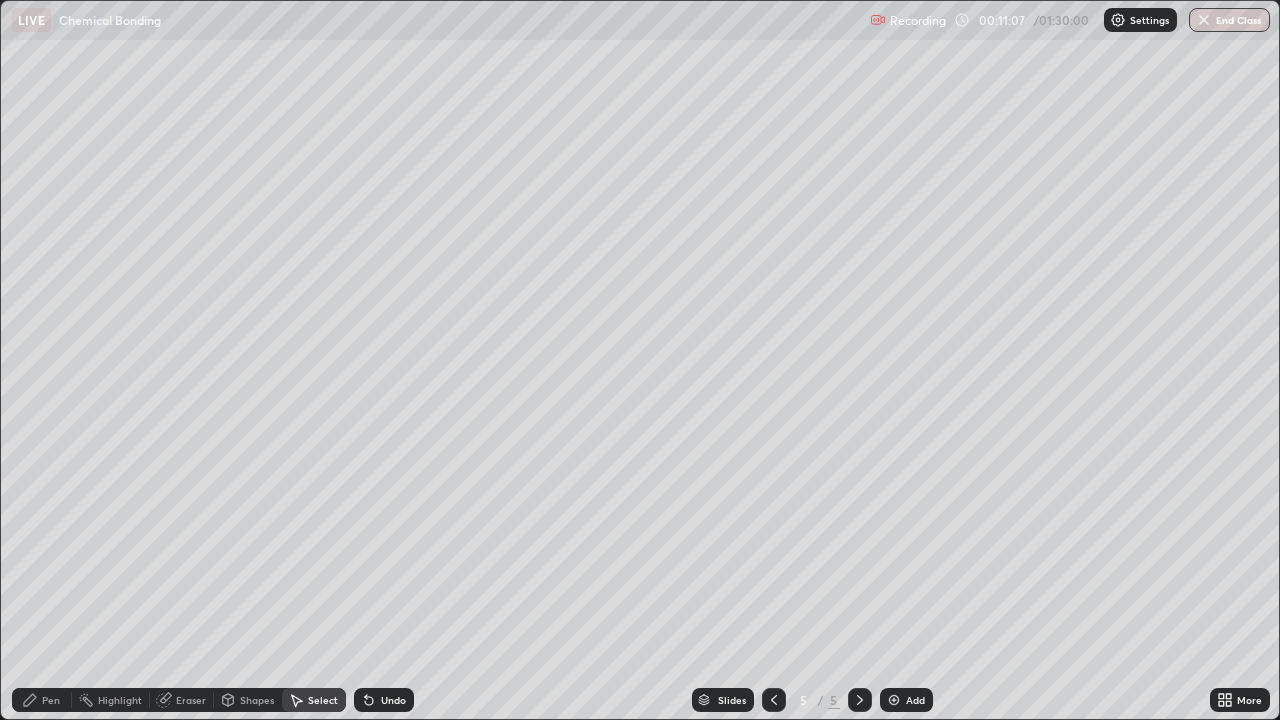 click on "Pen" at bounding box center (42, 700) 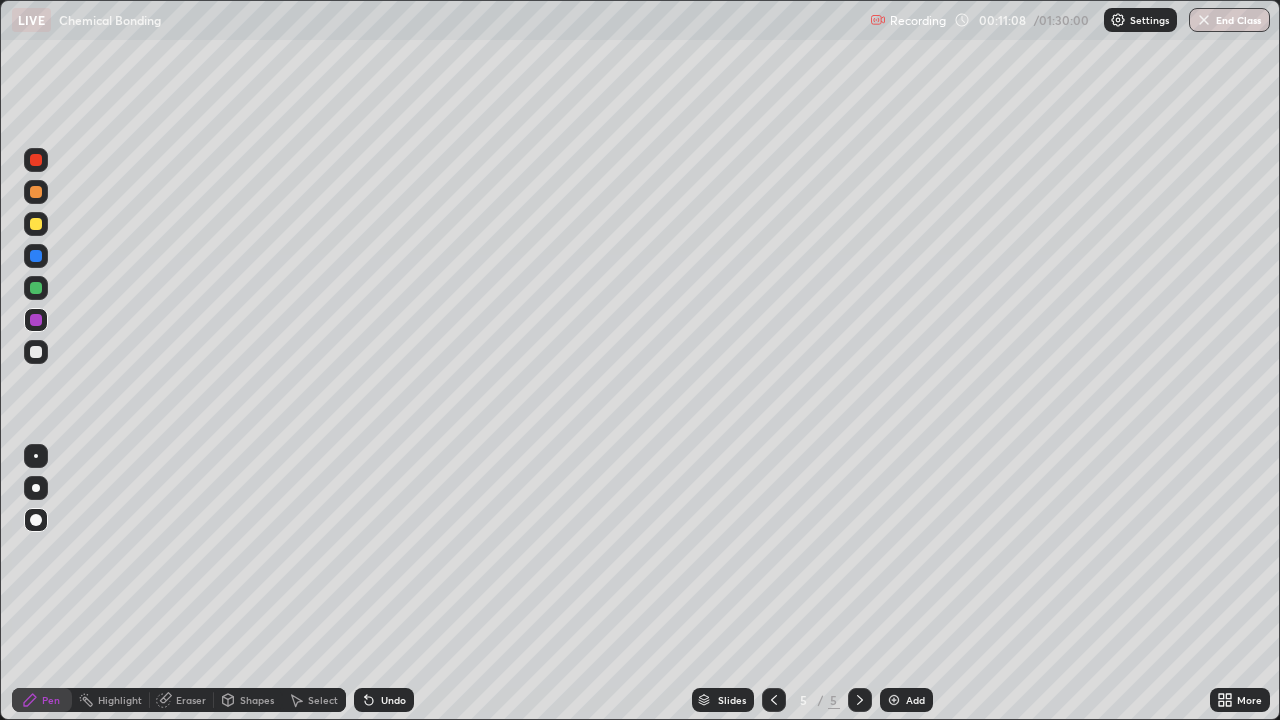 click at bounding box center [36, 224] 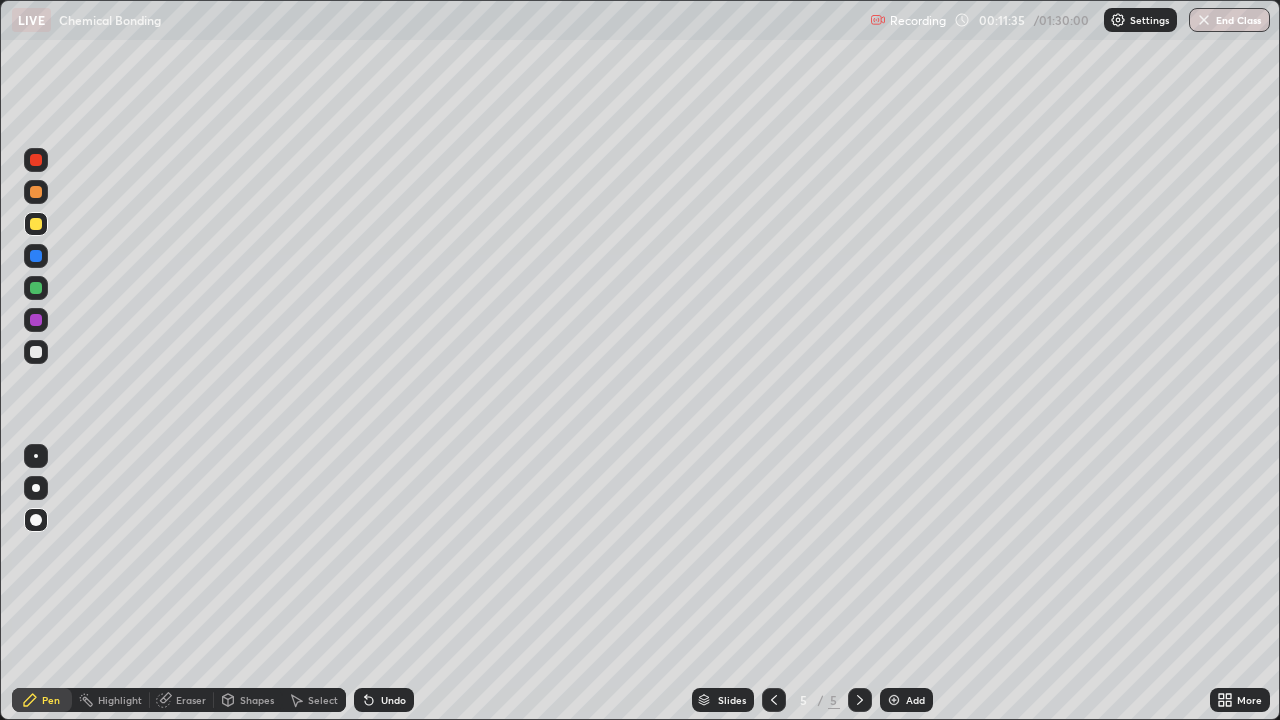 click on "Eraser" at bounding box center [182, 700] 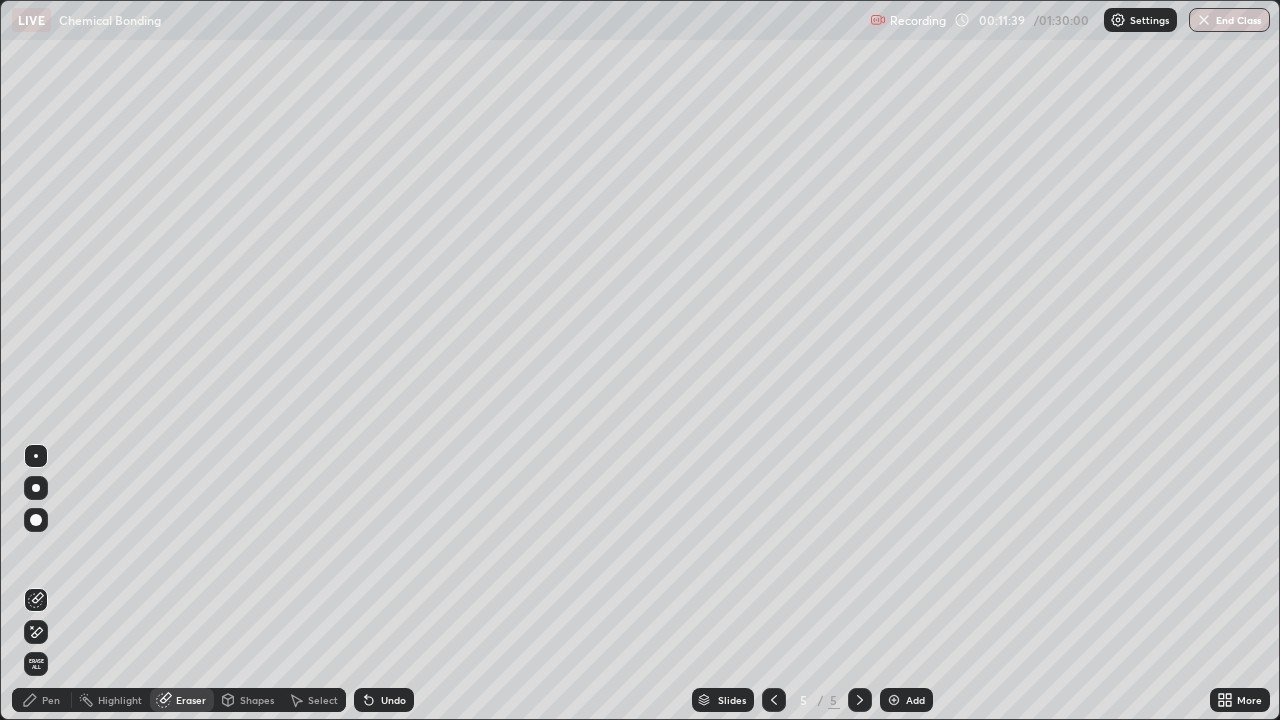 click on "Pen" at bounding box center (42, 700) 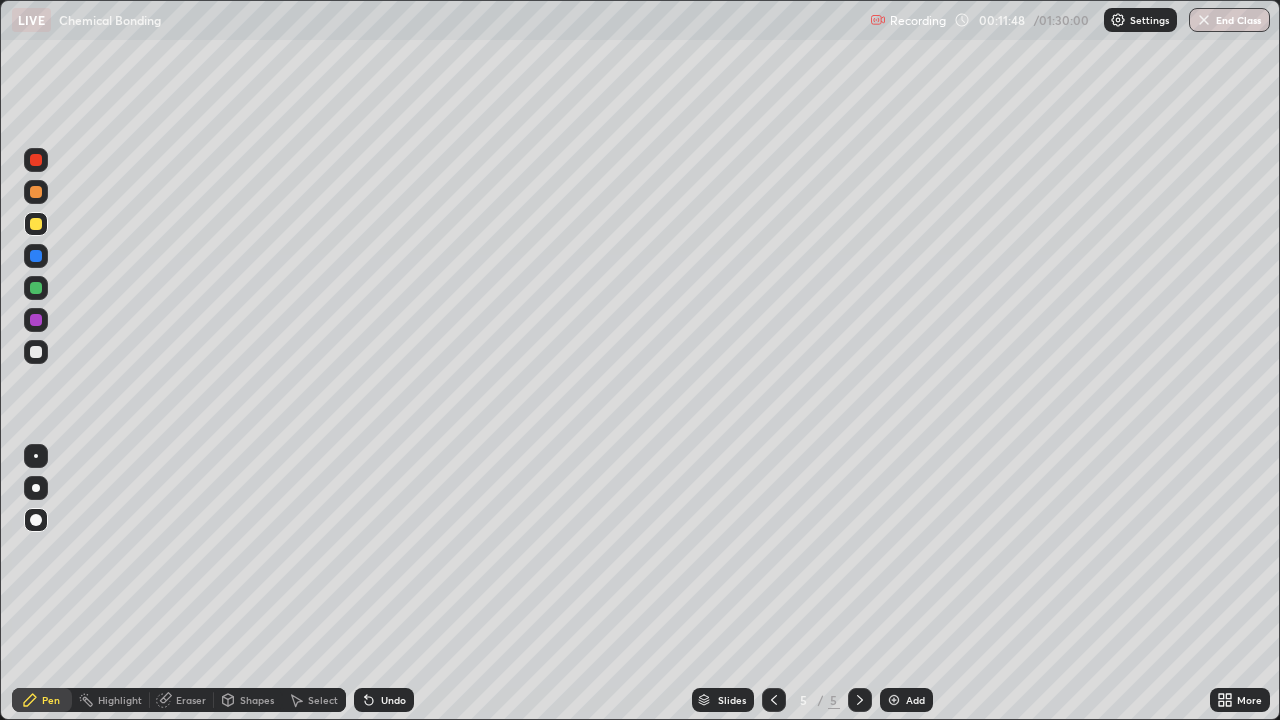 click on "Eraser" at bounding box center (191, 700) 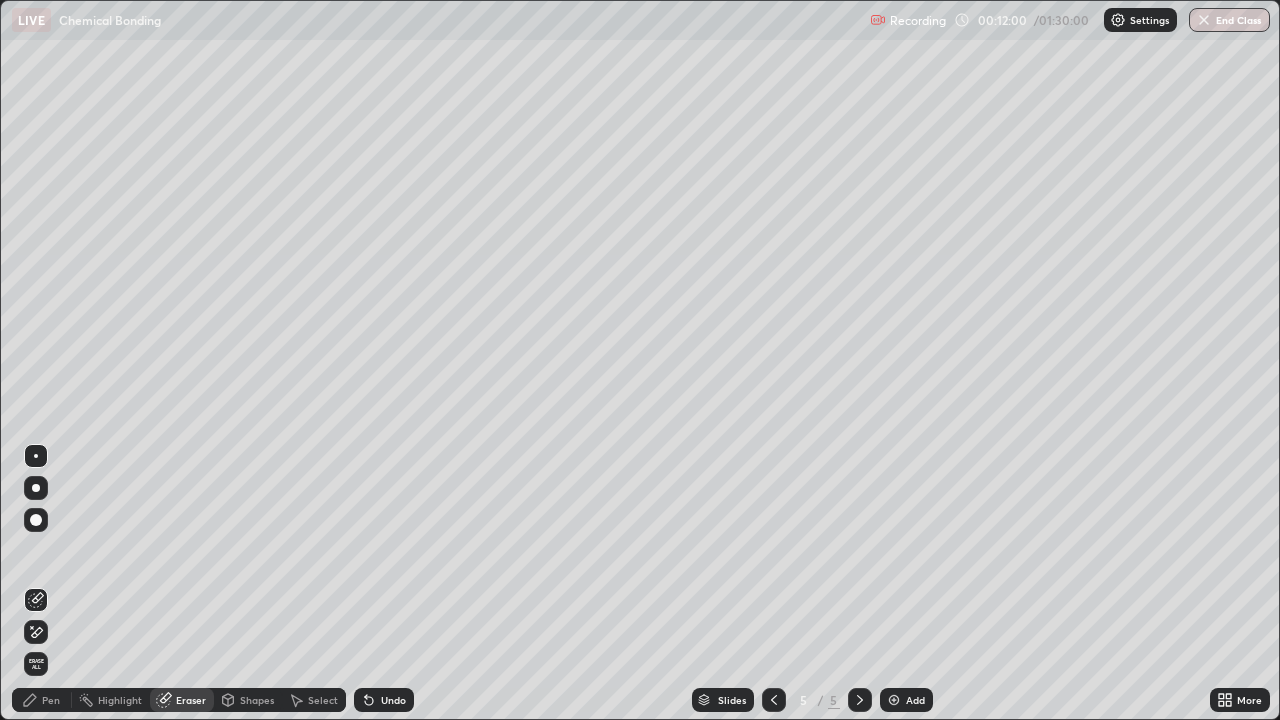 click on "Pen" at bounding box center (51, 700) 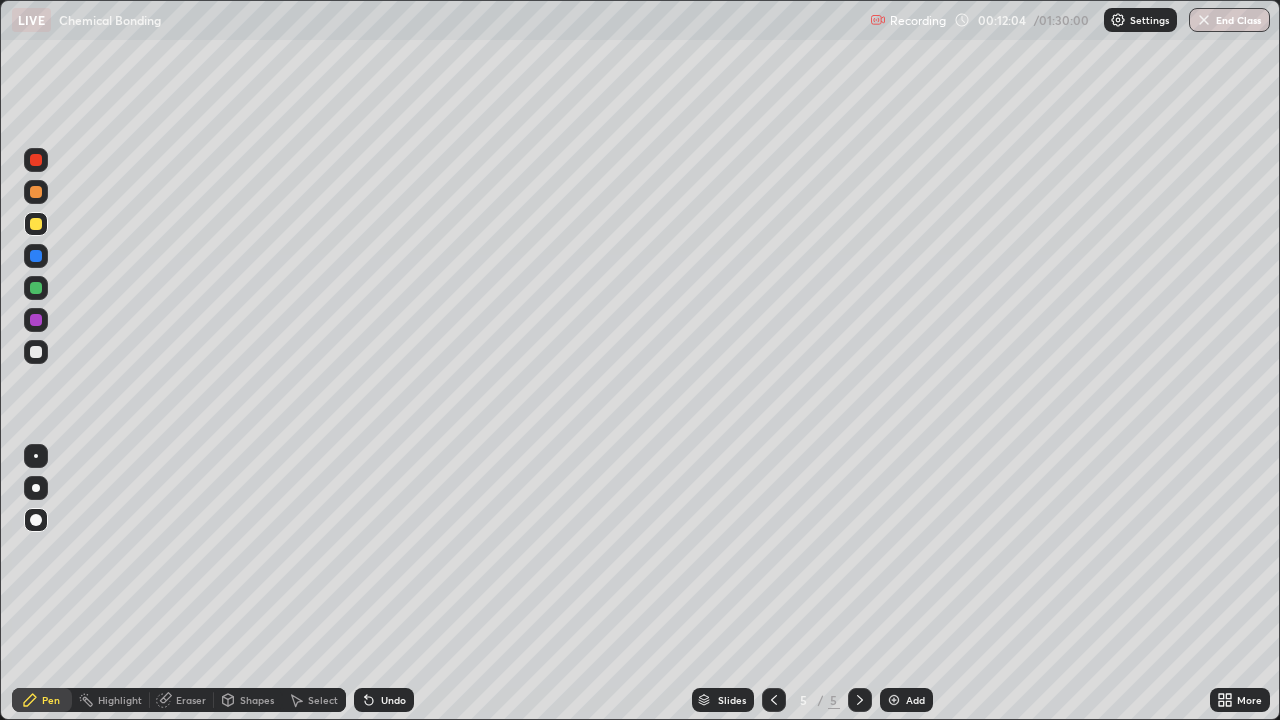 click on "Undo" at bounding box center [384, 700] 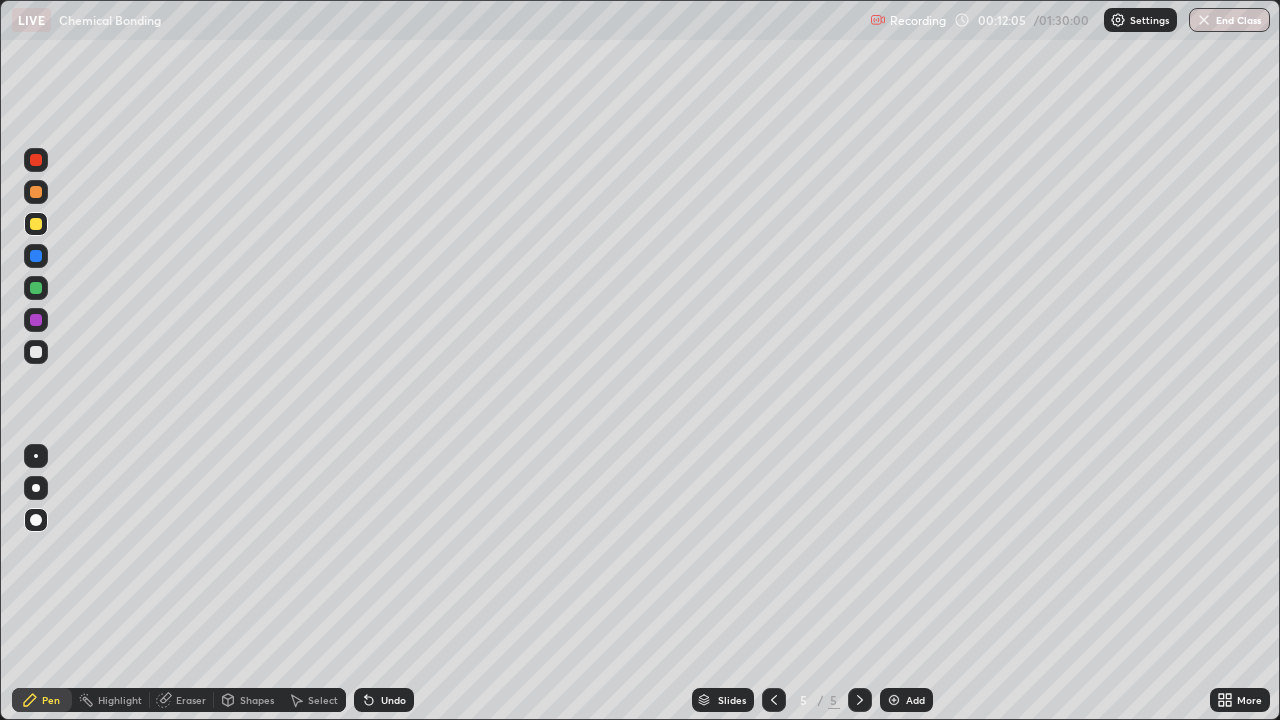 click on "Undo" at bounding box center (384, 700) 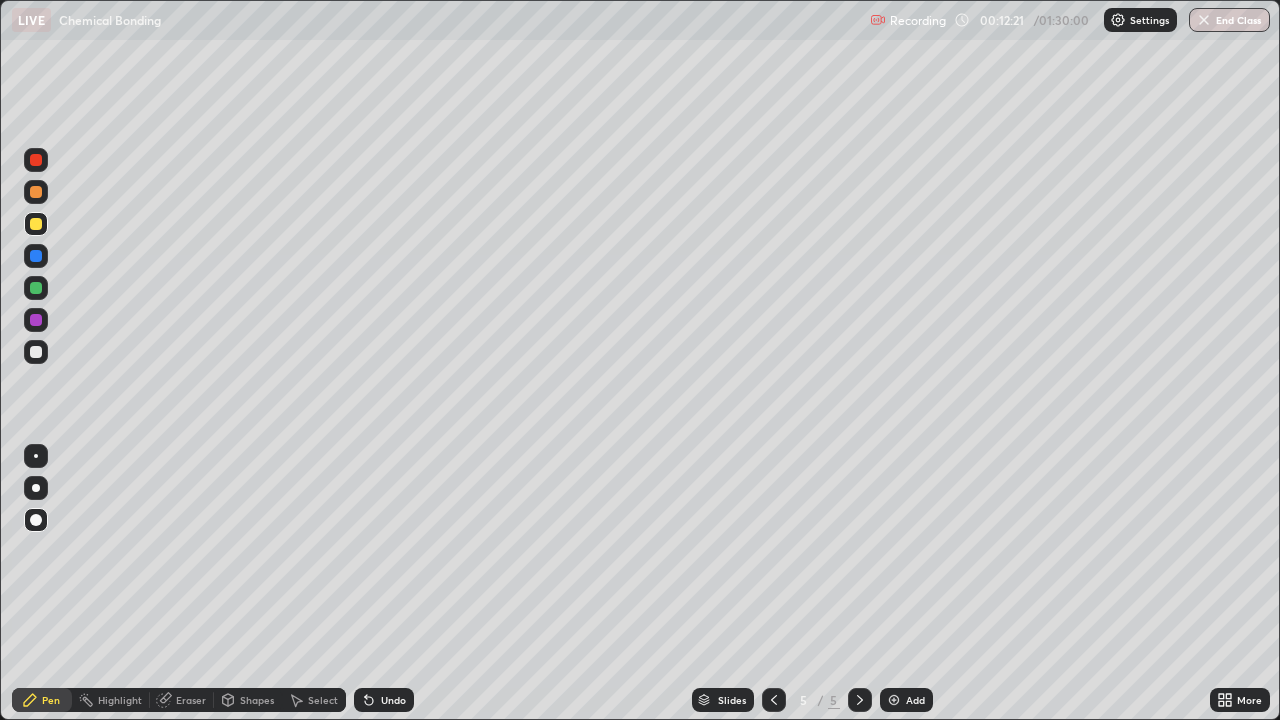 click at bounding box center [36, 288] 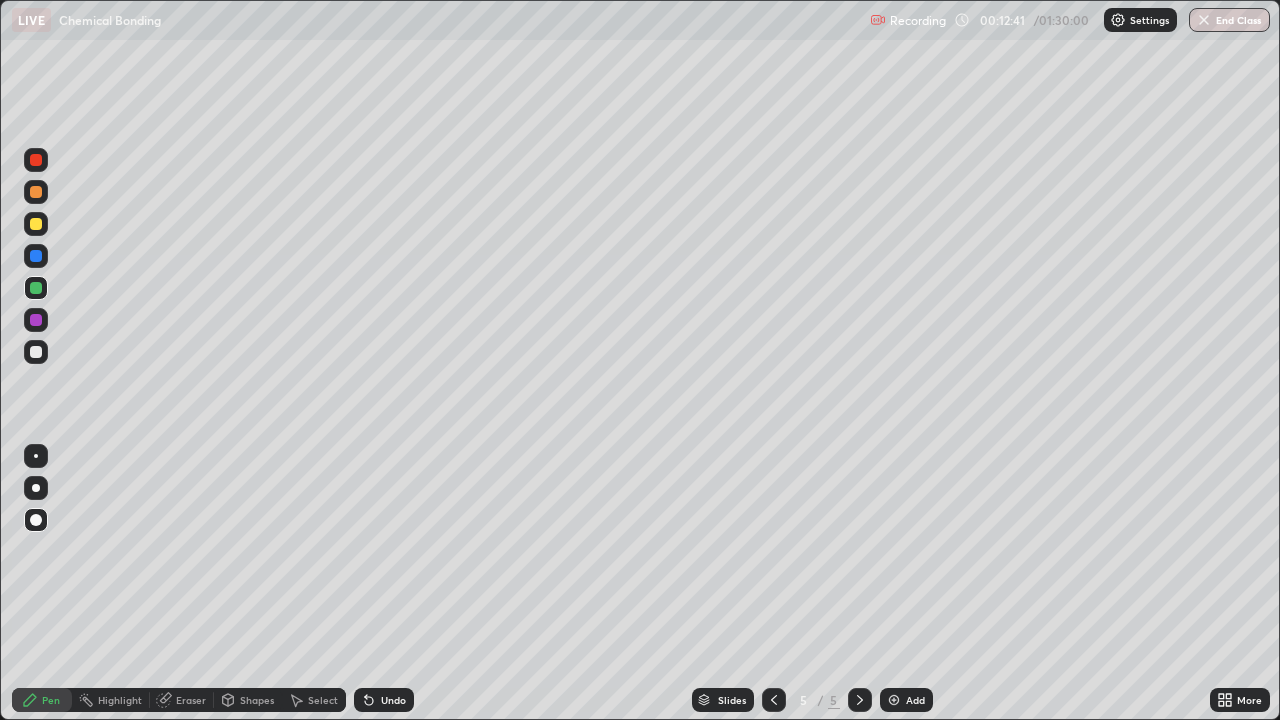 click at bounding box center (36, 288) 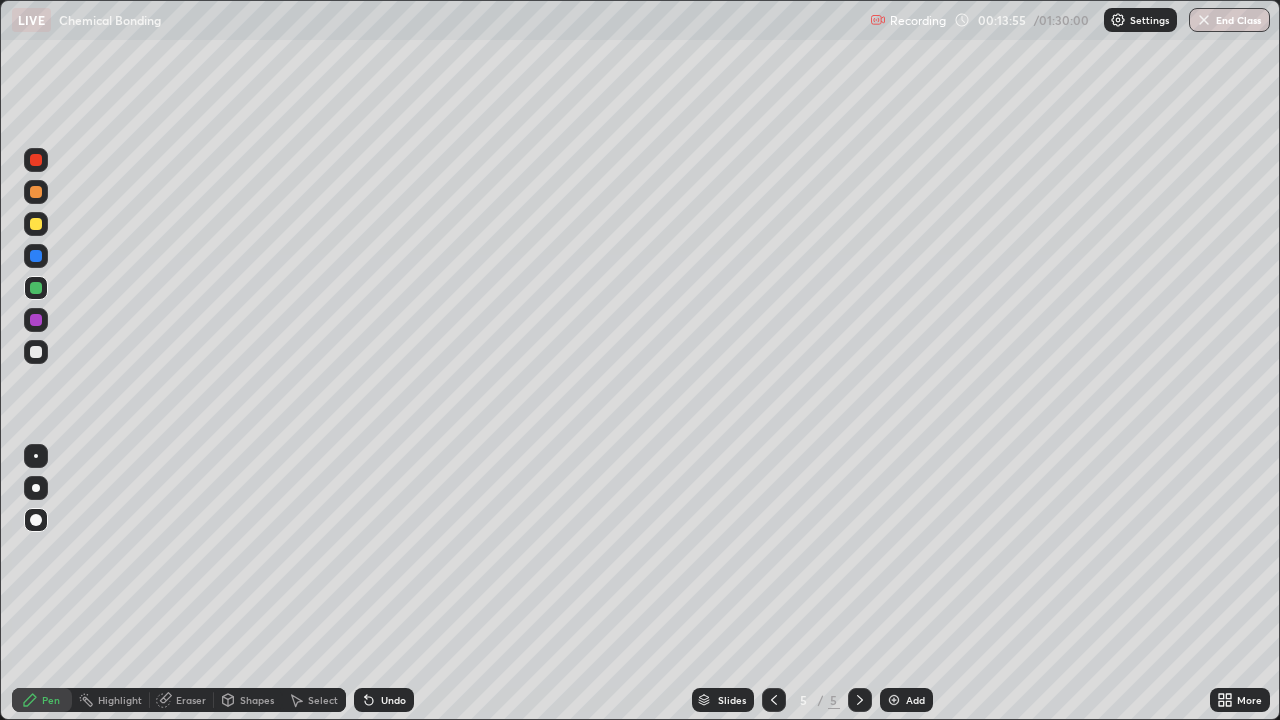 click on "Eraser" at bounding box center [191, 700] 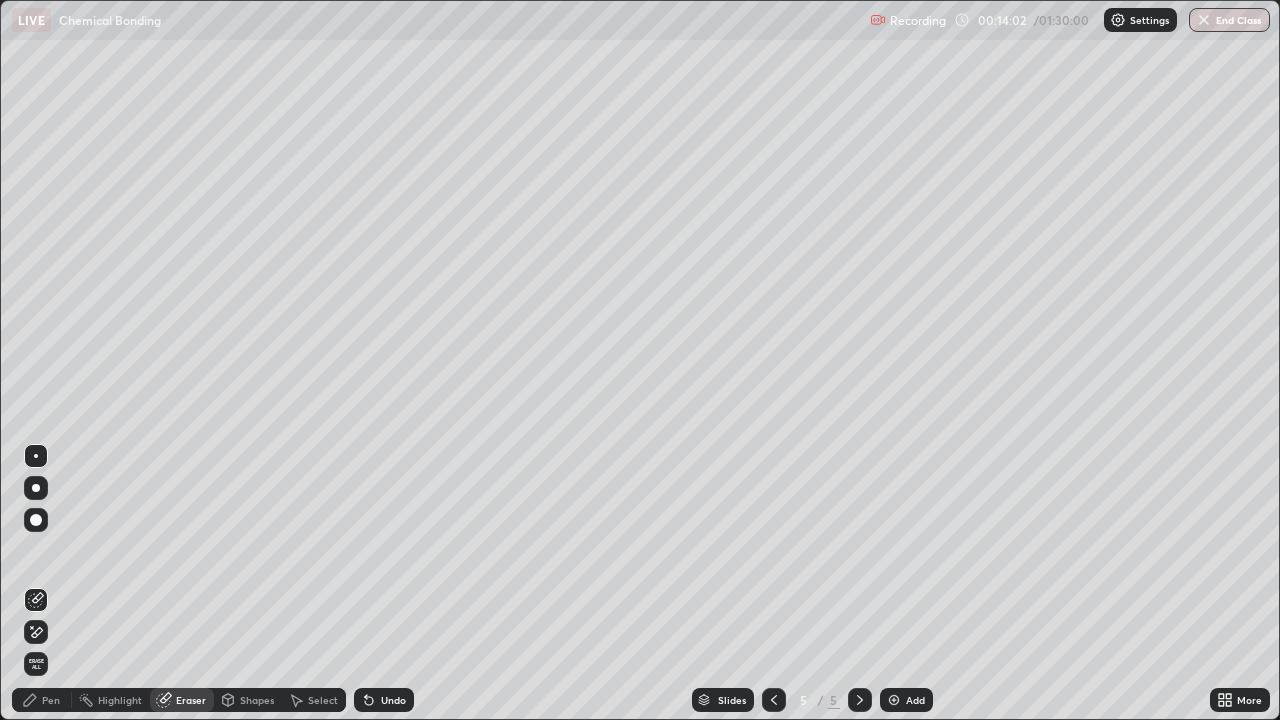 click on "Select" at bounding box center [323, 700] 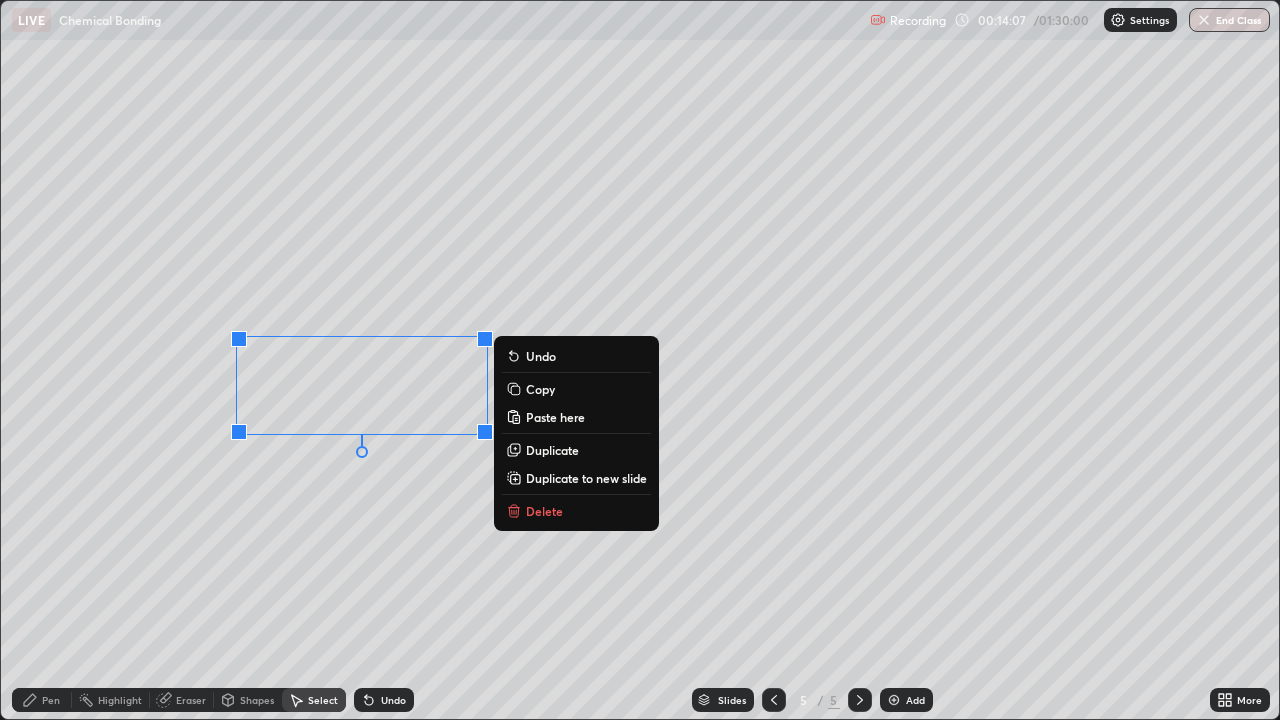click on "0 ° Undo Copy Paste here Duplicate Duplicate to new slide Delete" at bounding box center (640, 360) 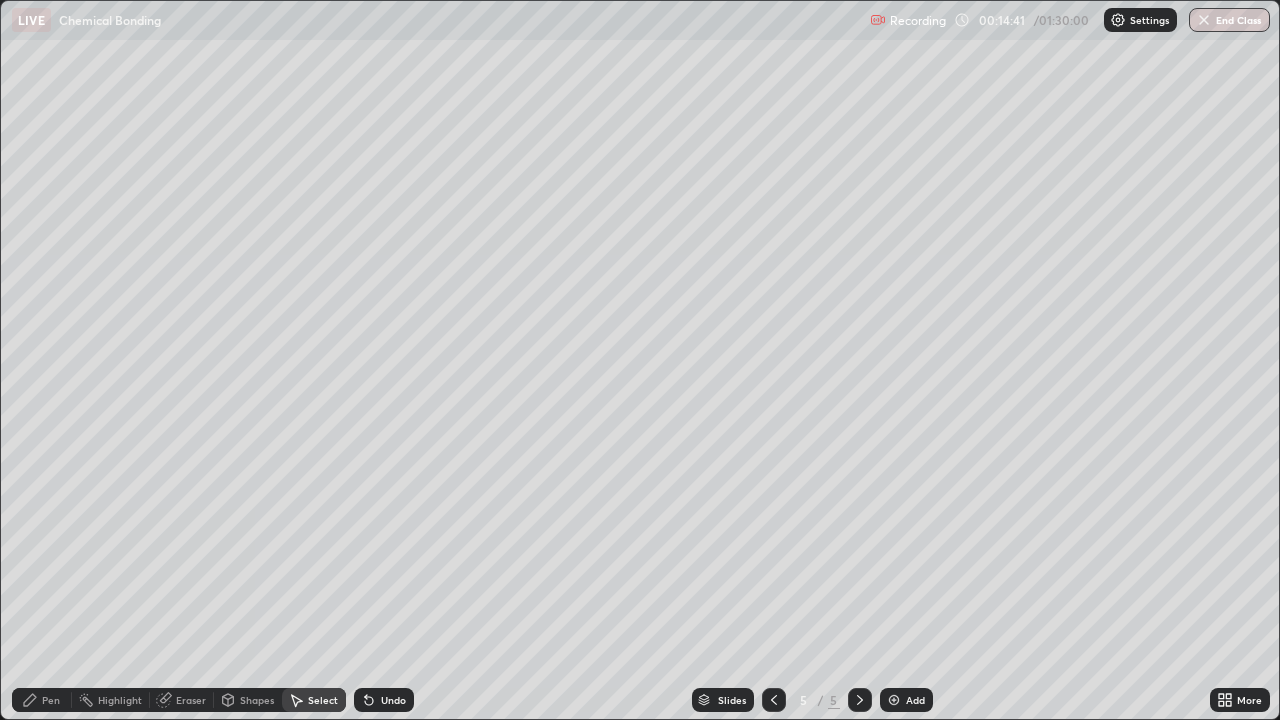 click on "Pen" at bounding box center (51, 700) 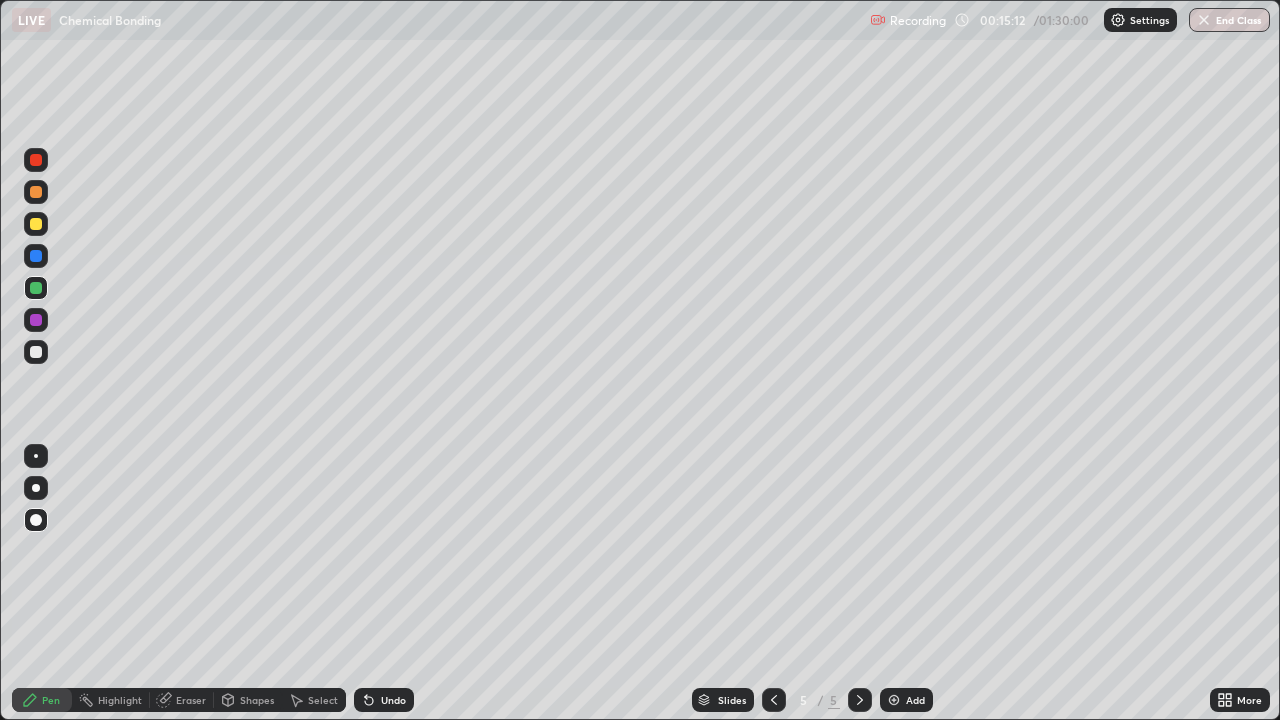 click 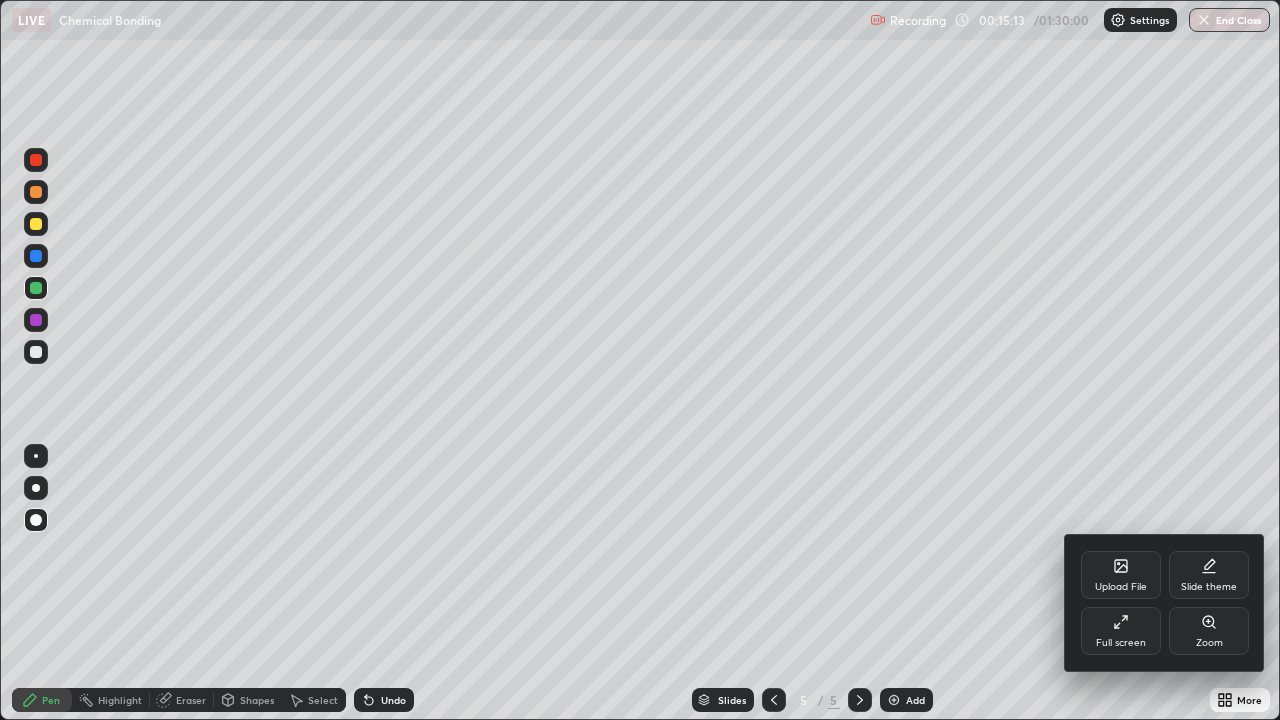 click on "Full screen" at bounding box center (1121, 631) 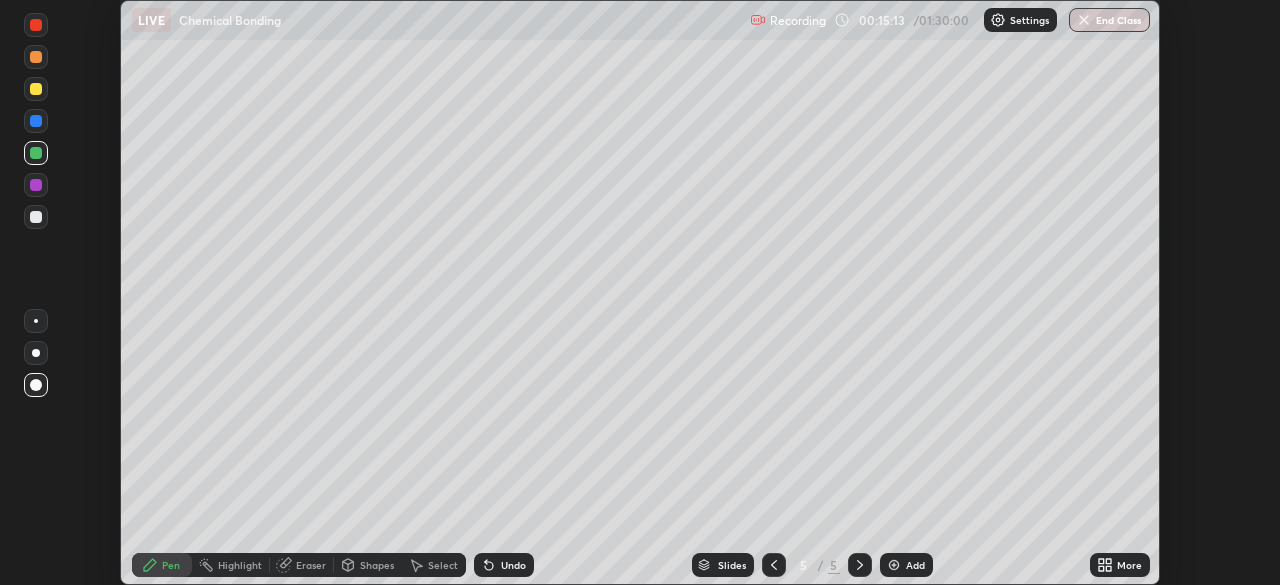 scroll, scrollTop: 585, scrollLeft: 1280, axis: both 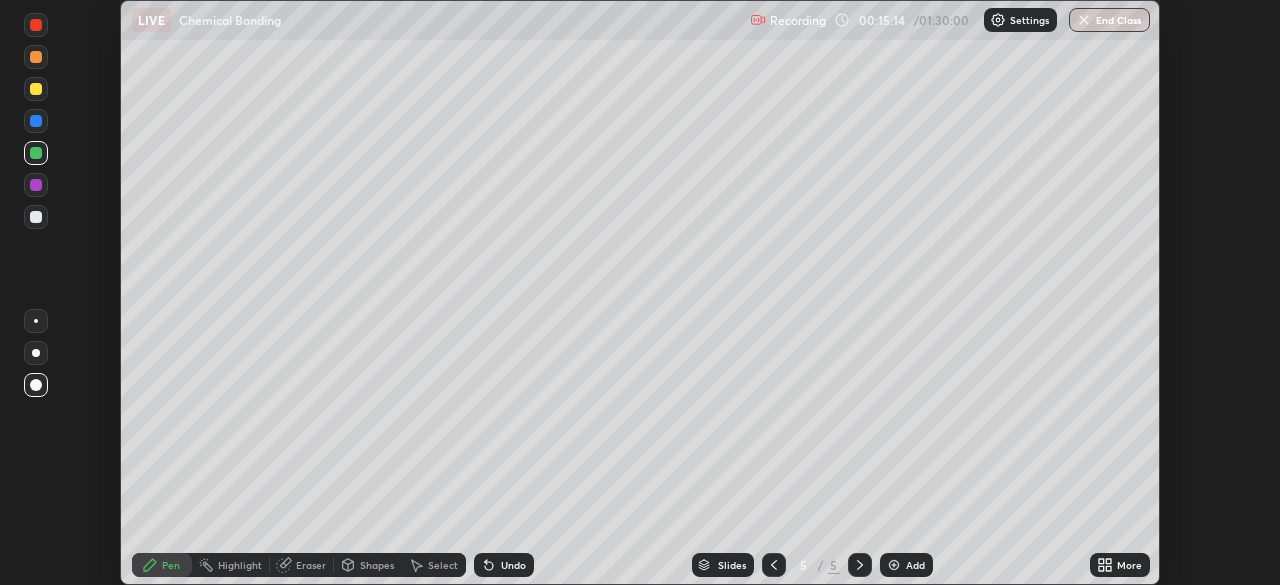 click on "Setting up your live class" at bounding box center (640, 292) 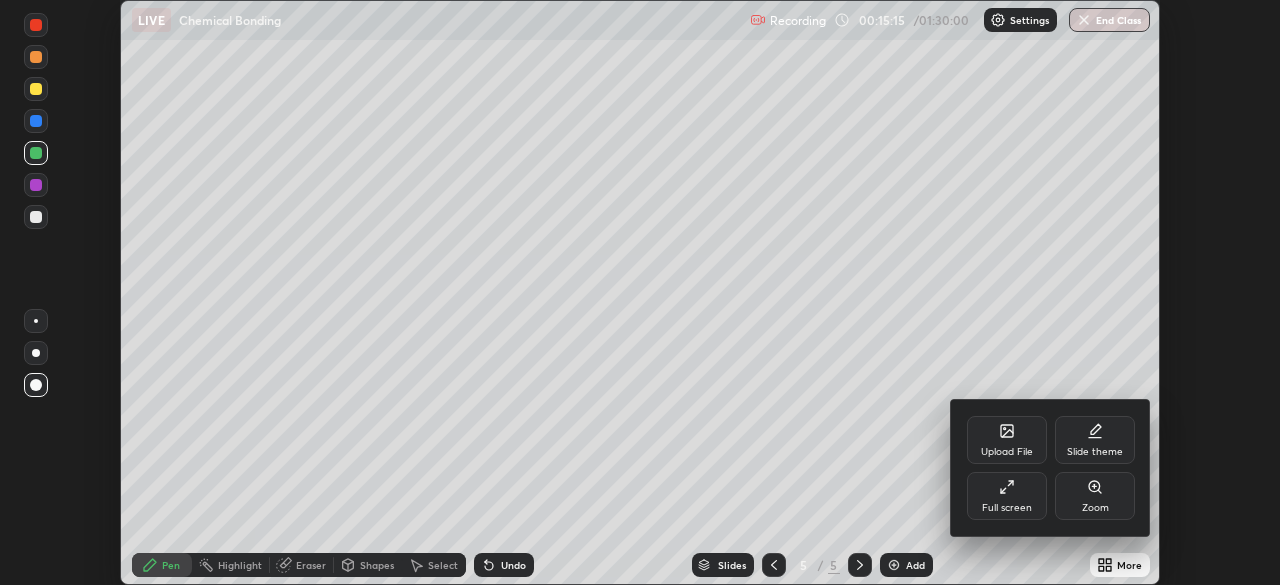 click on "Full screen" at bounding box center (1007, 508) 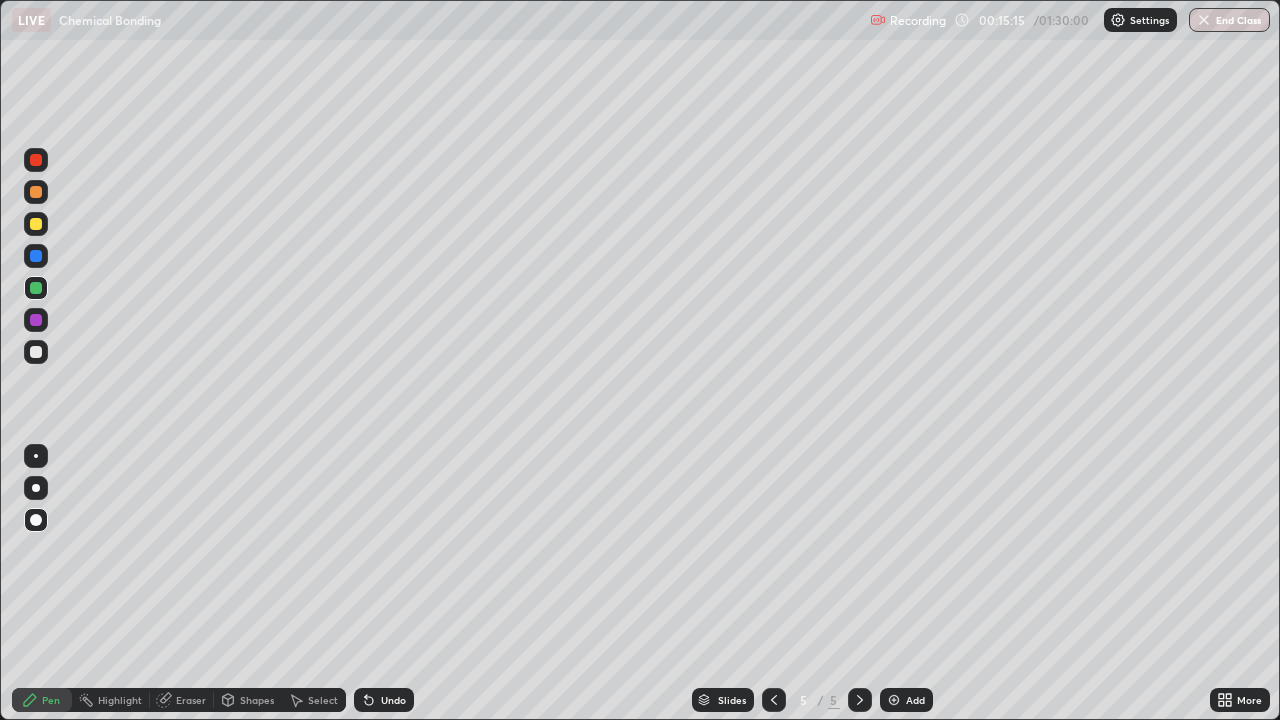 scroll, scrollTop: 99280, scrollLeft: 98720, axis: both 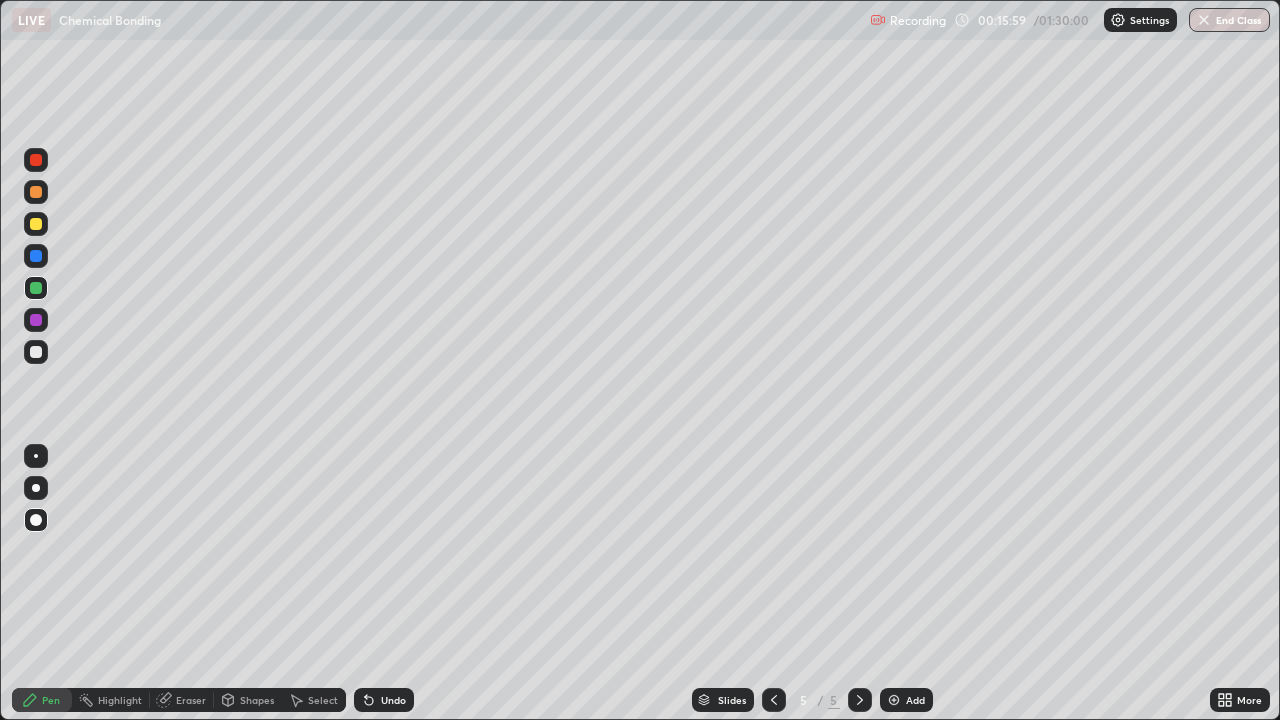 click on "Add" at bounding box center (906, 700) 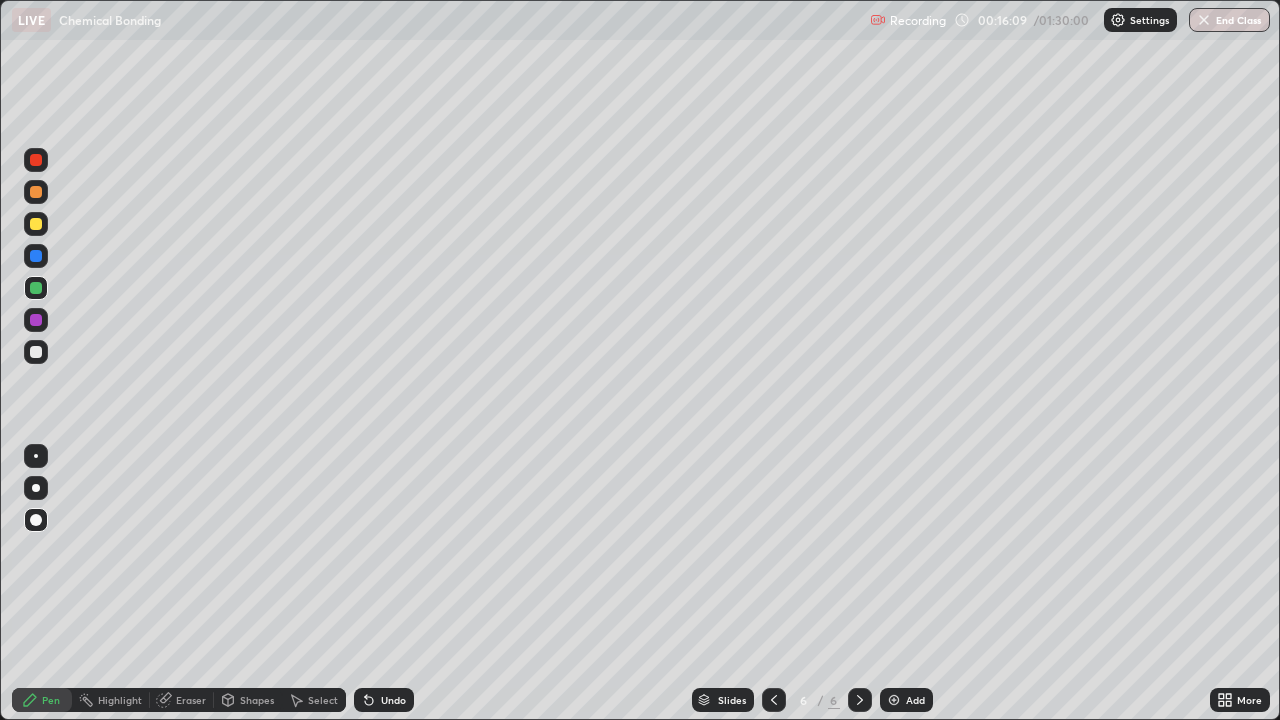 click on "Undo" at bounding box center [393, 700] 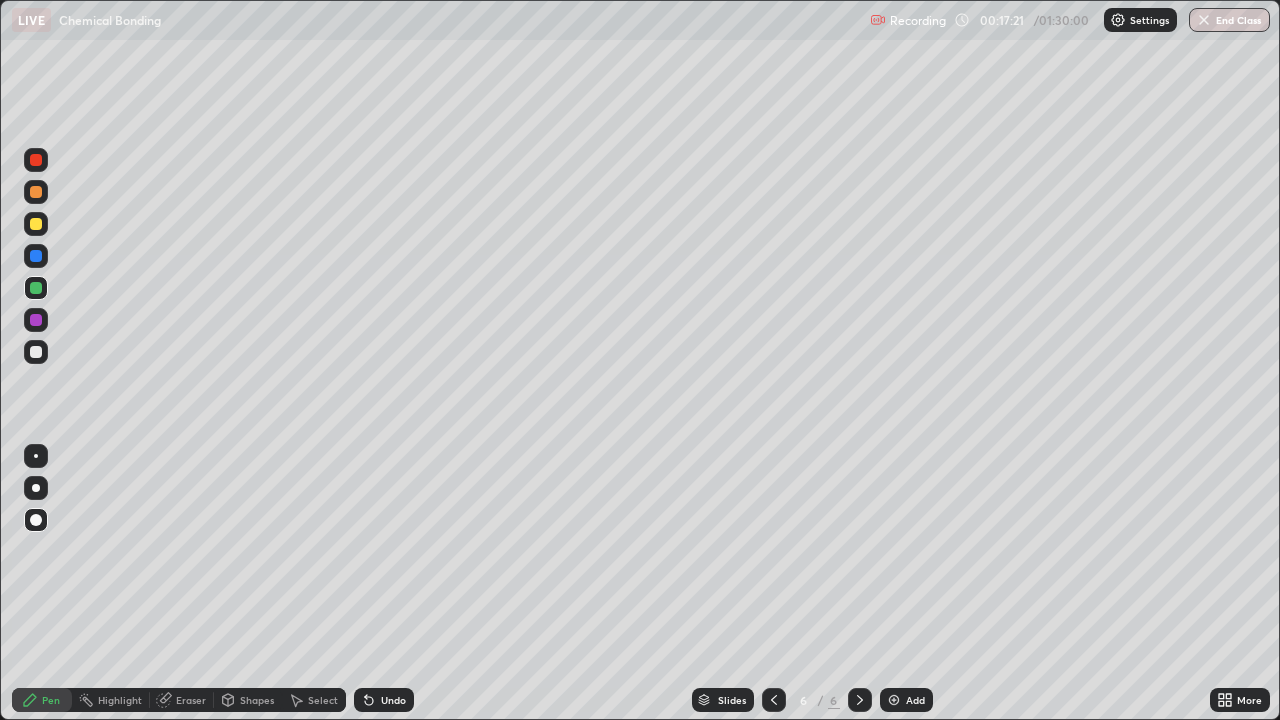 click on "Undo" at bounding box center [384, 700] 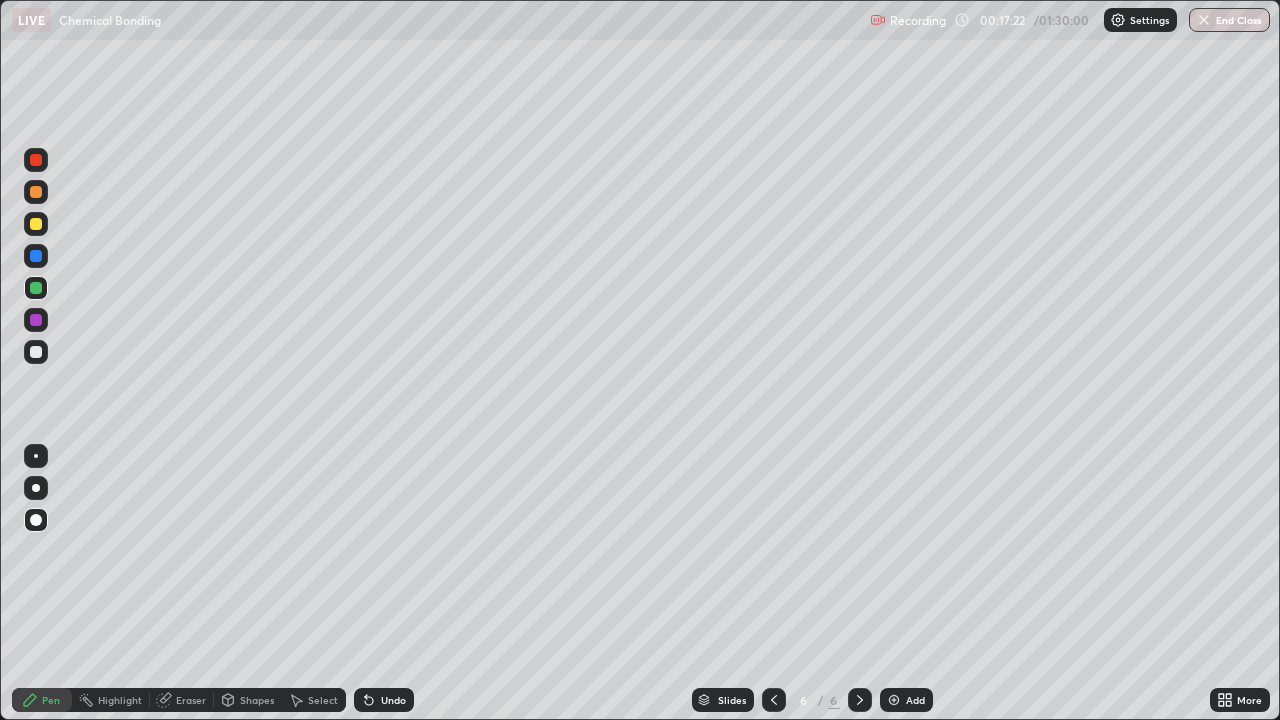 click on "Undo" at bounding box center (384, 700) 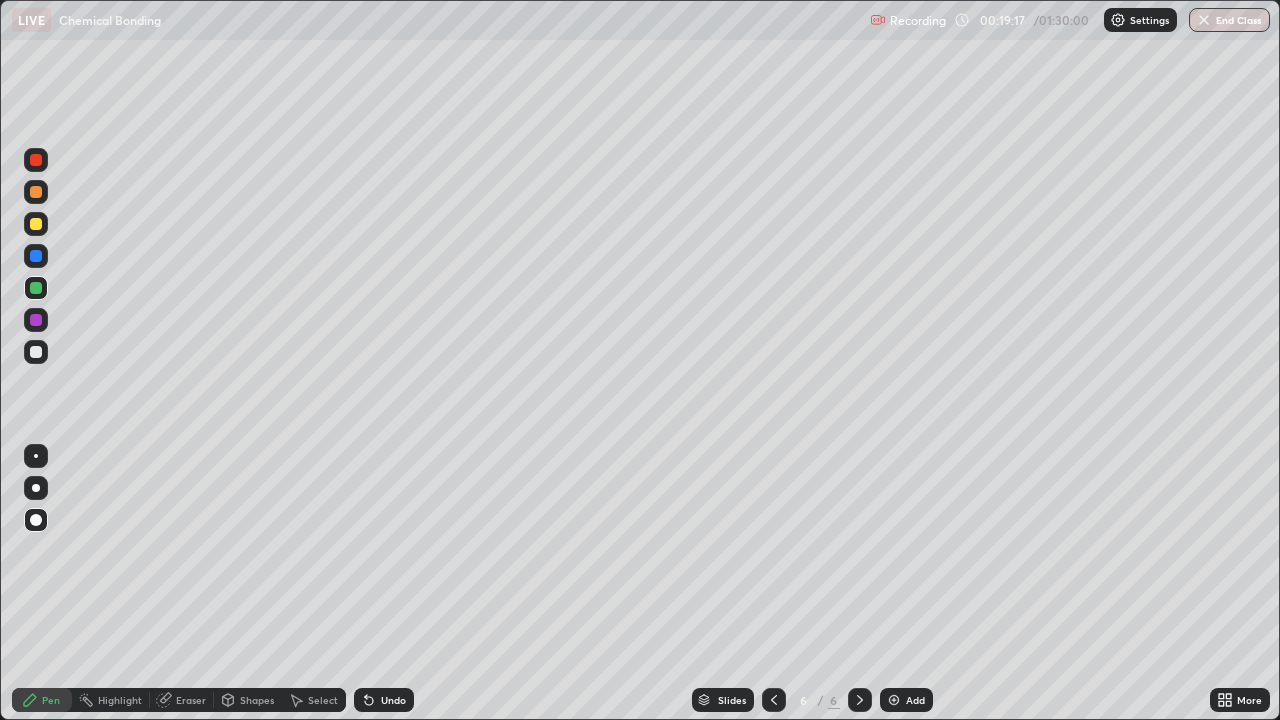 click on "Undo" at bounding box center (393, 700) 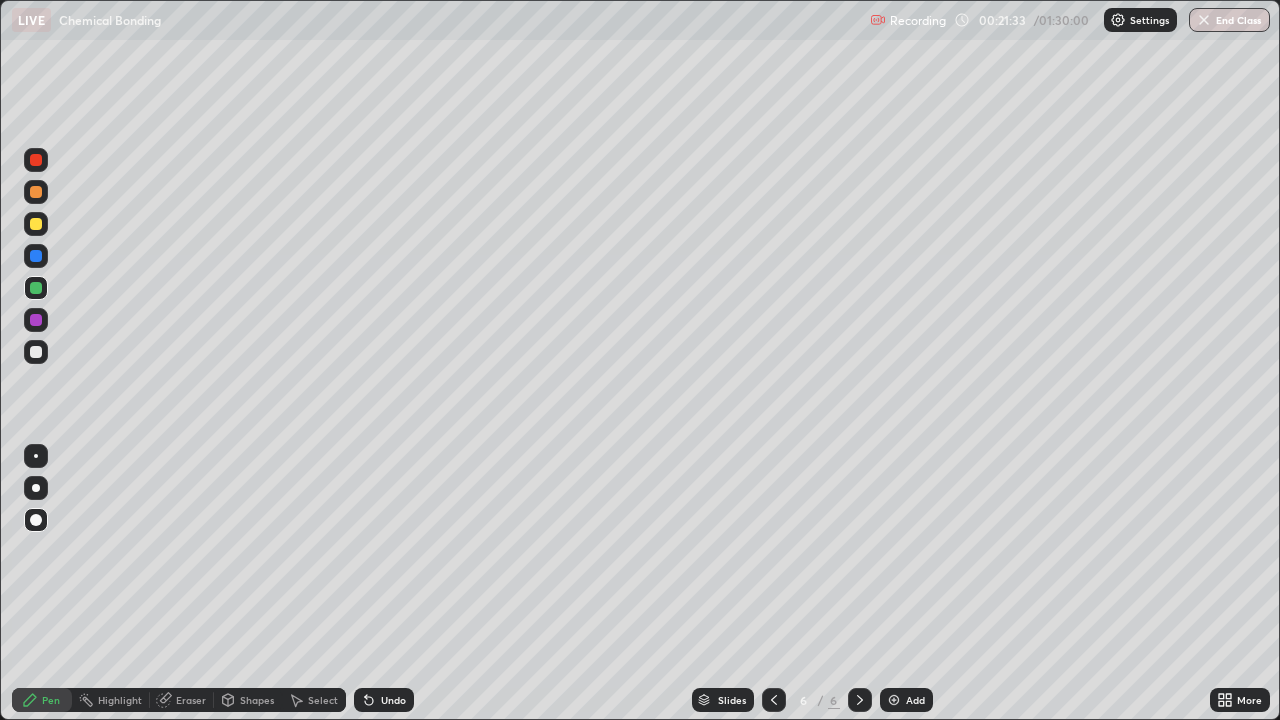 click on "Add" at bounding box center (915, 700) 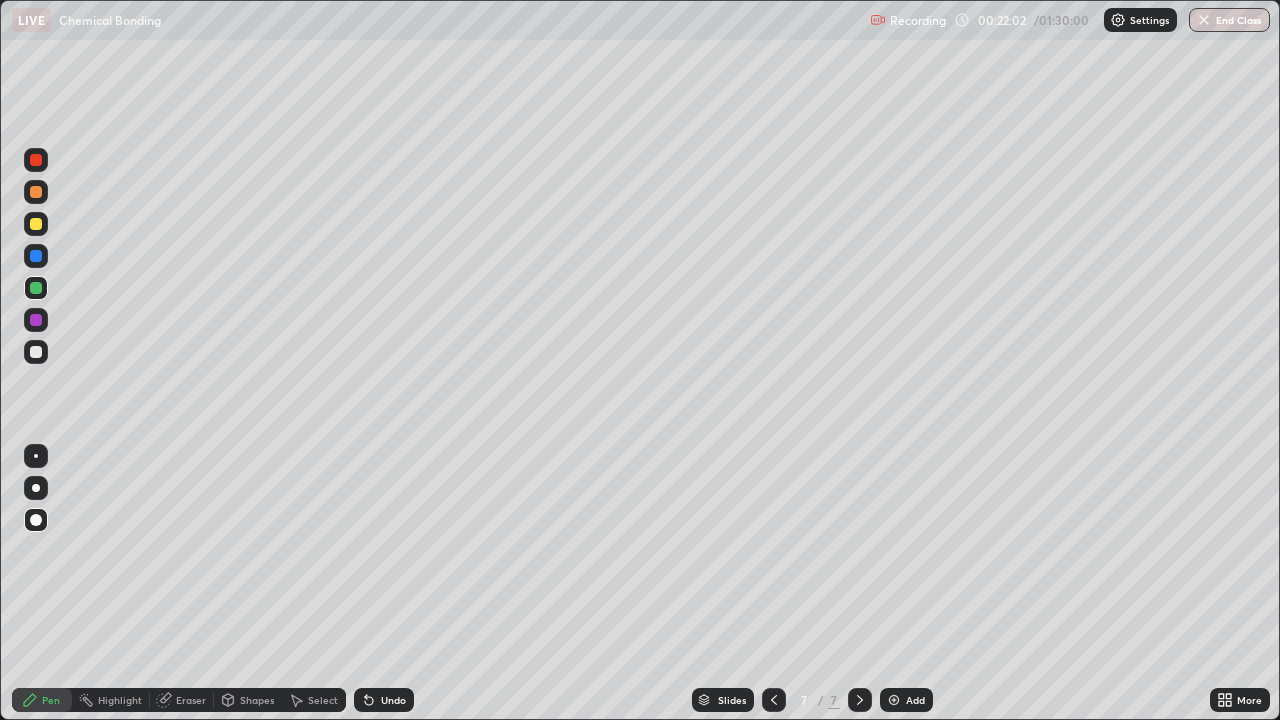 click on "Eraser" at bounding box center [191, 700] 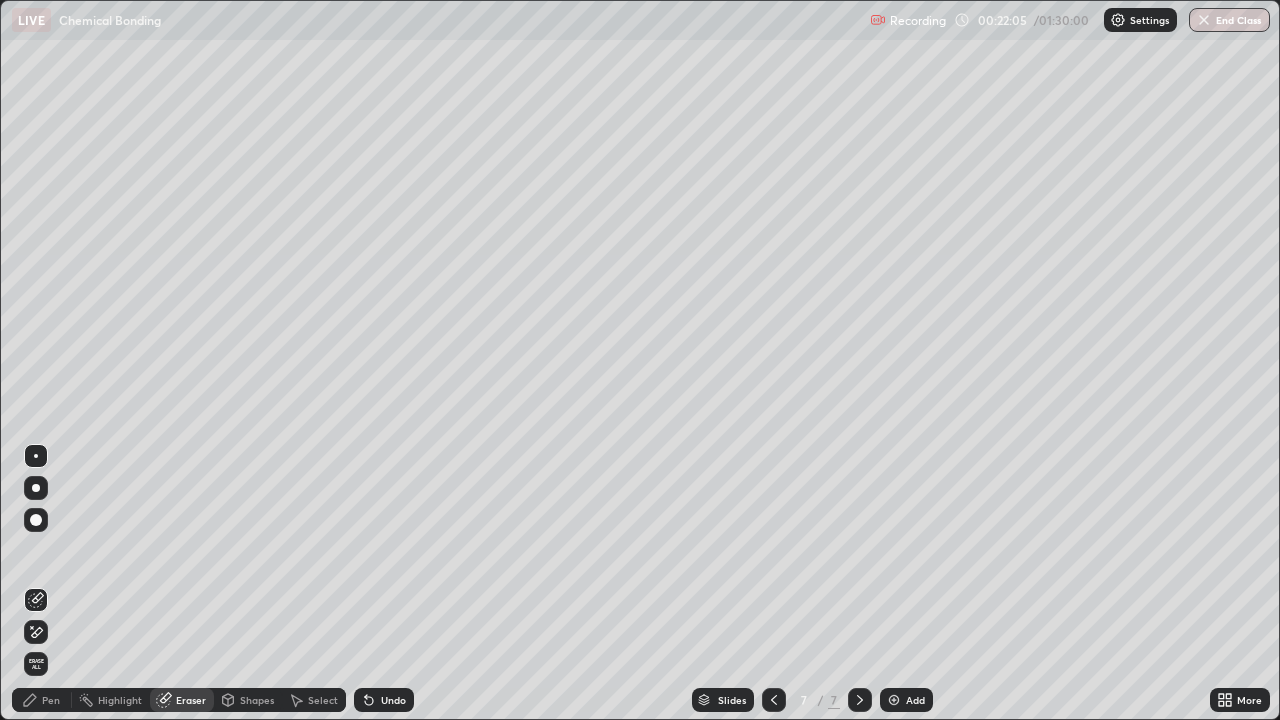 click on "Pen" at bounding box center (51, 700) 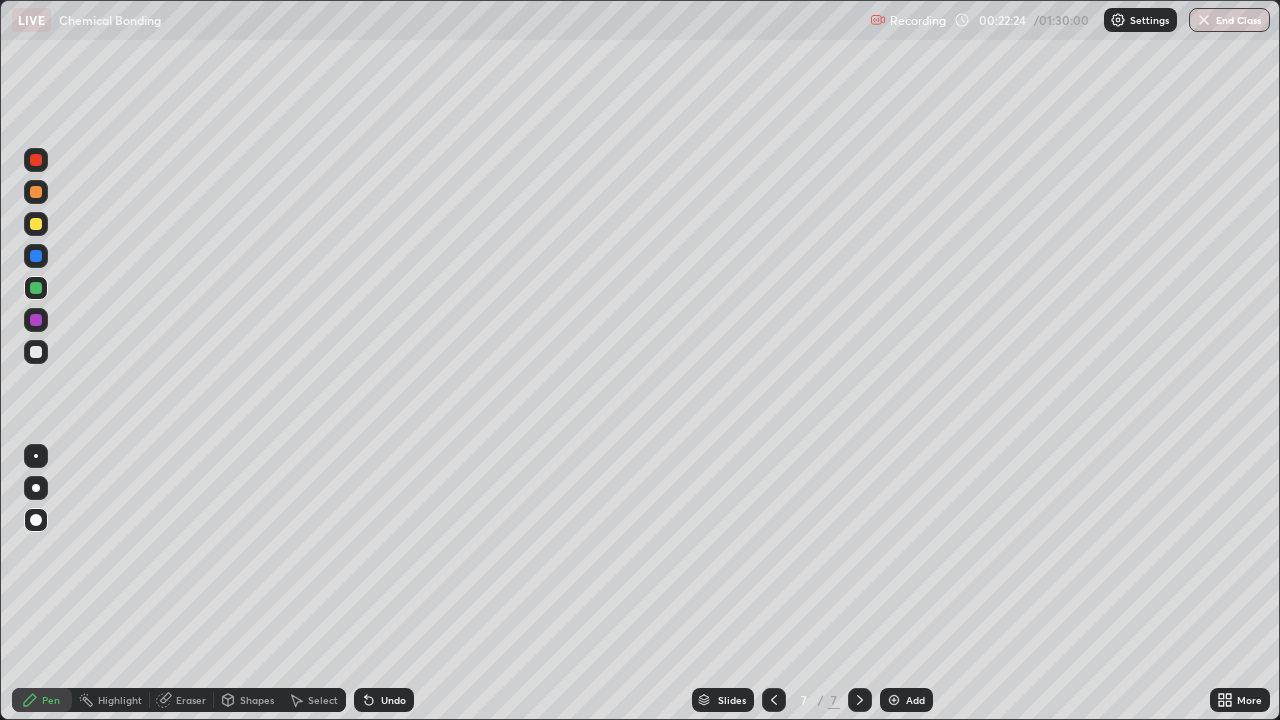 click at bounding box center [36, 224] 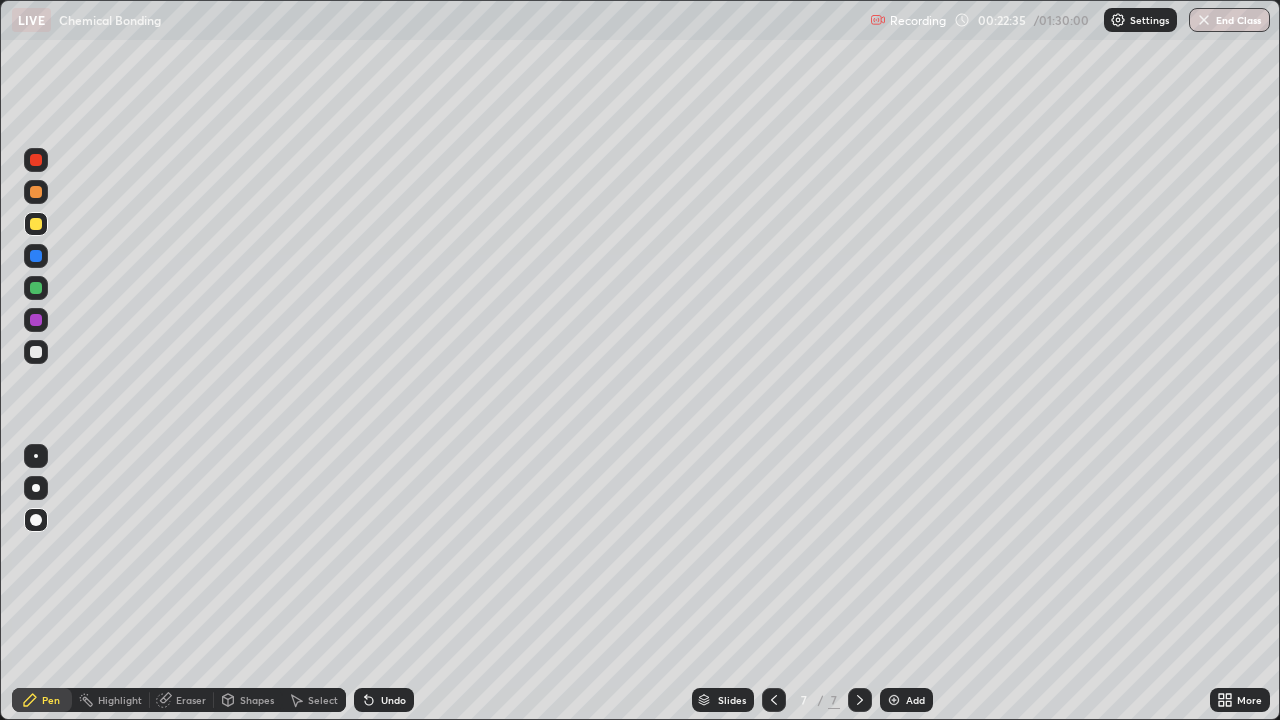 click on "Select" at bounding box center (323, 700) 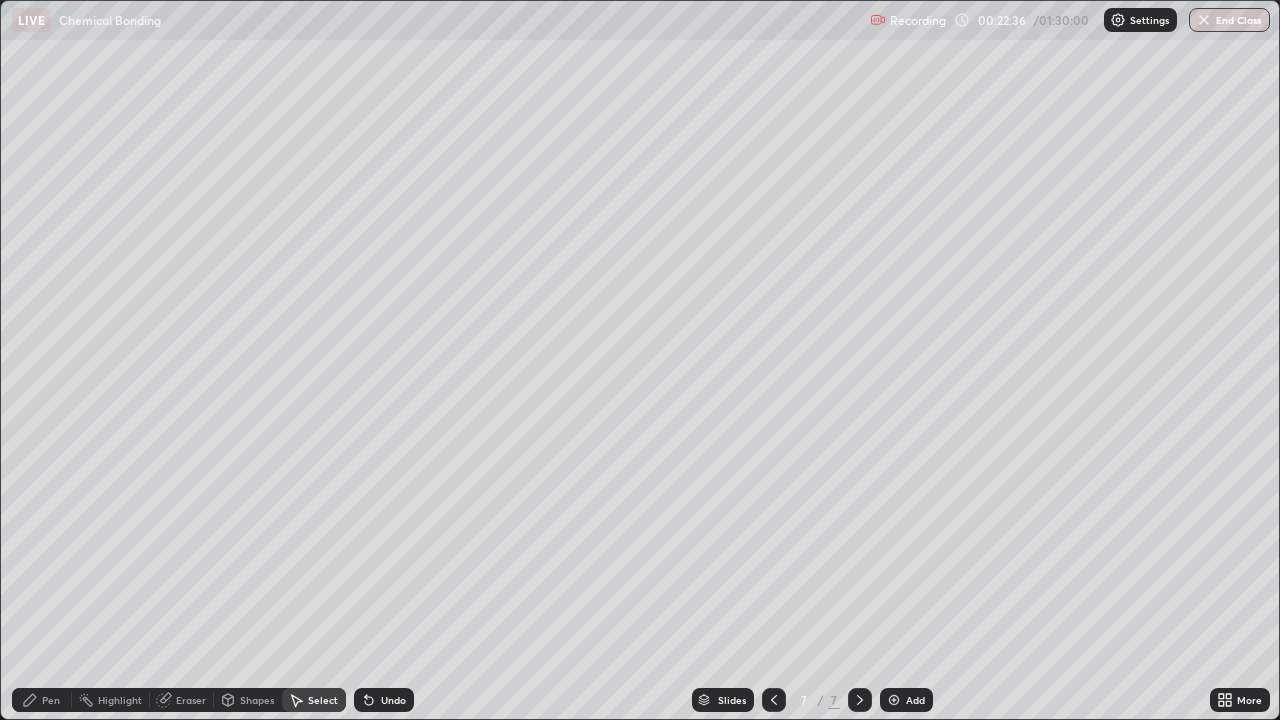 click on "Pen" at bounding box center [51, 700] 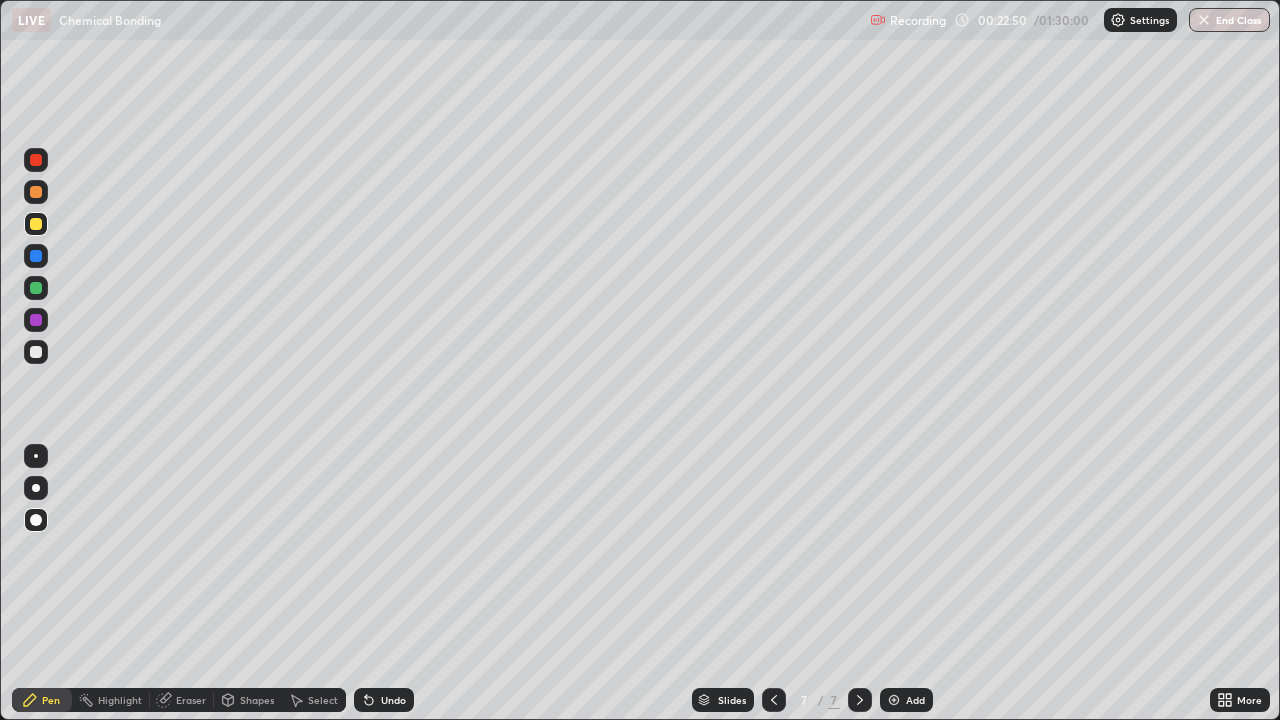 click on "Select" at bounding box center [323, 700] 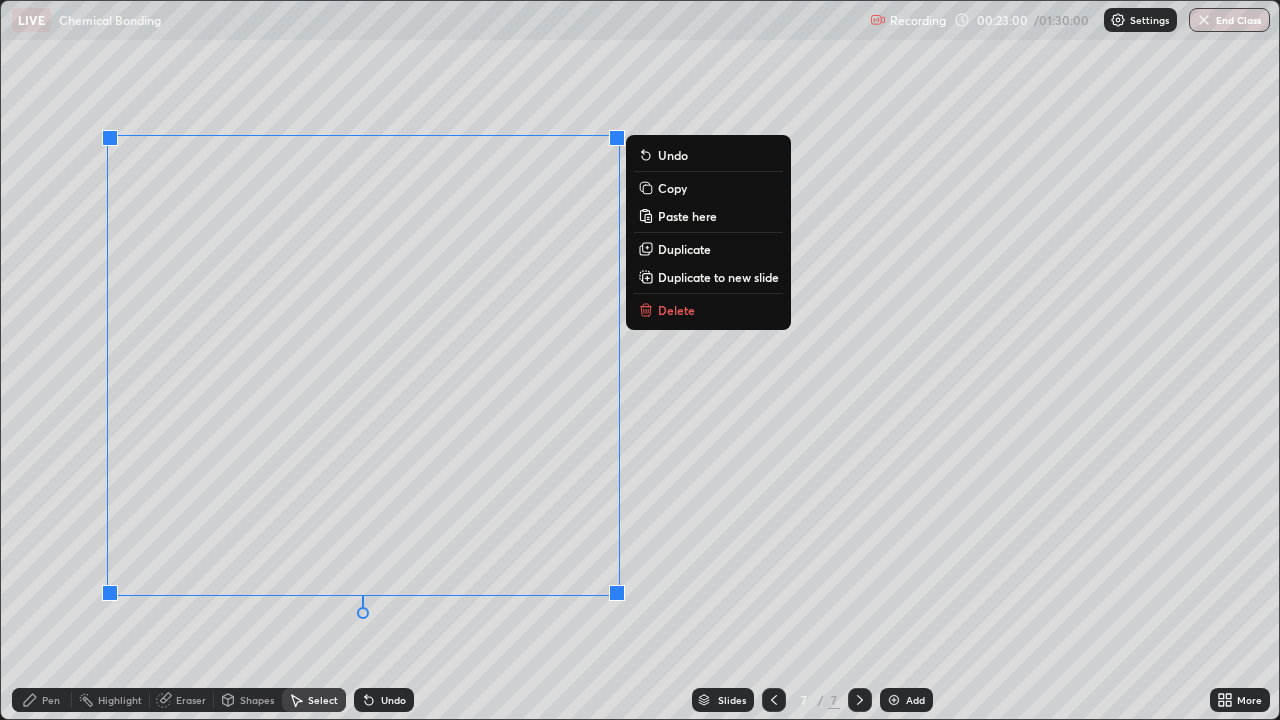 click on "Duplicate" at bounding box center [708, 249] 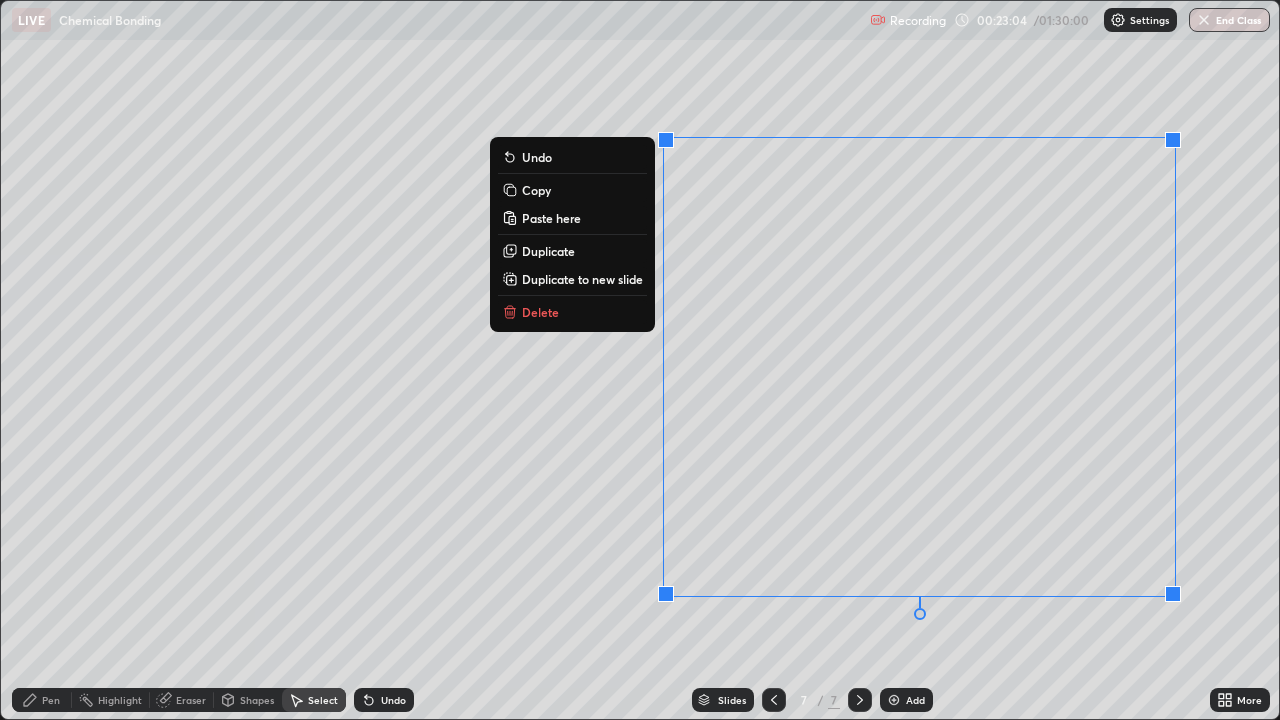 click on "0 ° Undo Copy Paste here Duplicate Duplicate to new slide Delete" at bounding box center (640, 360) 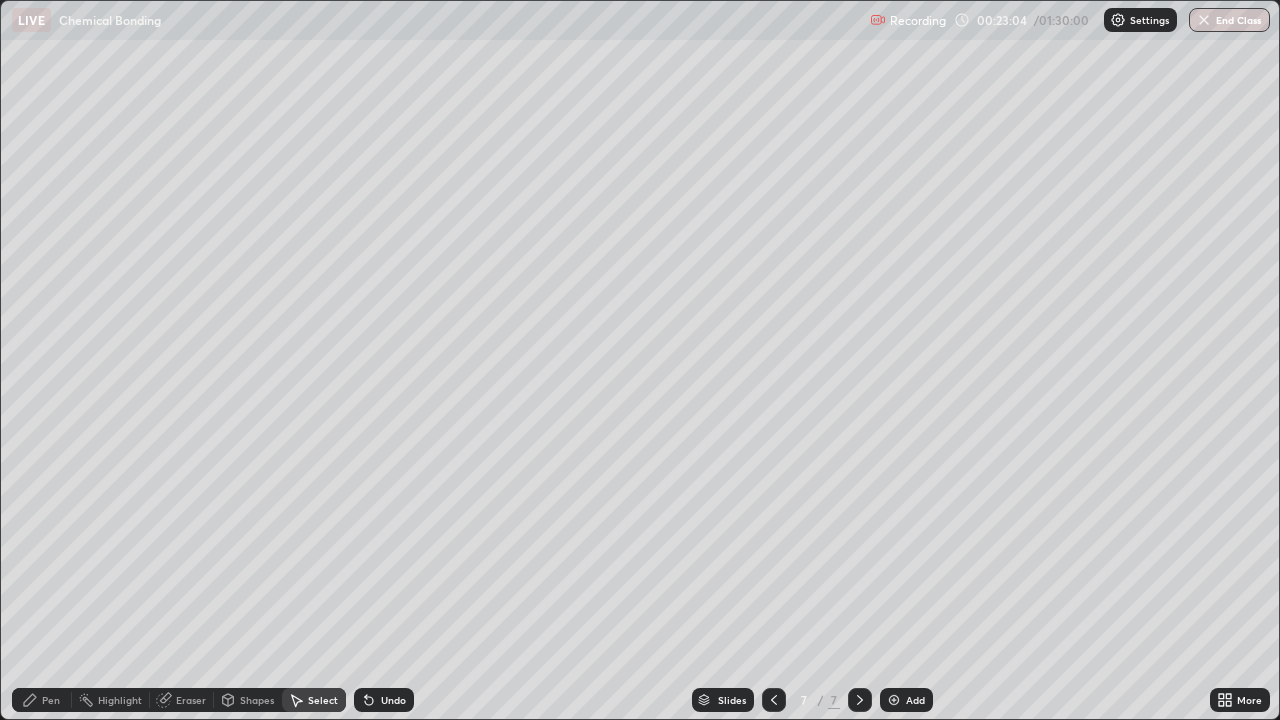 click on "Shapes" at bounding box center [257, 700] 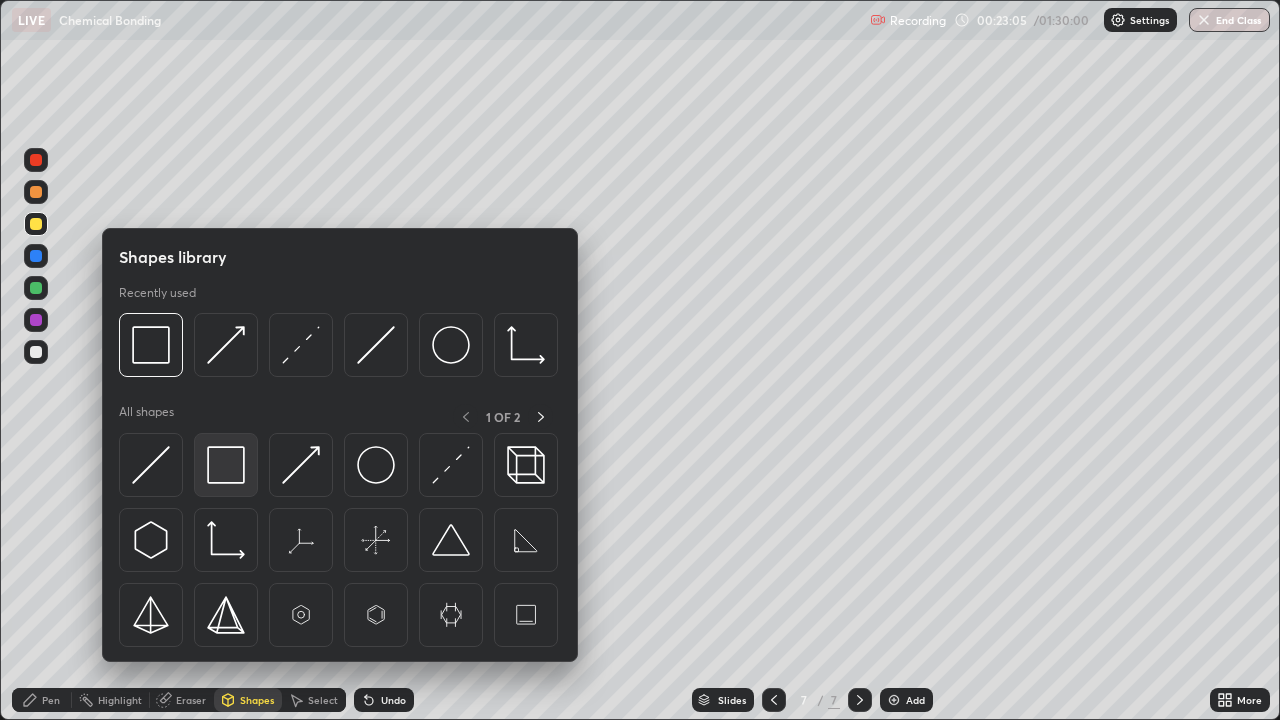 click at bounding box center [226, 465] 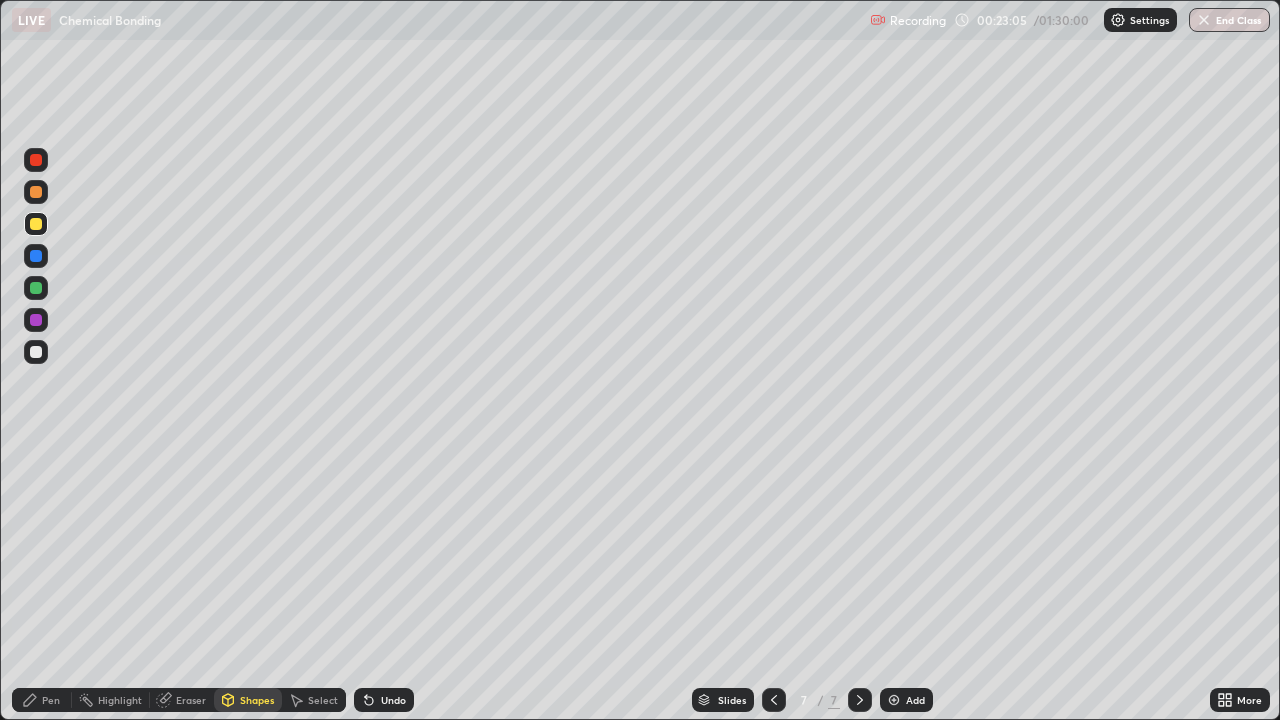 click at bounding box center [36, 320] 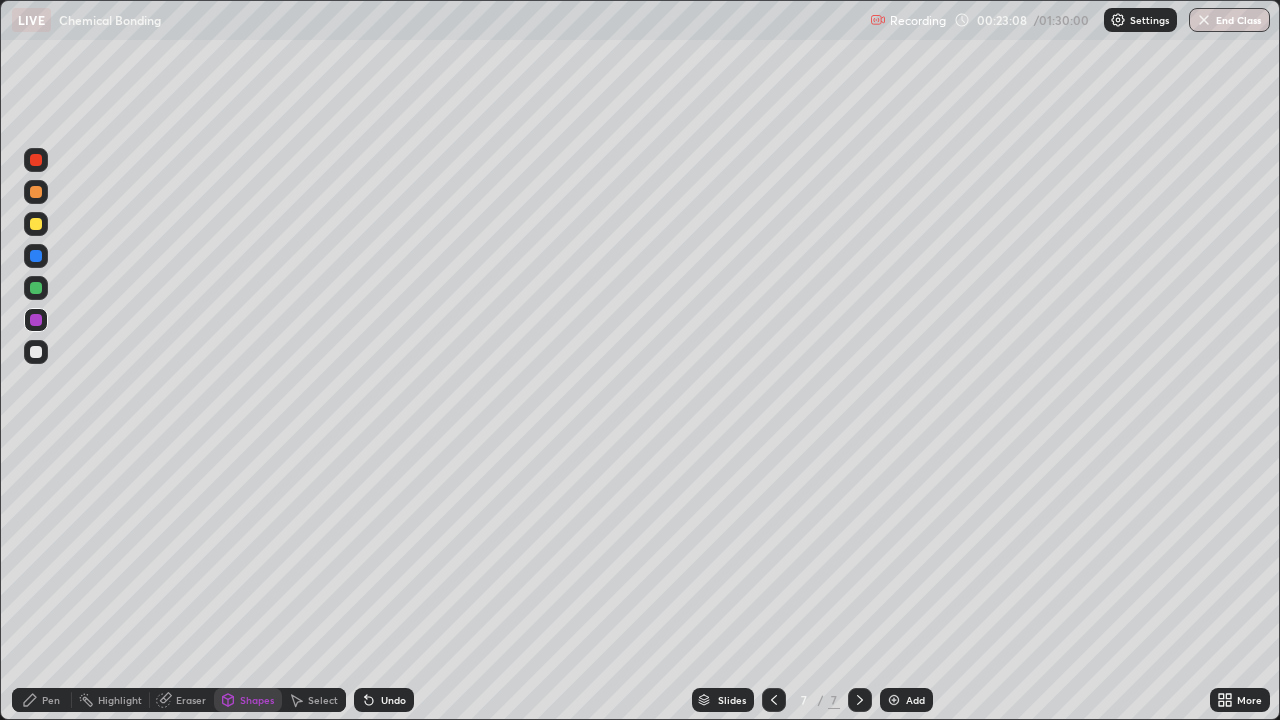 click 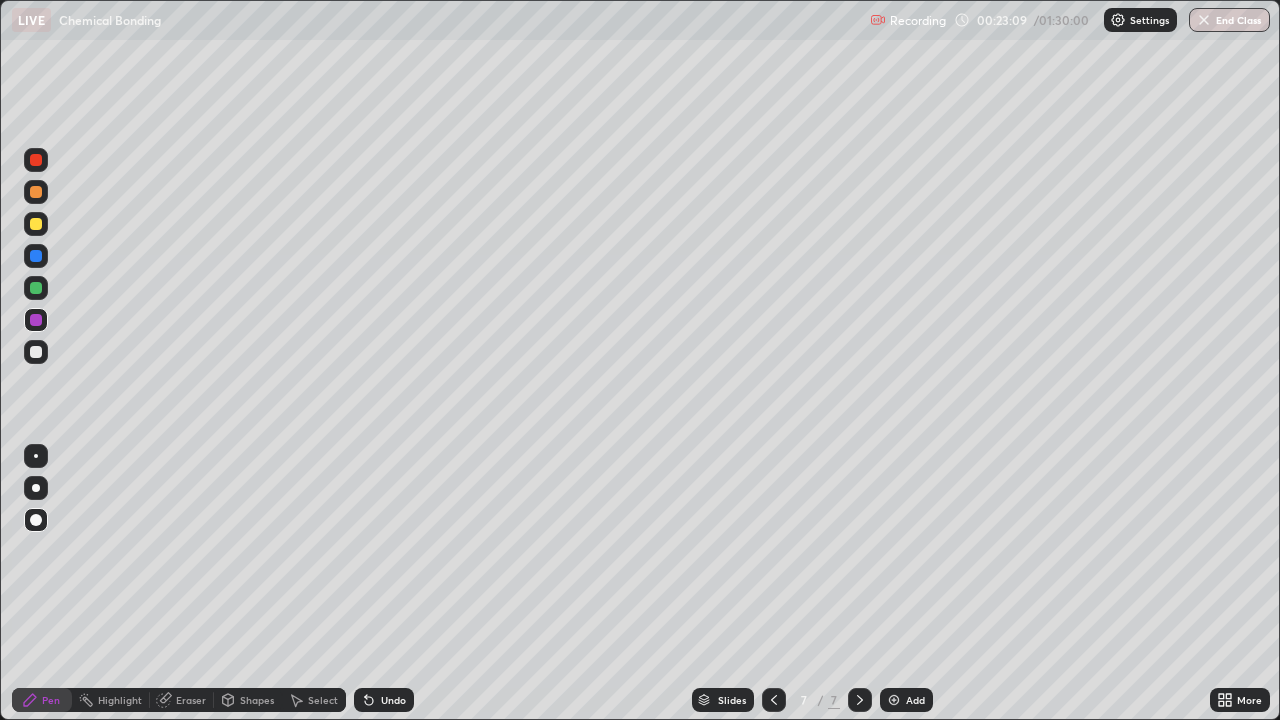 click on "Eraser" at bounding box center [191, 700] 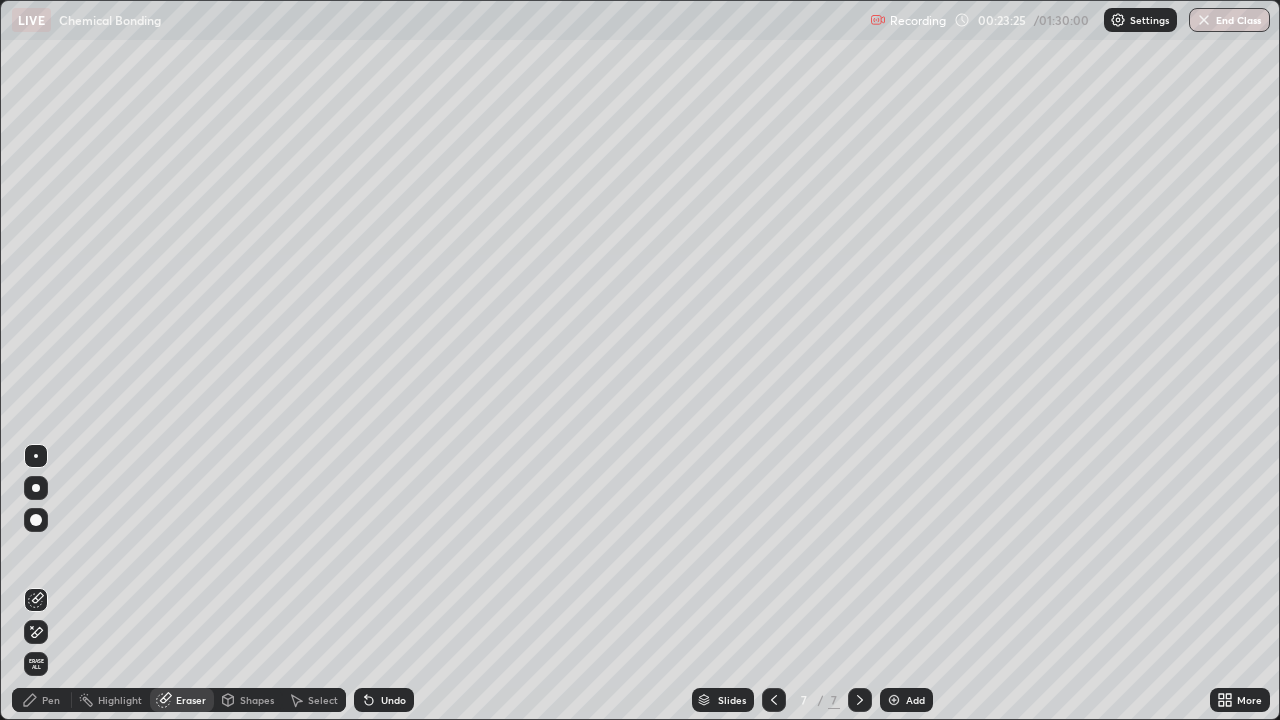 click on "Pen" at bounding box center (51, 700) 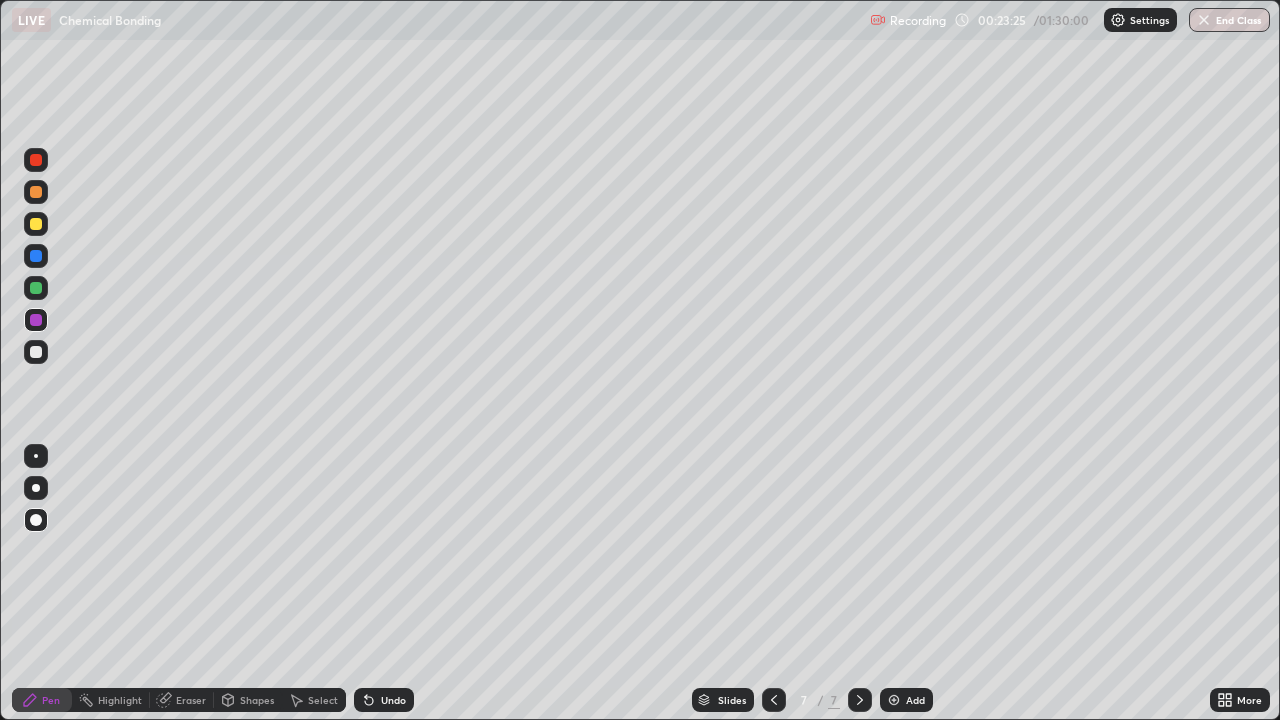 click at bounding box center (36, 352) 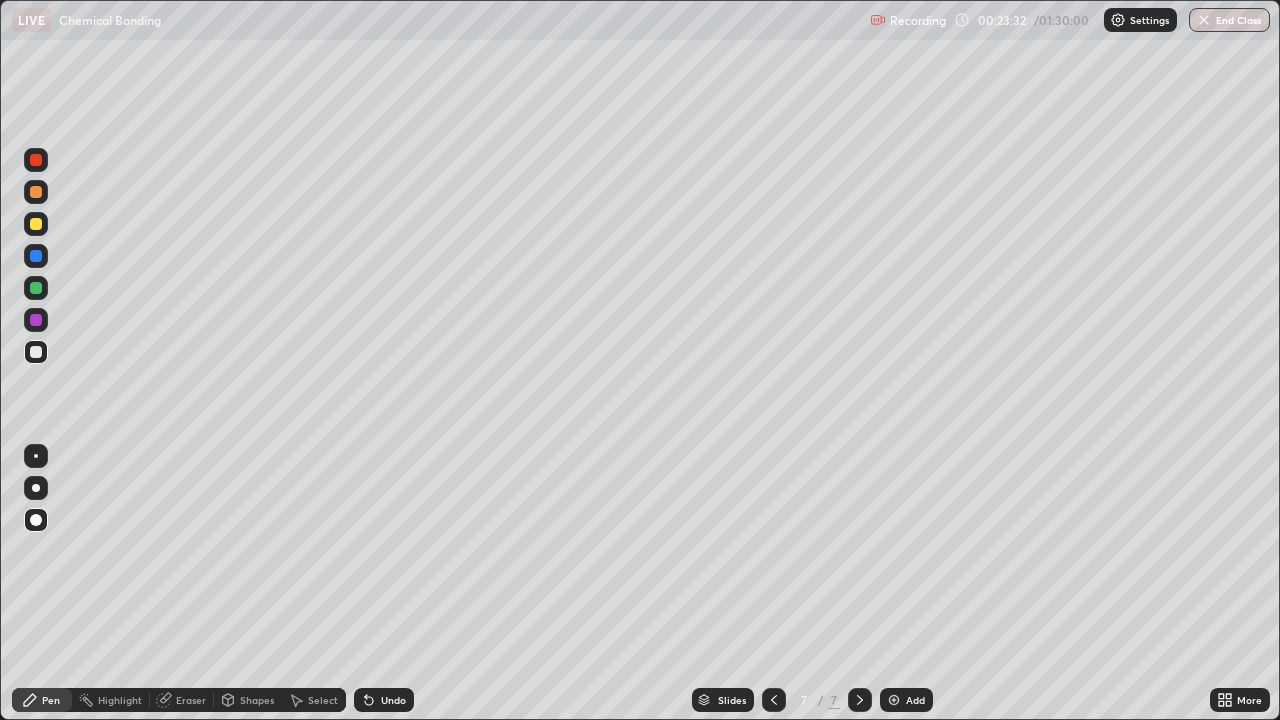 click 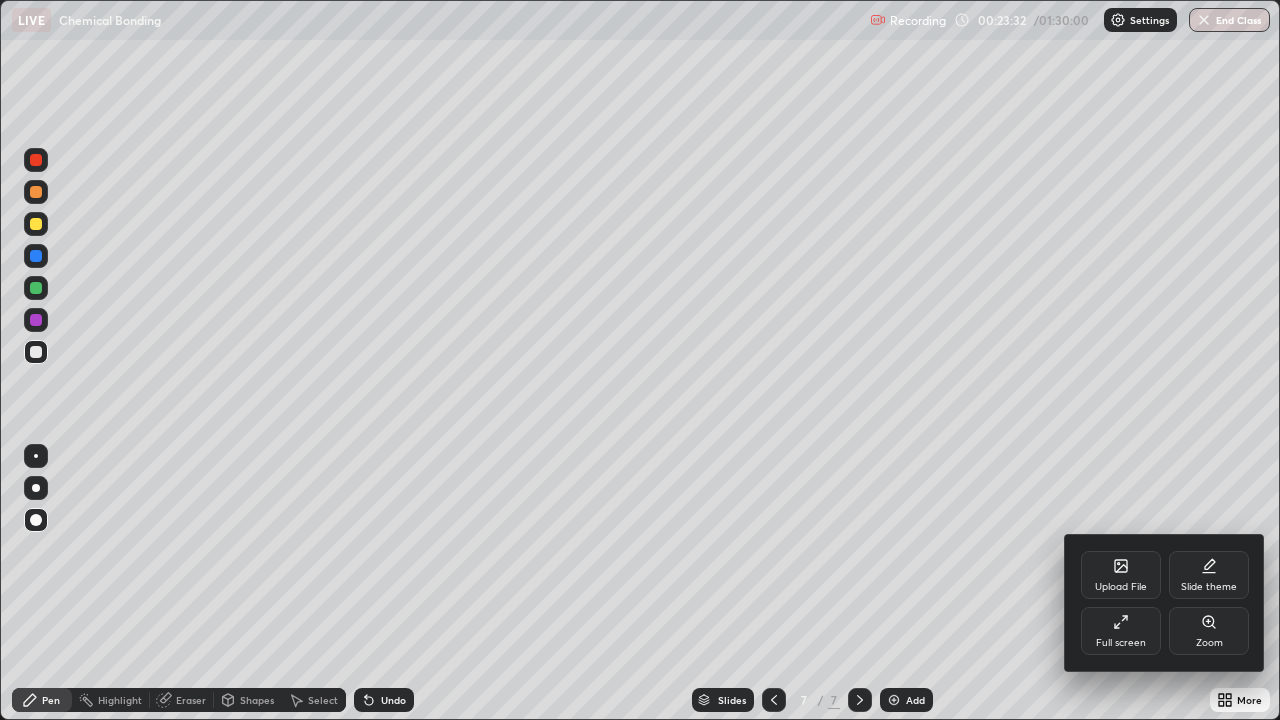 click 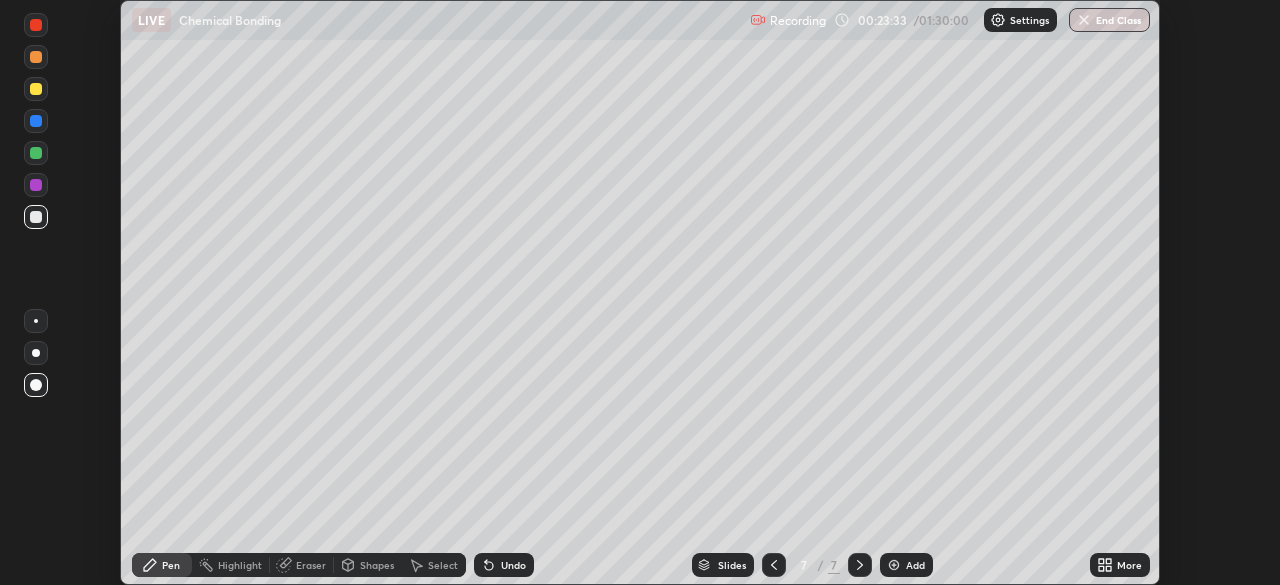 scroll, scrollTop: 585, scrollLeft: 1280, axis: both 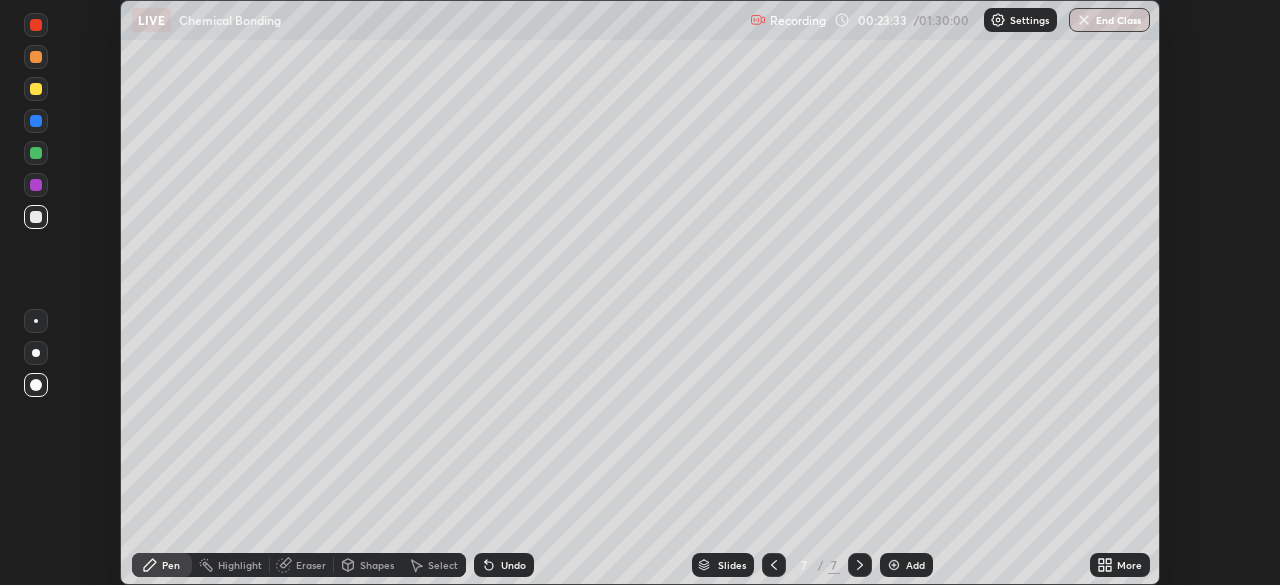 click 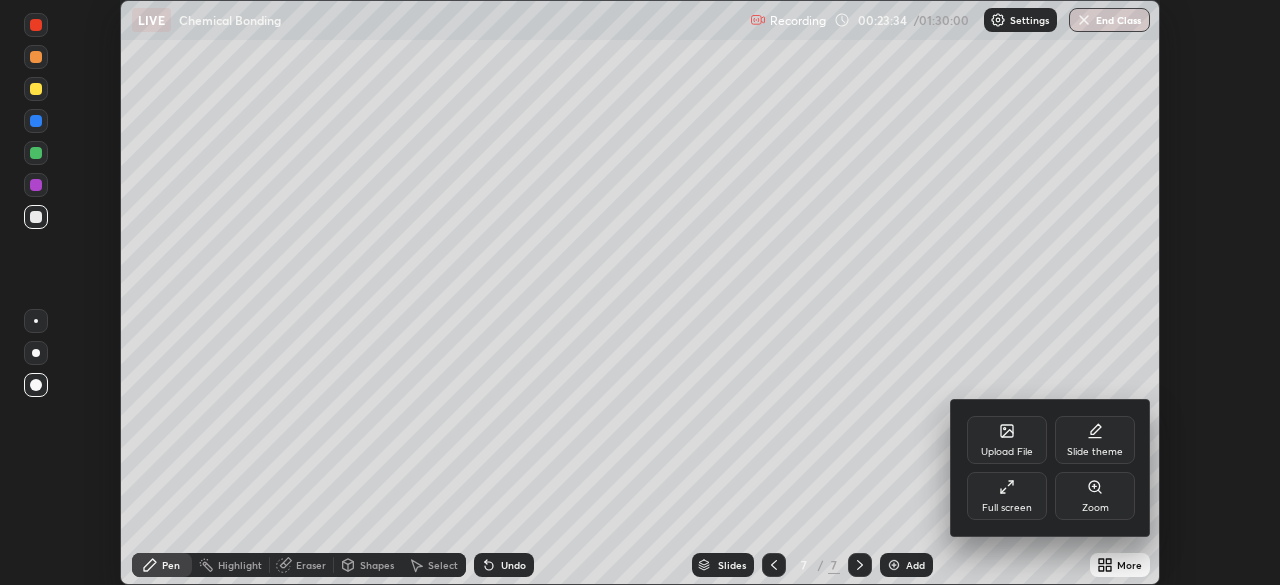 click on "Full screen" at bounding box center [1007, 496] 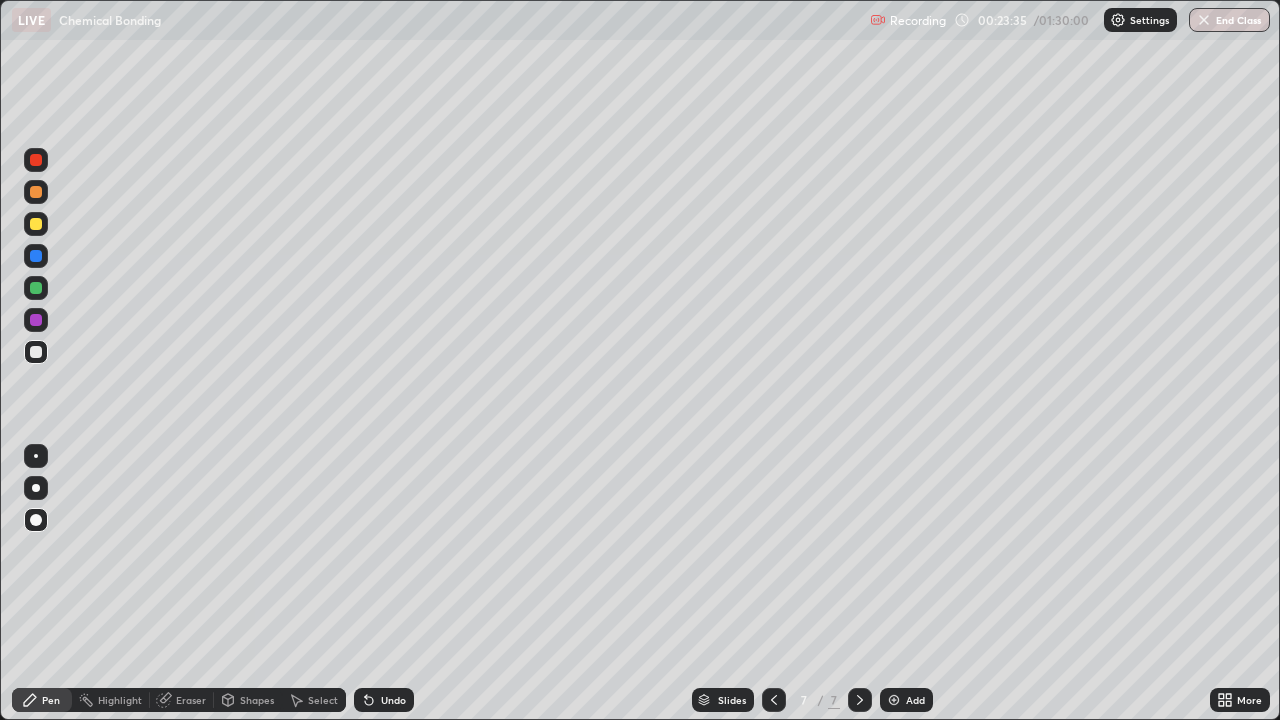 scroll, scrollTop: 99280, scrollLeft: 98720, axis: both 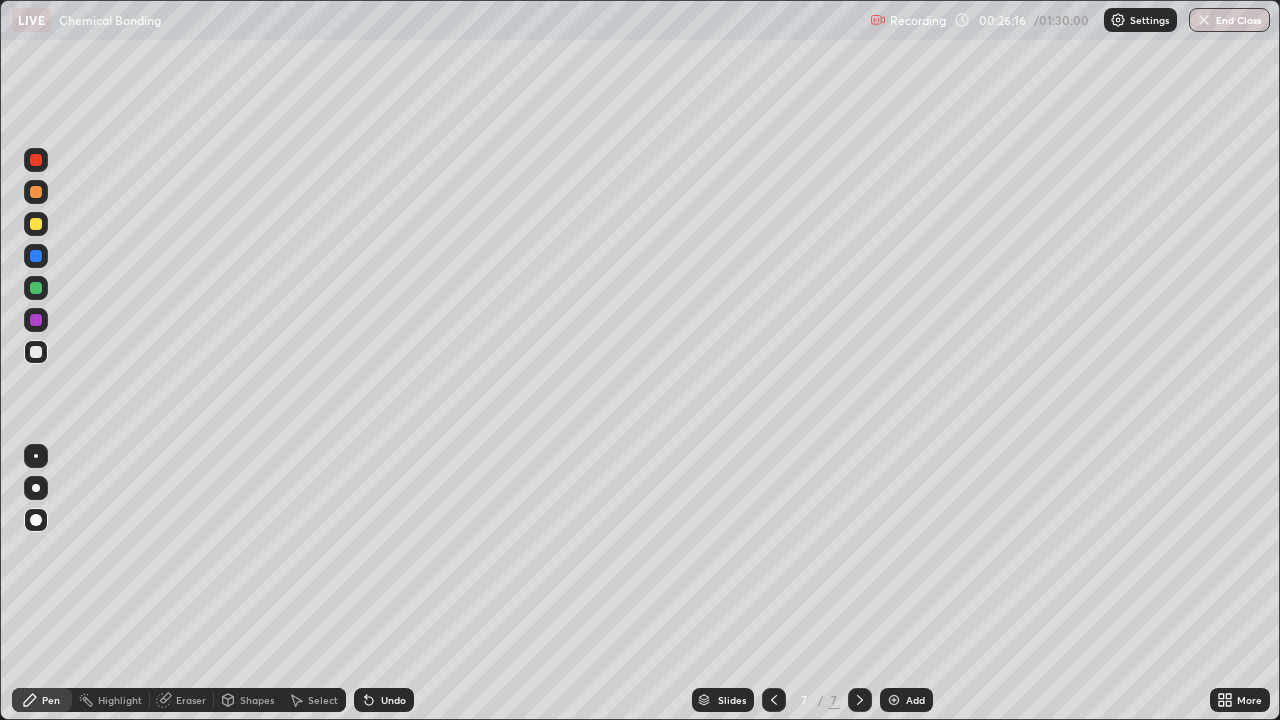 click at bounding box center [894, 700] 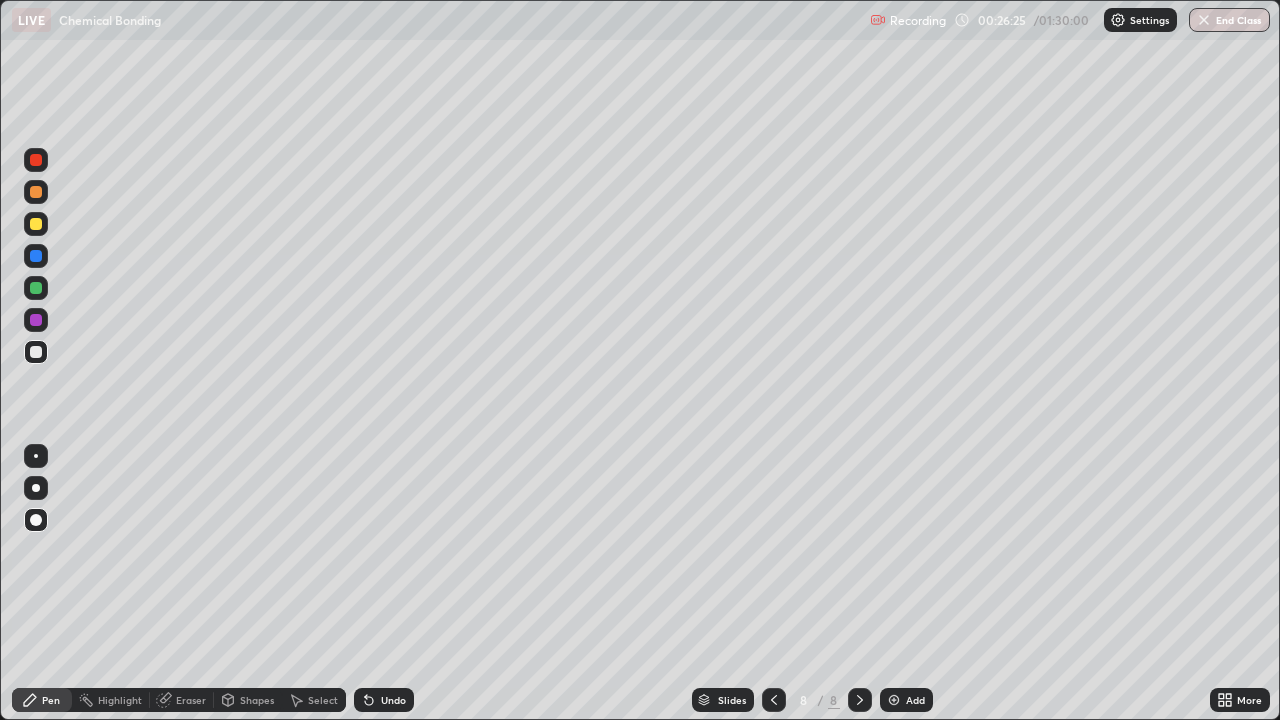 click 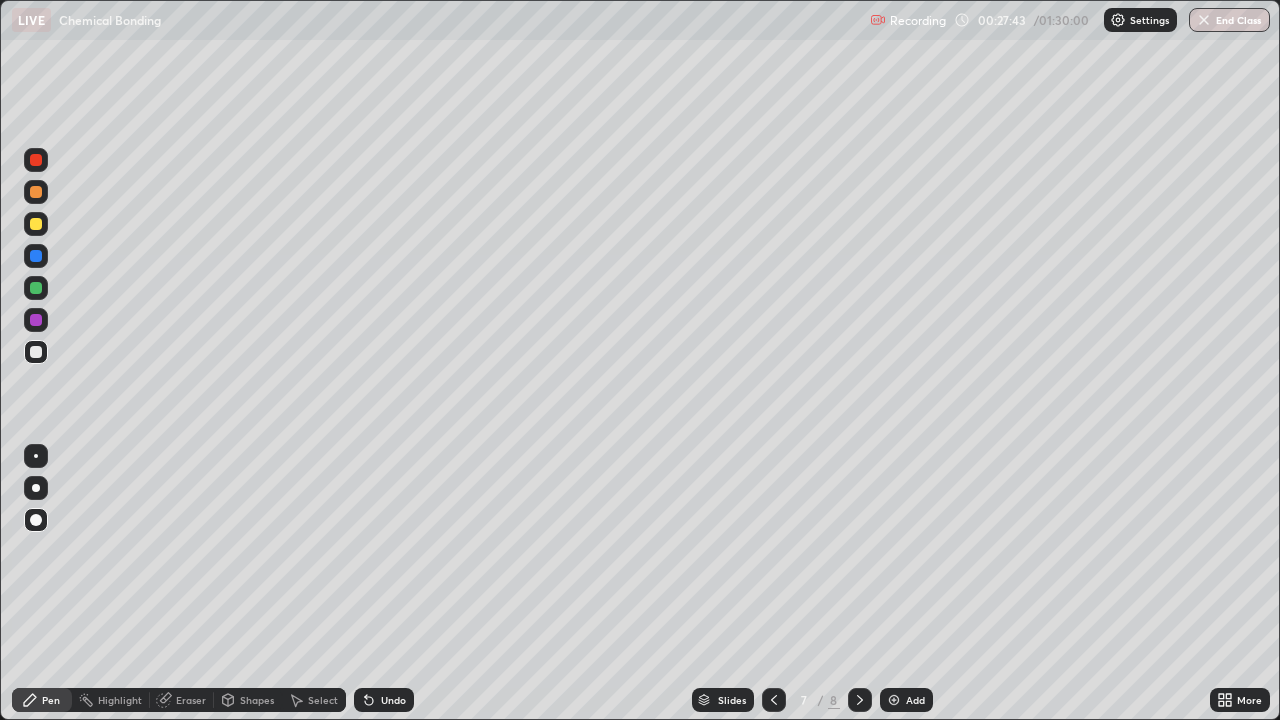 click 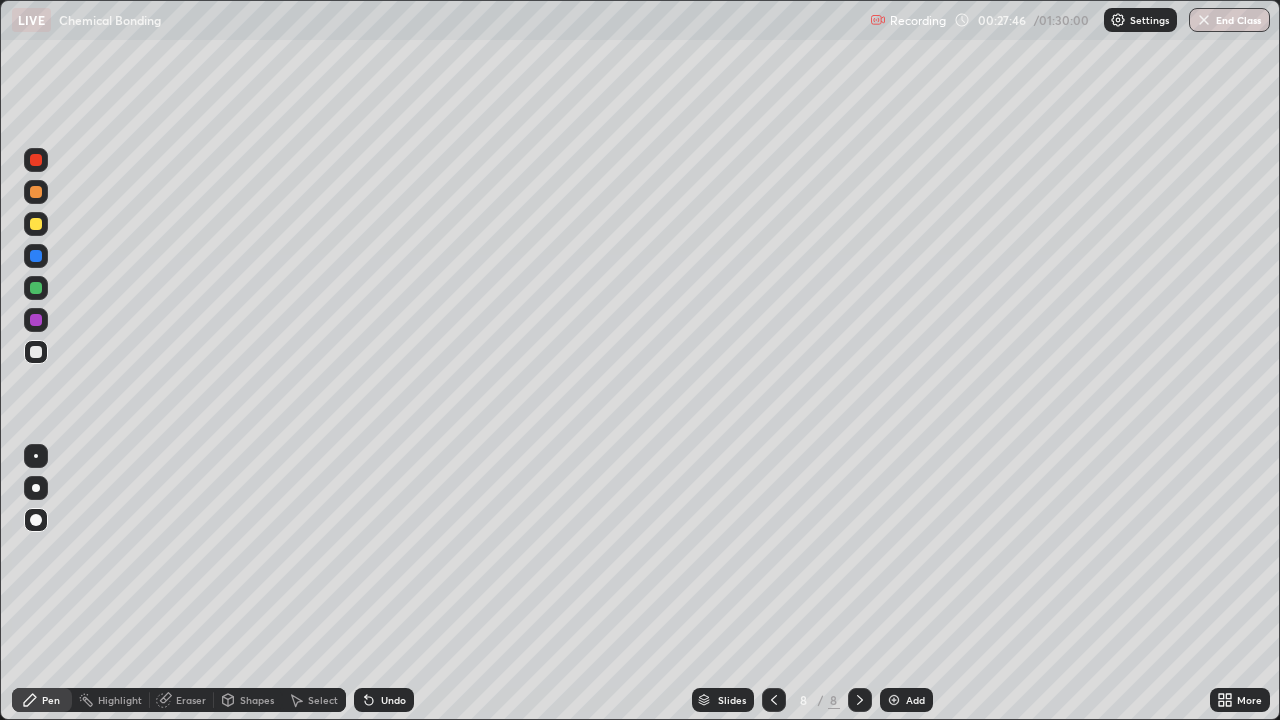 click at bounding box center (36, 224) 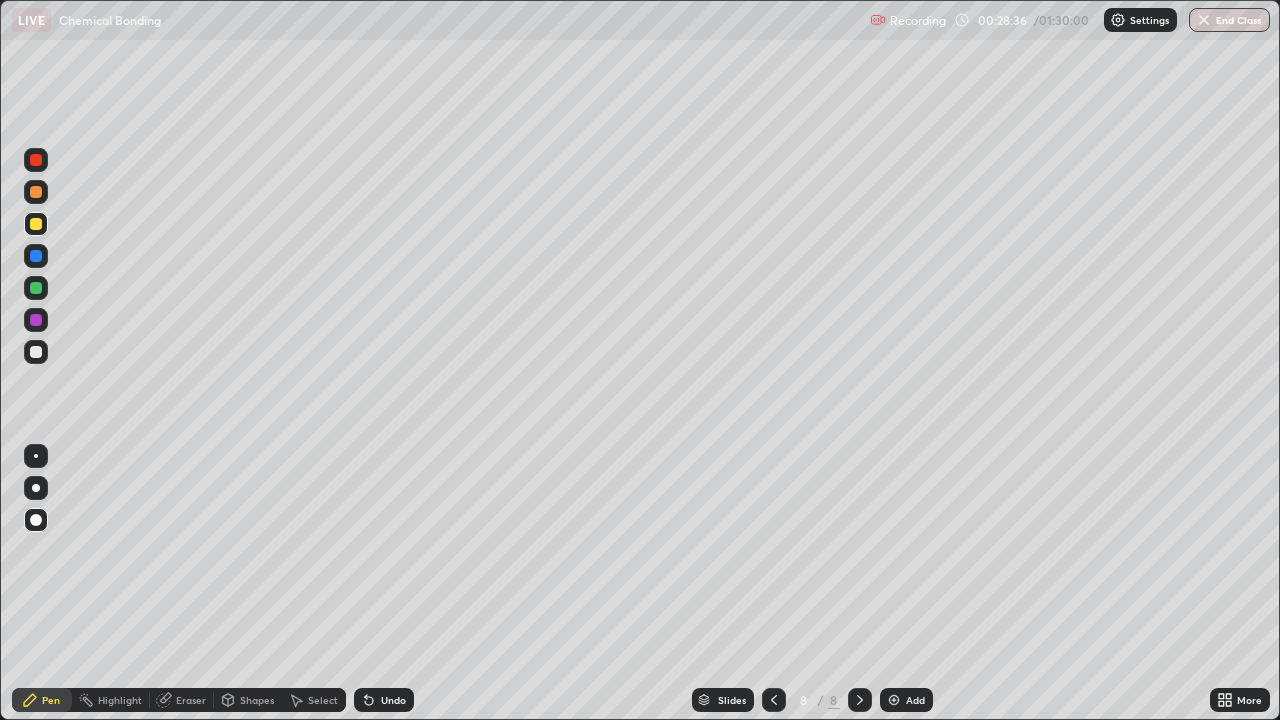 click on "Undo" at bounding box center (384, 700) 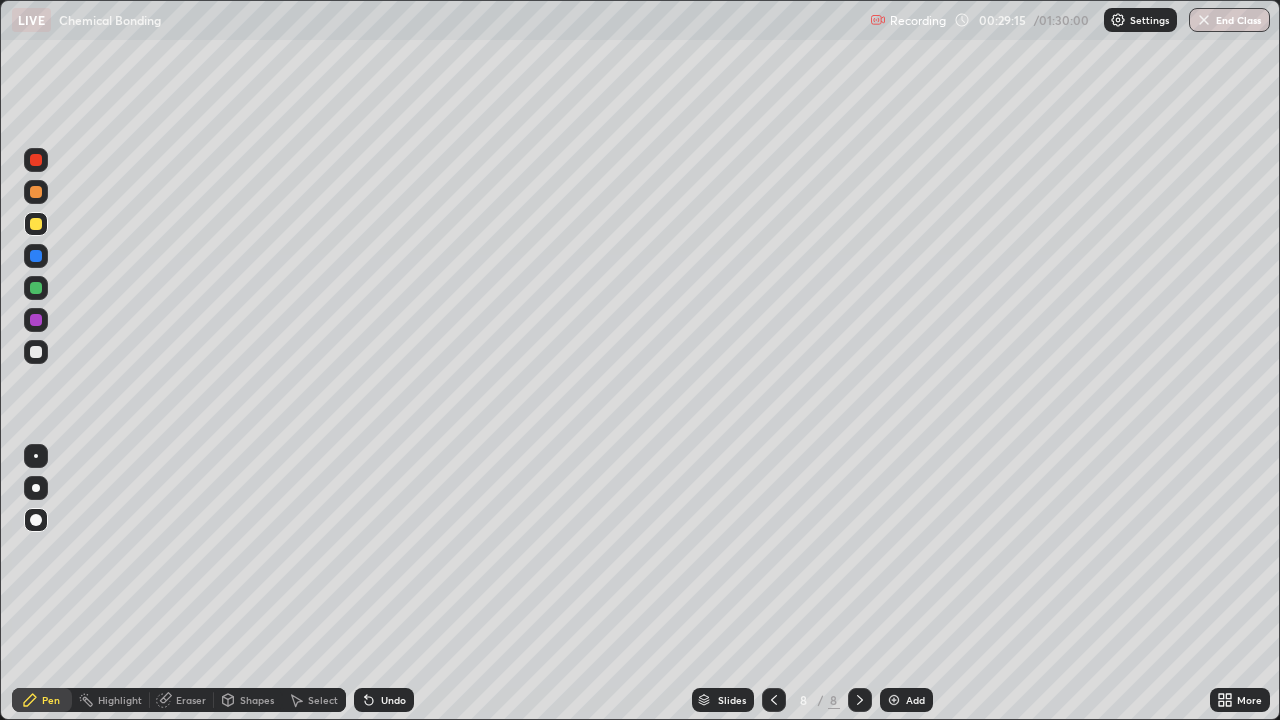 click on "Undo" at bounding box center (384, 700) 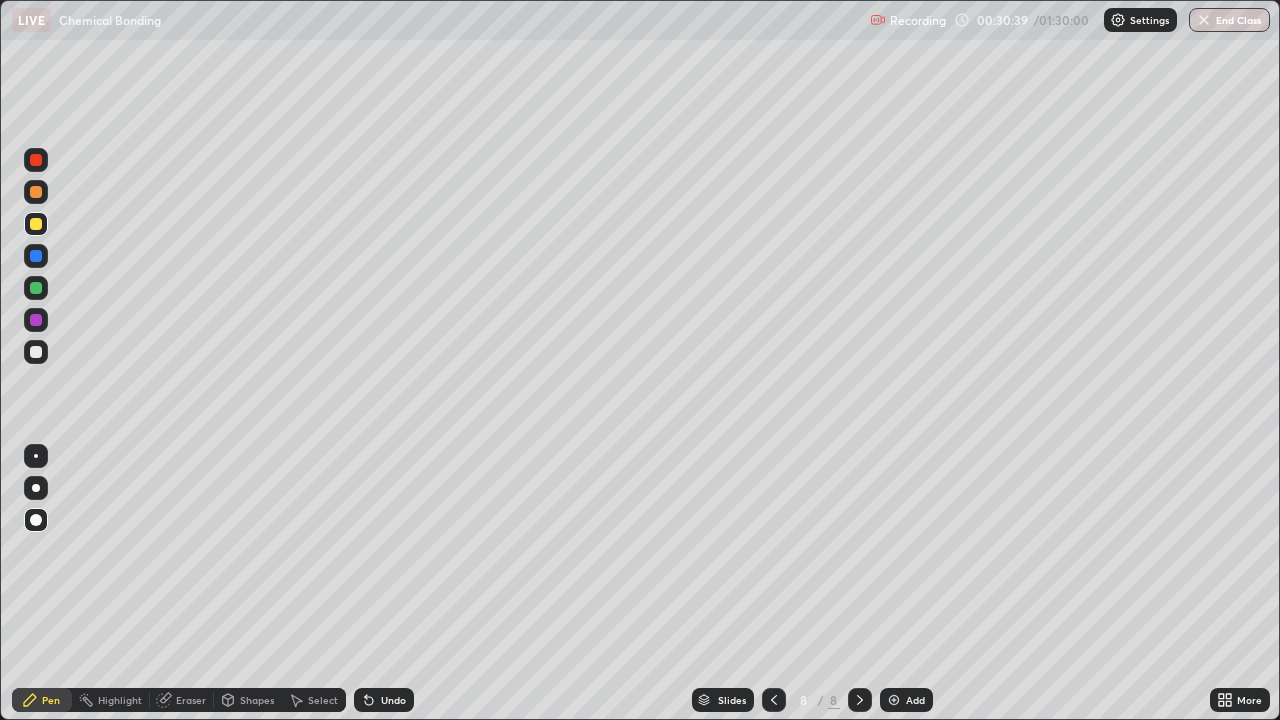 click on "Shapes" at bounding box center (248, 700) 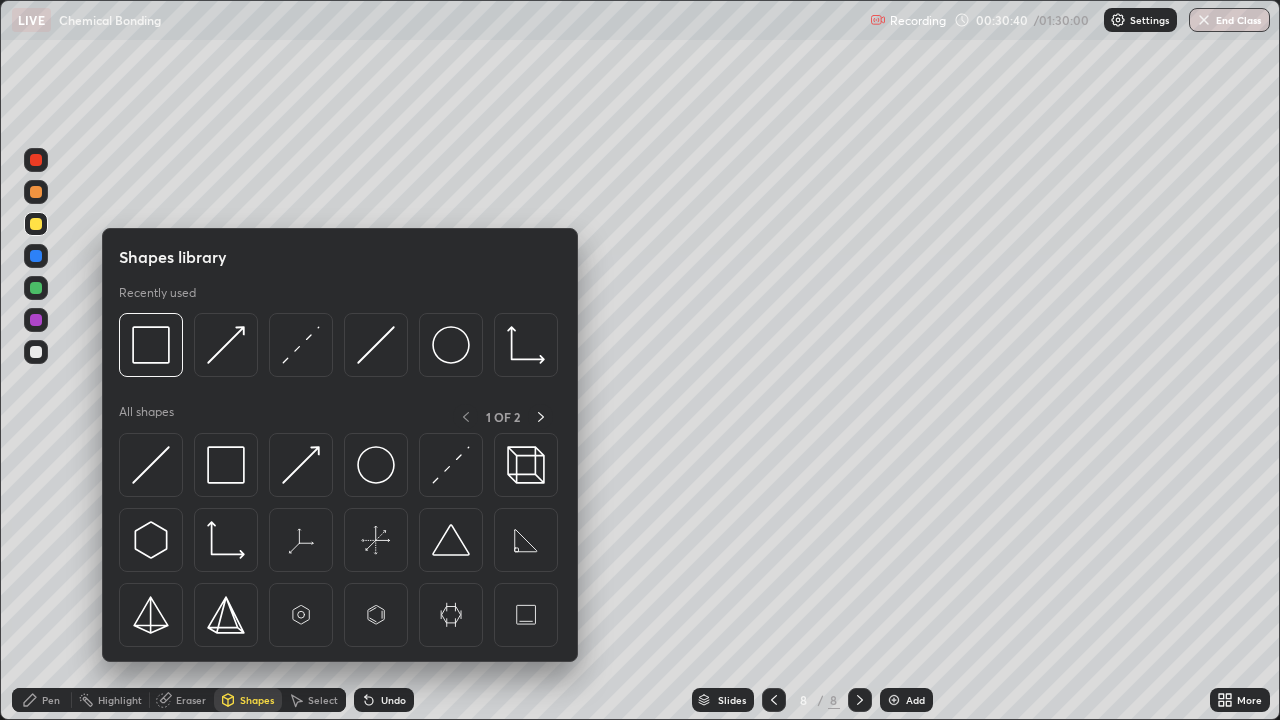 click at bounding box center [226, 465] 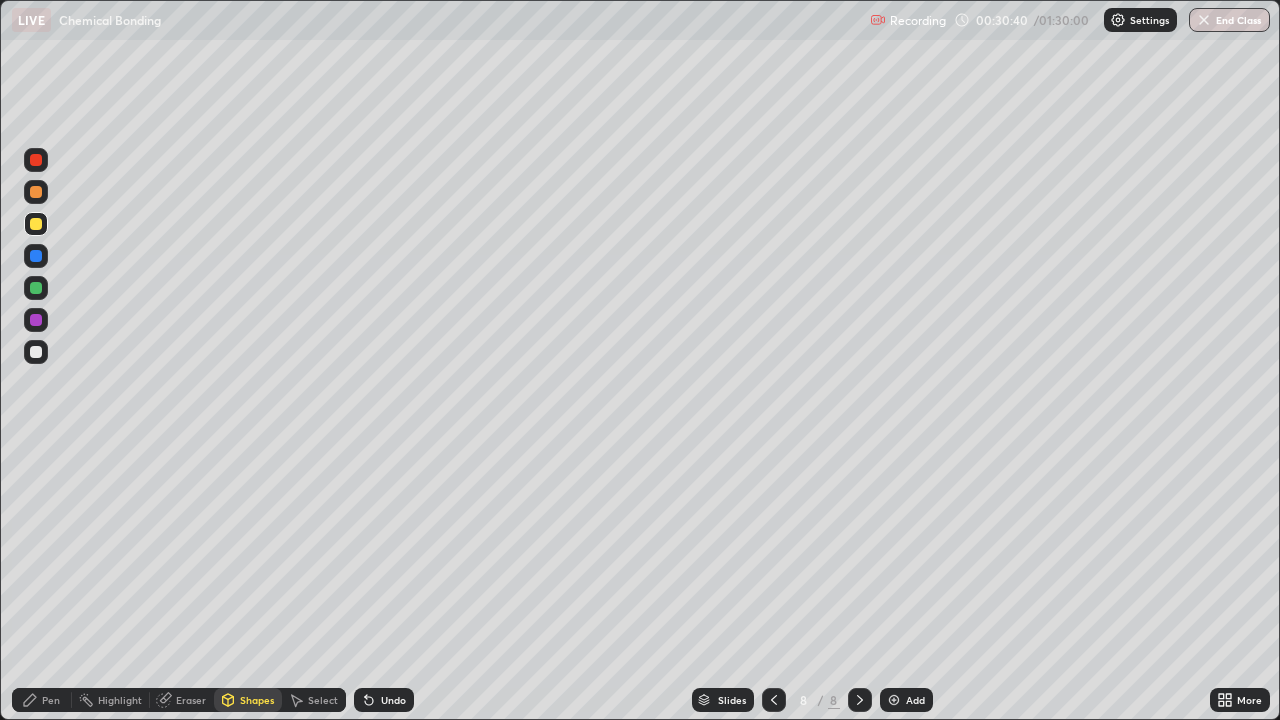click at bounding box center [36, 320] 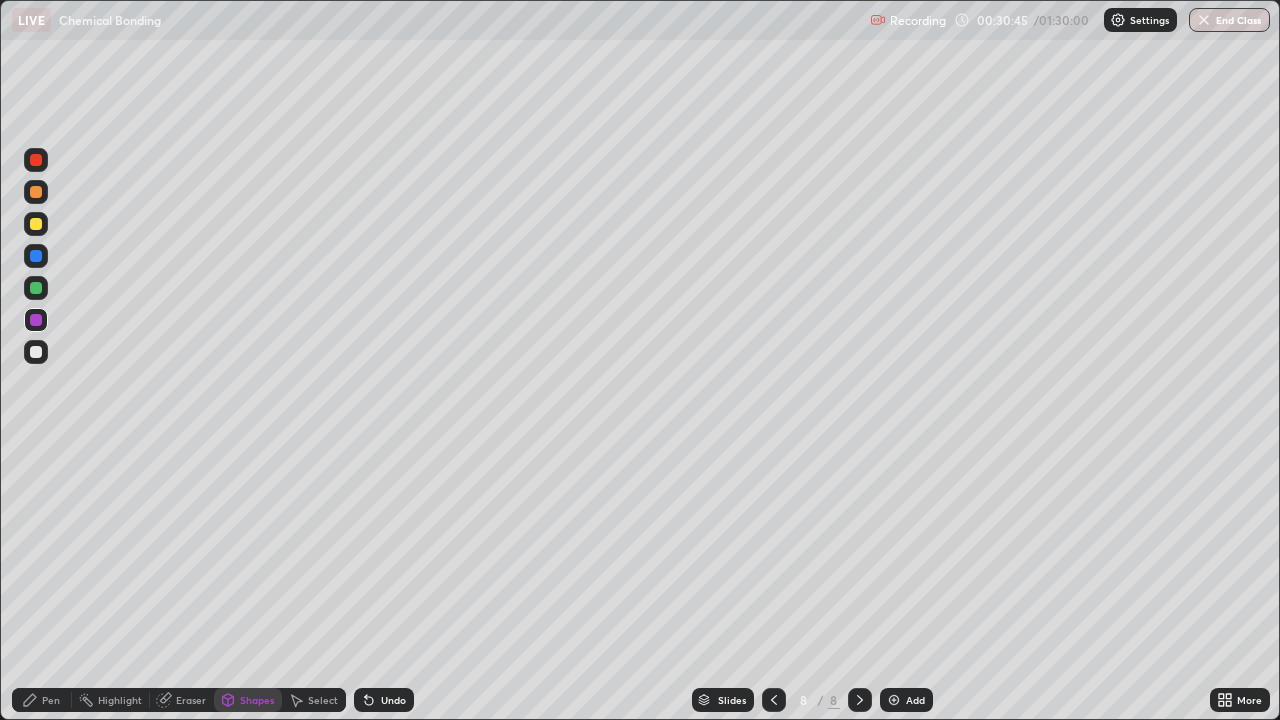 click on "Select" at bounding box center [323, 700] 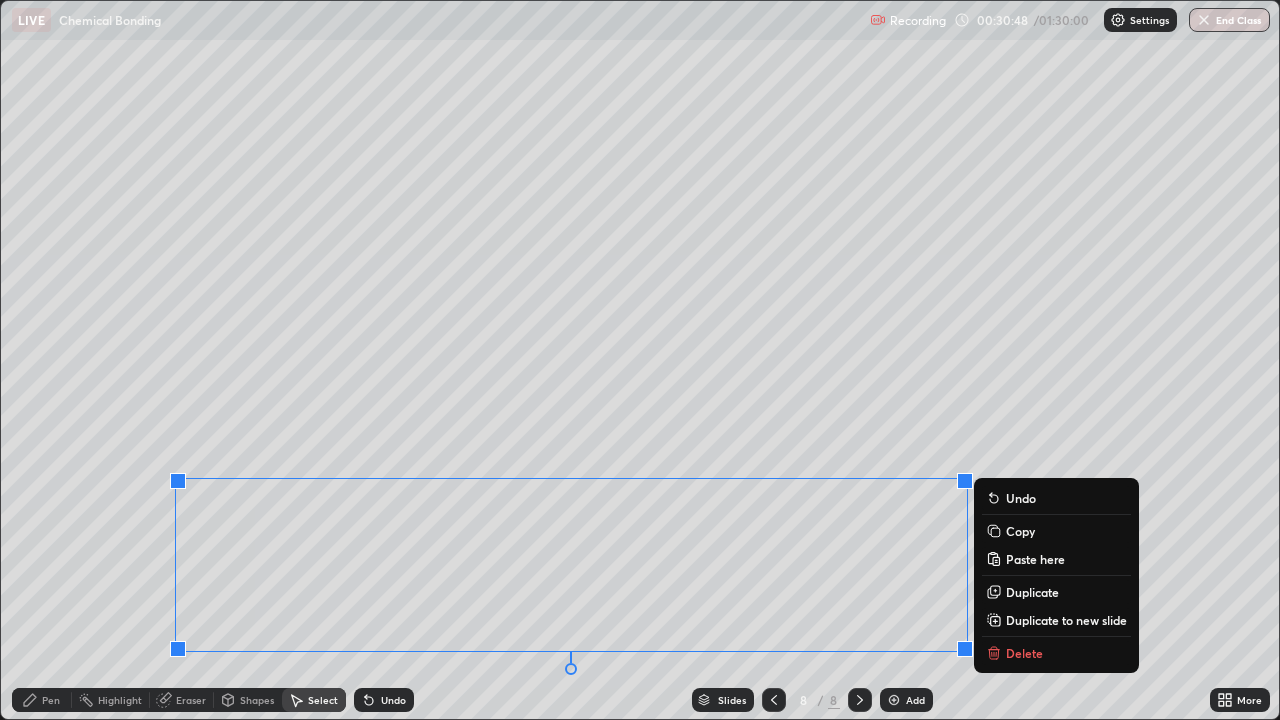 click on "0 ° Undo Copy Paste here Duplicate Duplicate to new slide Delete" at bounding box center (640, 360) 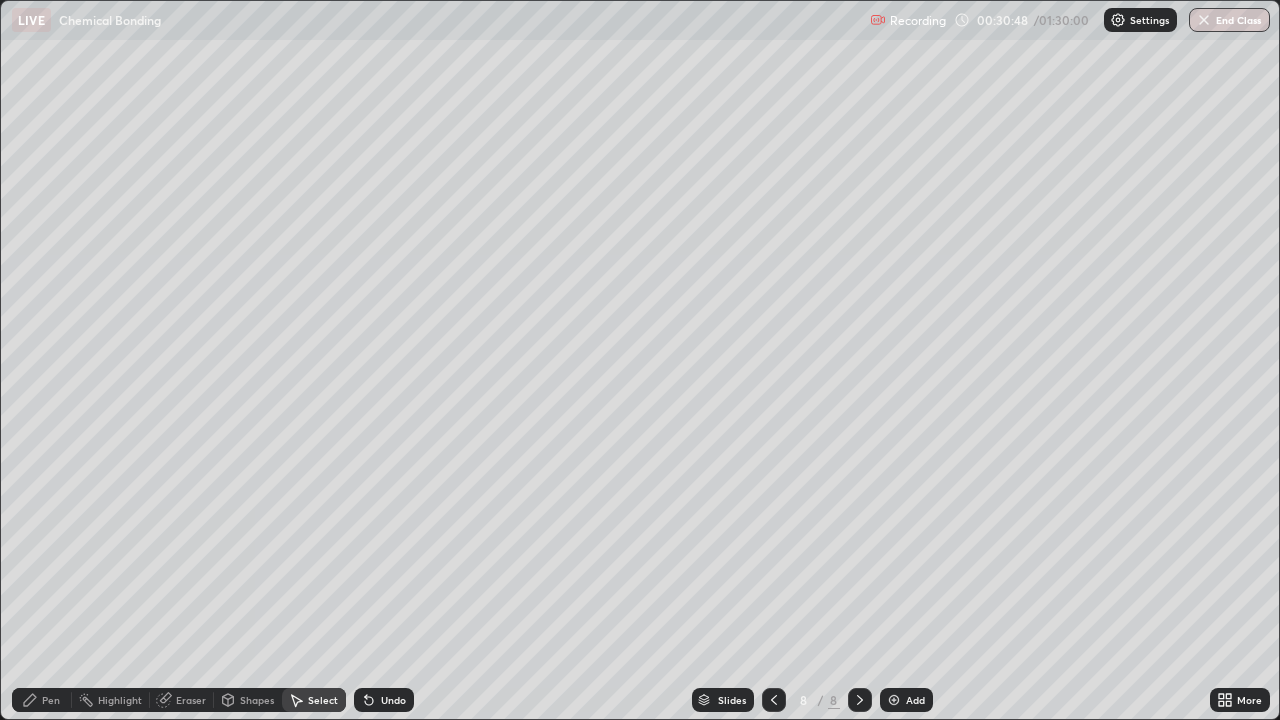 click 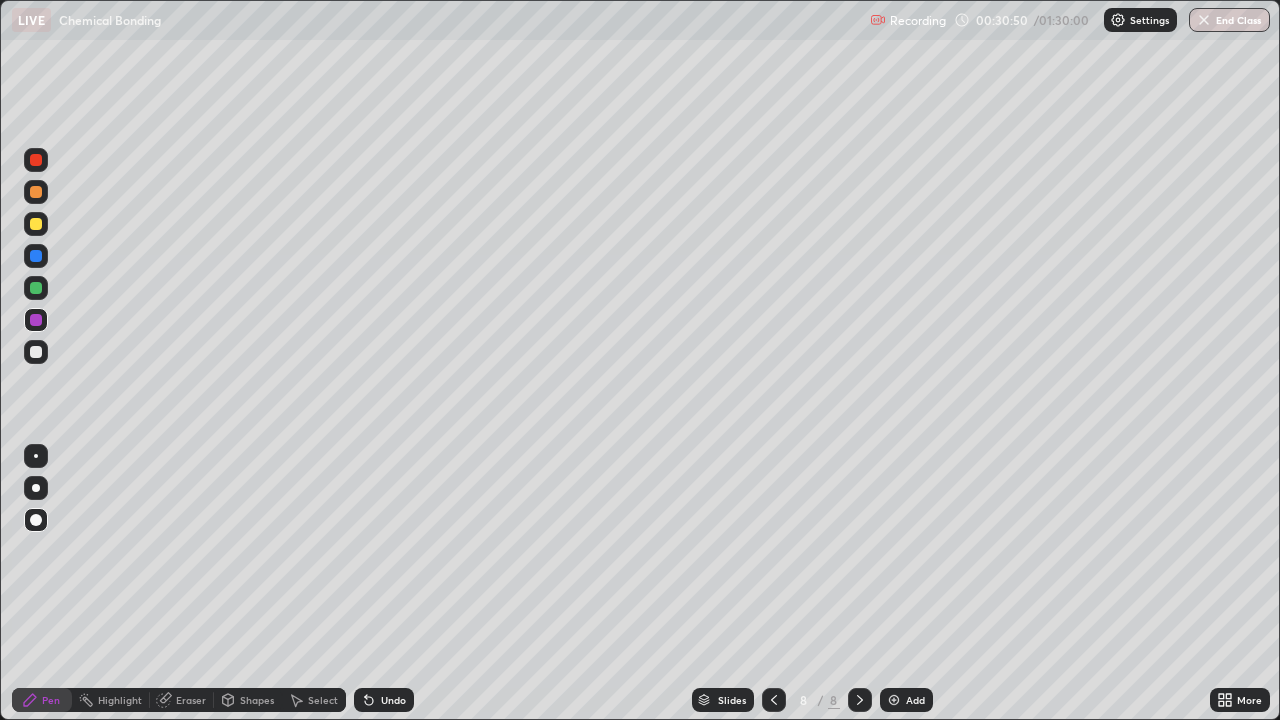click at bounding box center [36, 352] 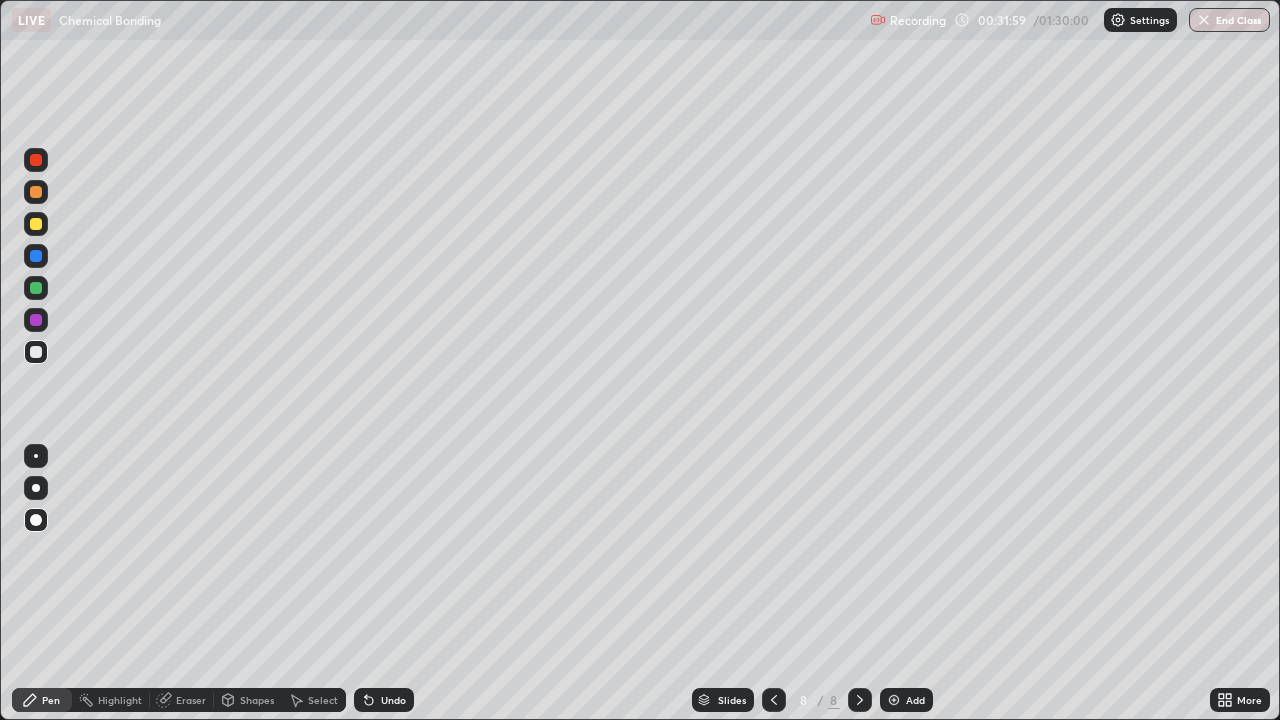 click at bounding box center (894, 700) 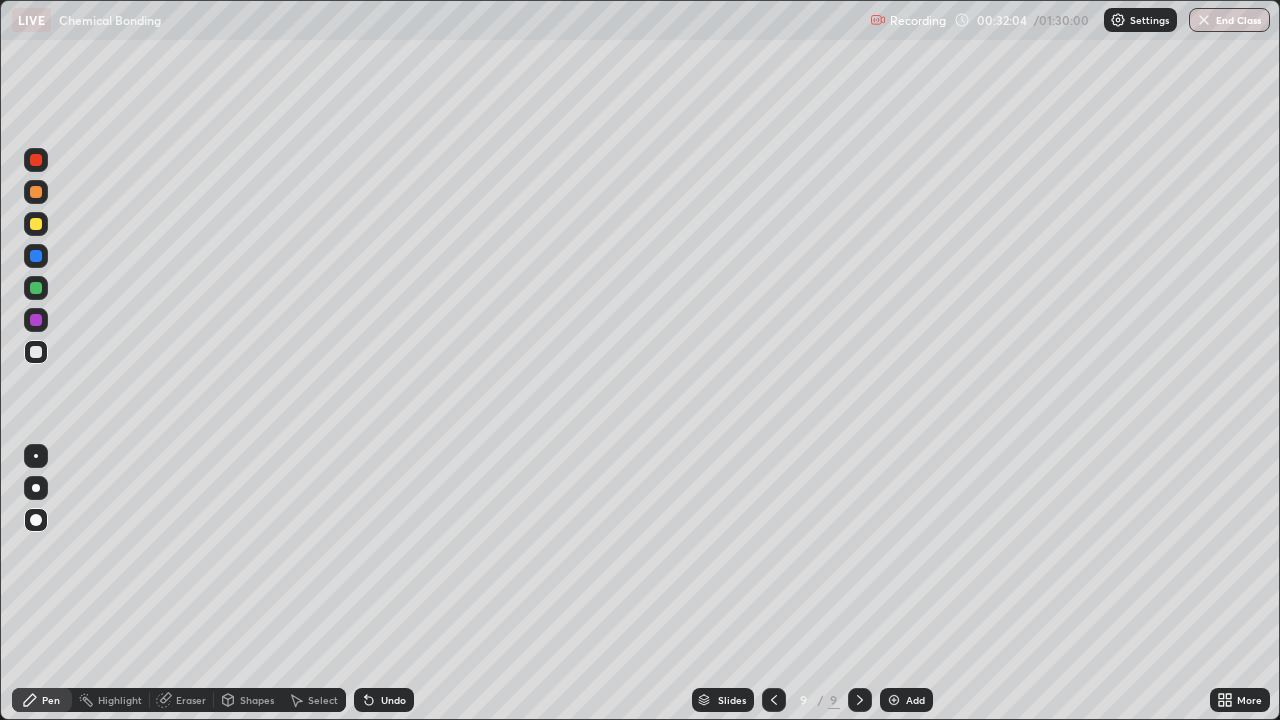 click on "Undo" at bounding box center (393, 700) 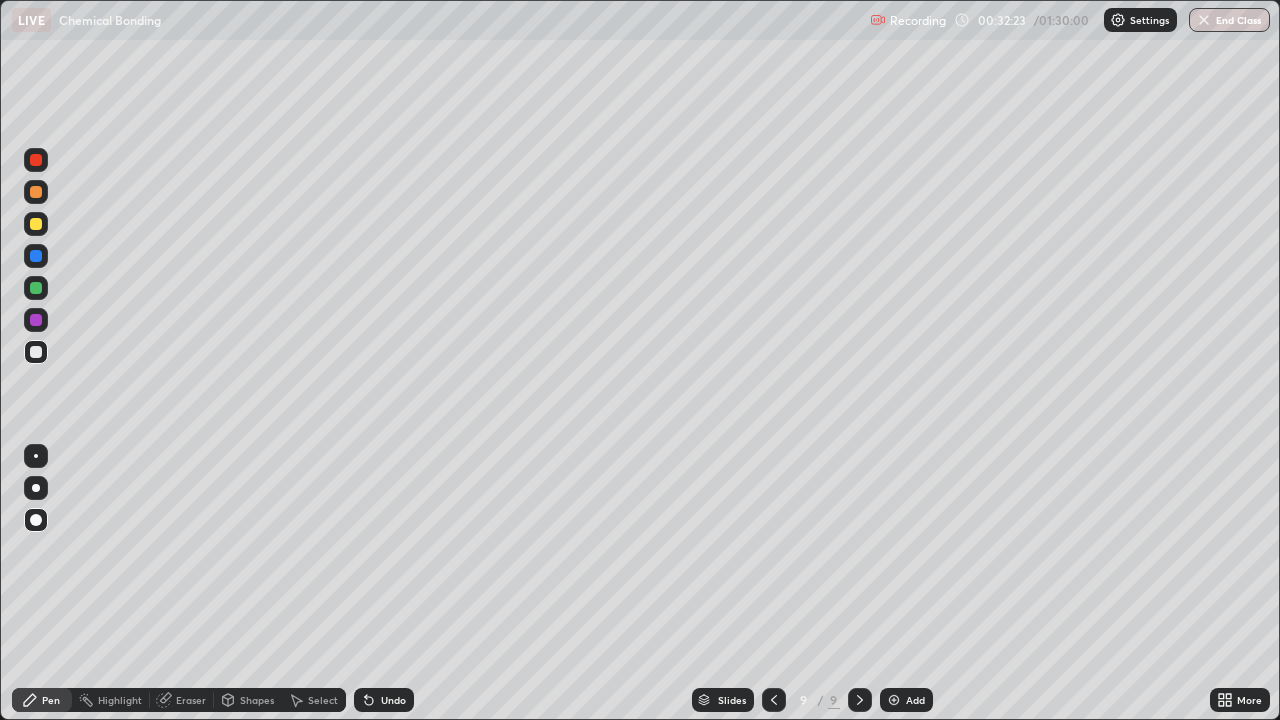click at bounding box center (36, 224) 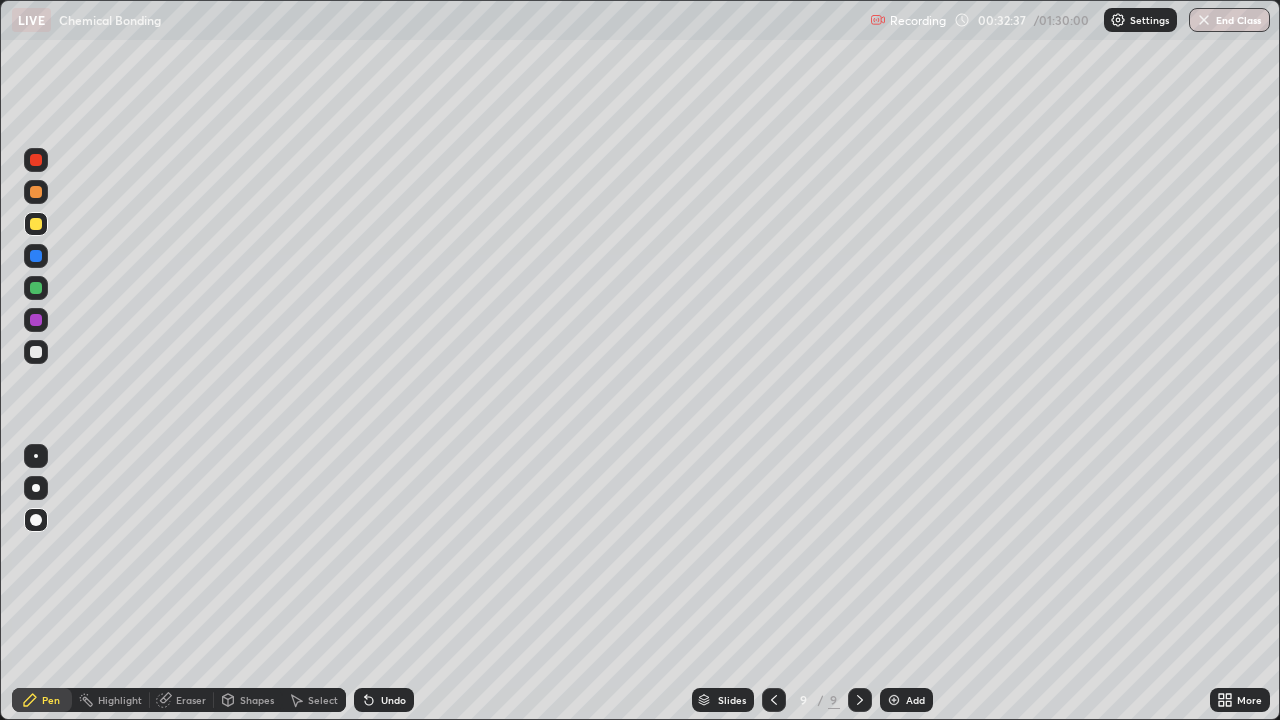 click at bounding box center [36, 288] 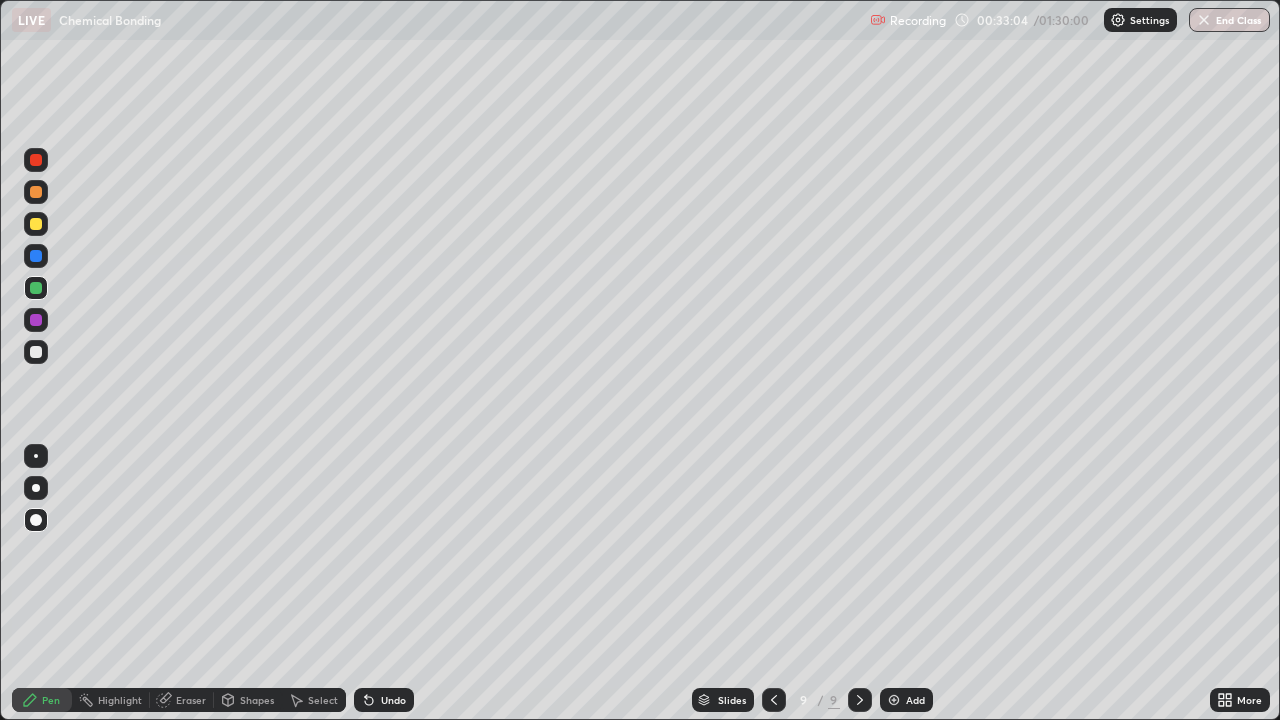 click on "Undo" at bounding box center (393, 700) 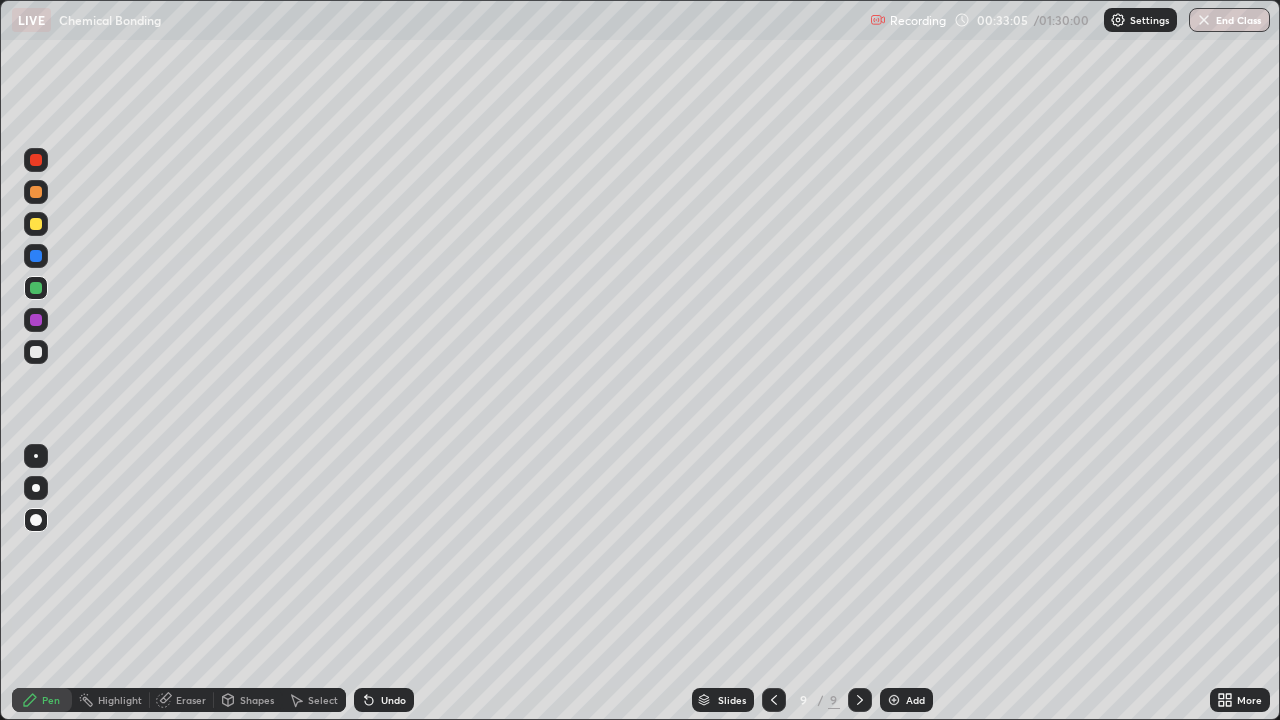 click on "Undo" at bounding box center (393, 700) 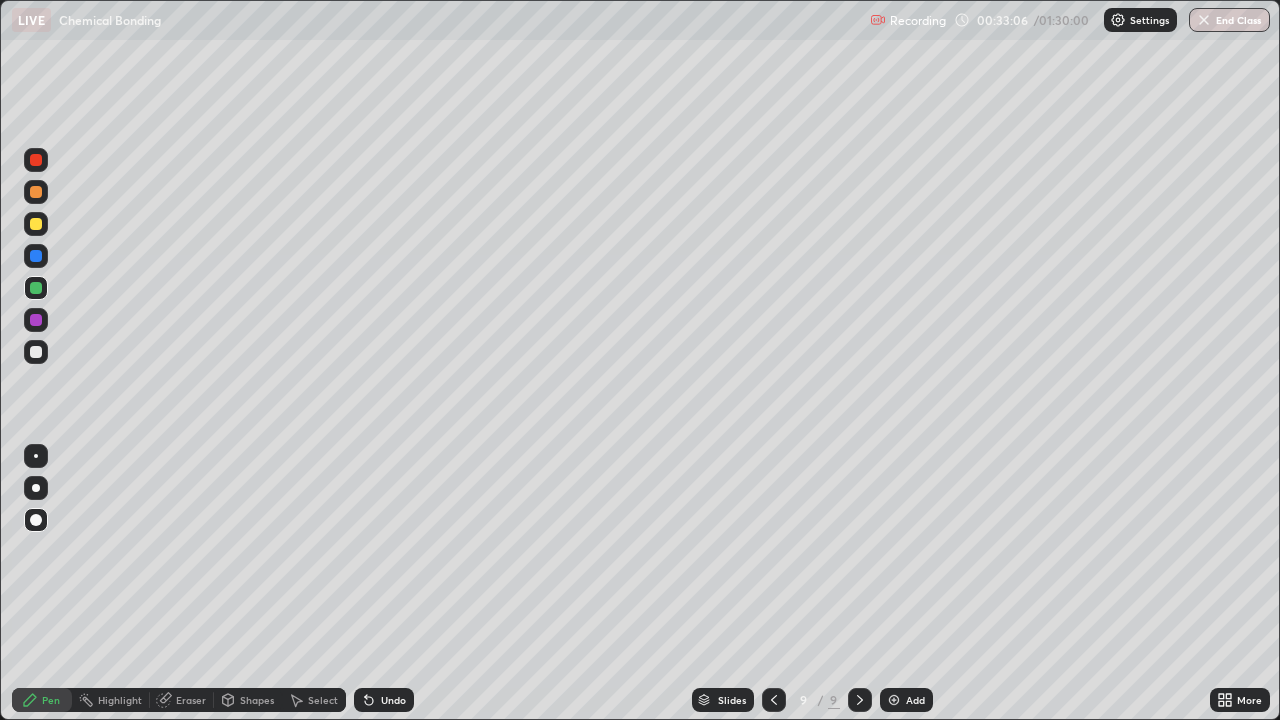 click on "Undo" at bounding box center [393, 700] 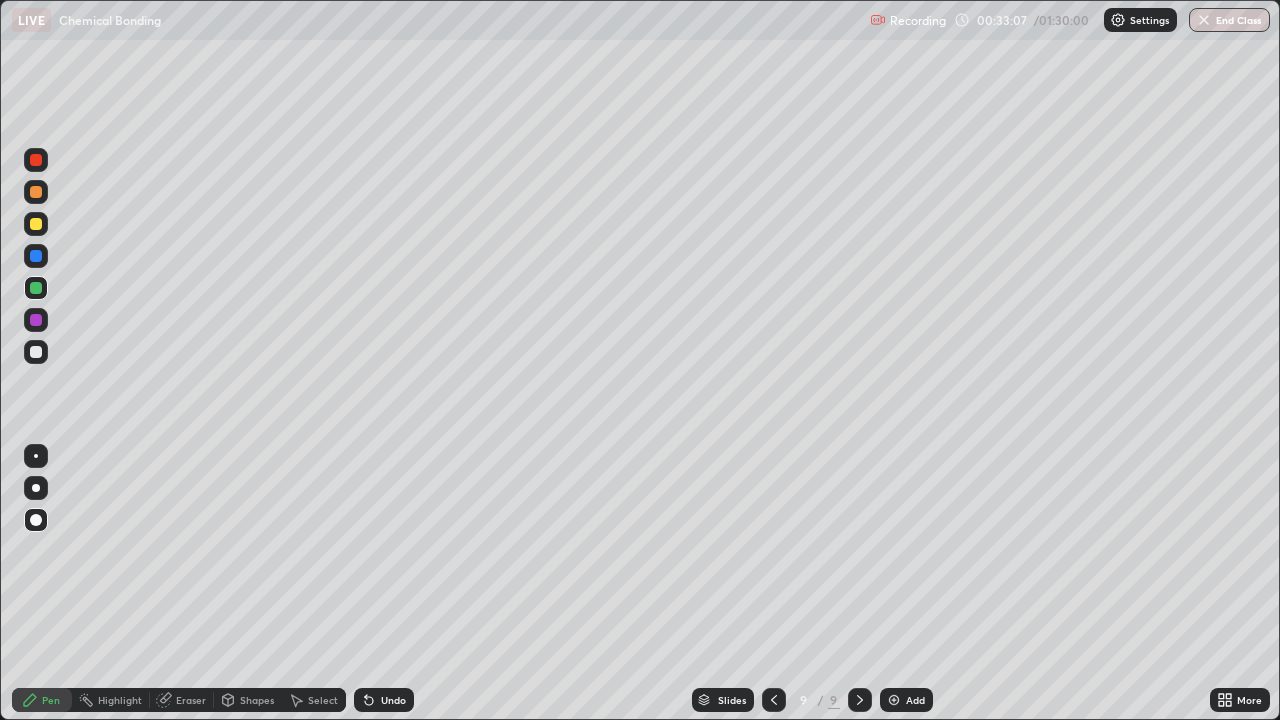 click on "Undo" at bounding box center (393, 700) 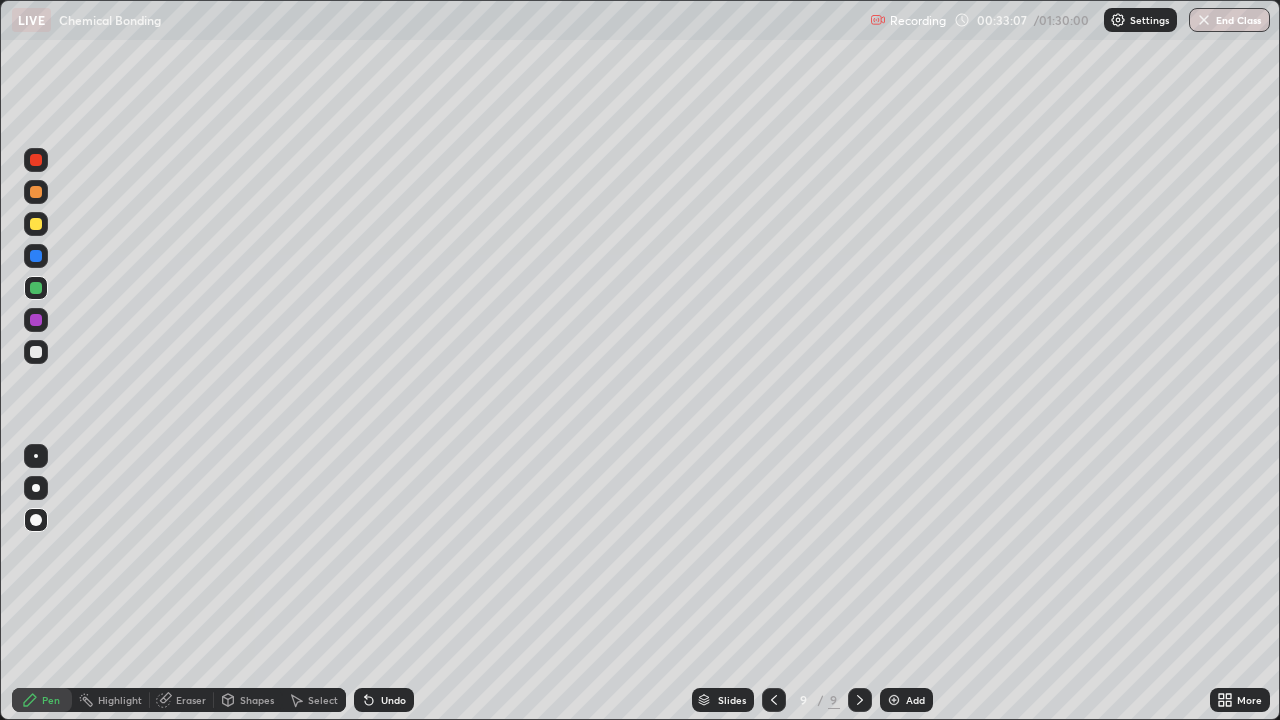 click on "Undo" at bounding box center (384, 700) 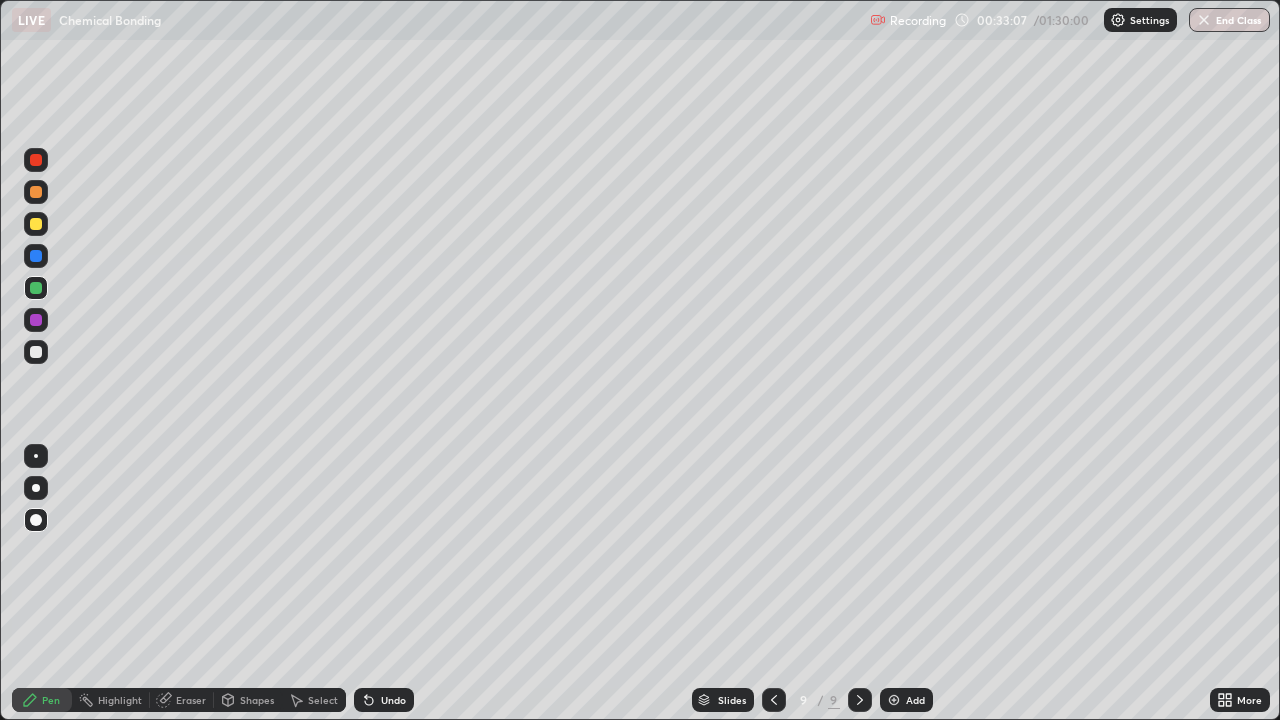 click on "Undo" at bounding box center (393, 700) 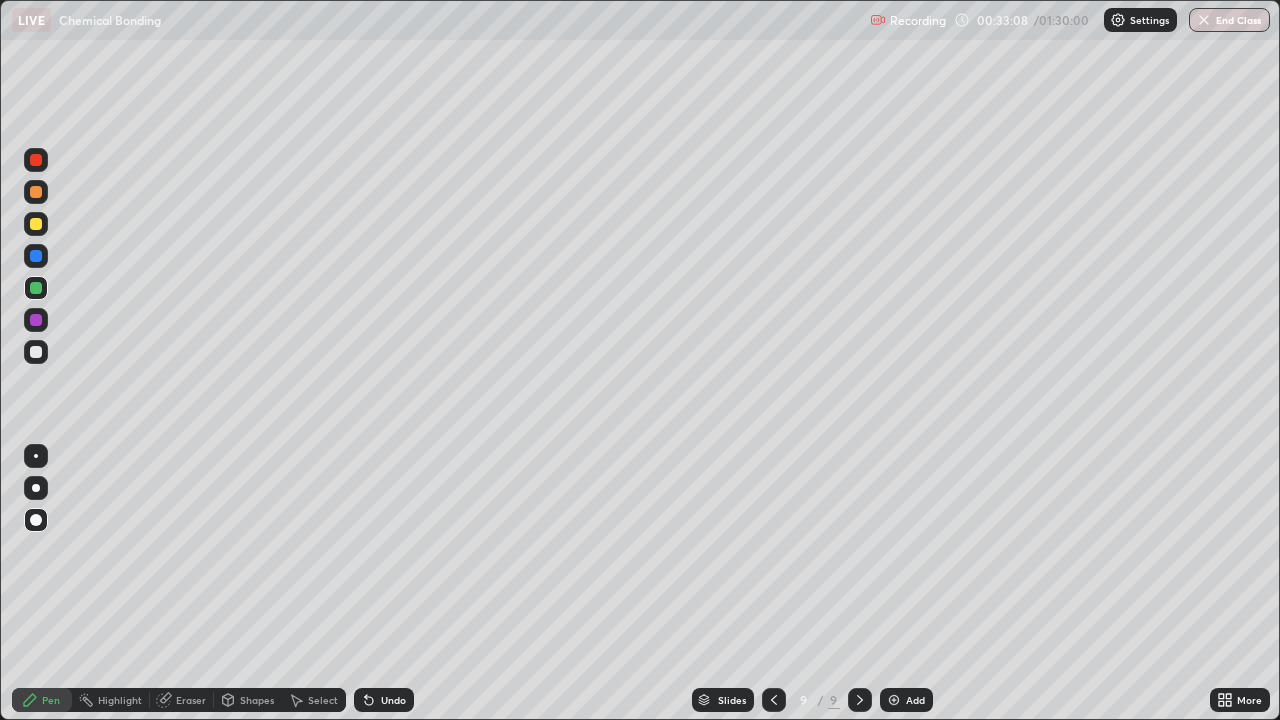 click on "Undo" at bounding box center [384, 700] 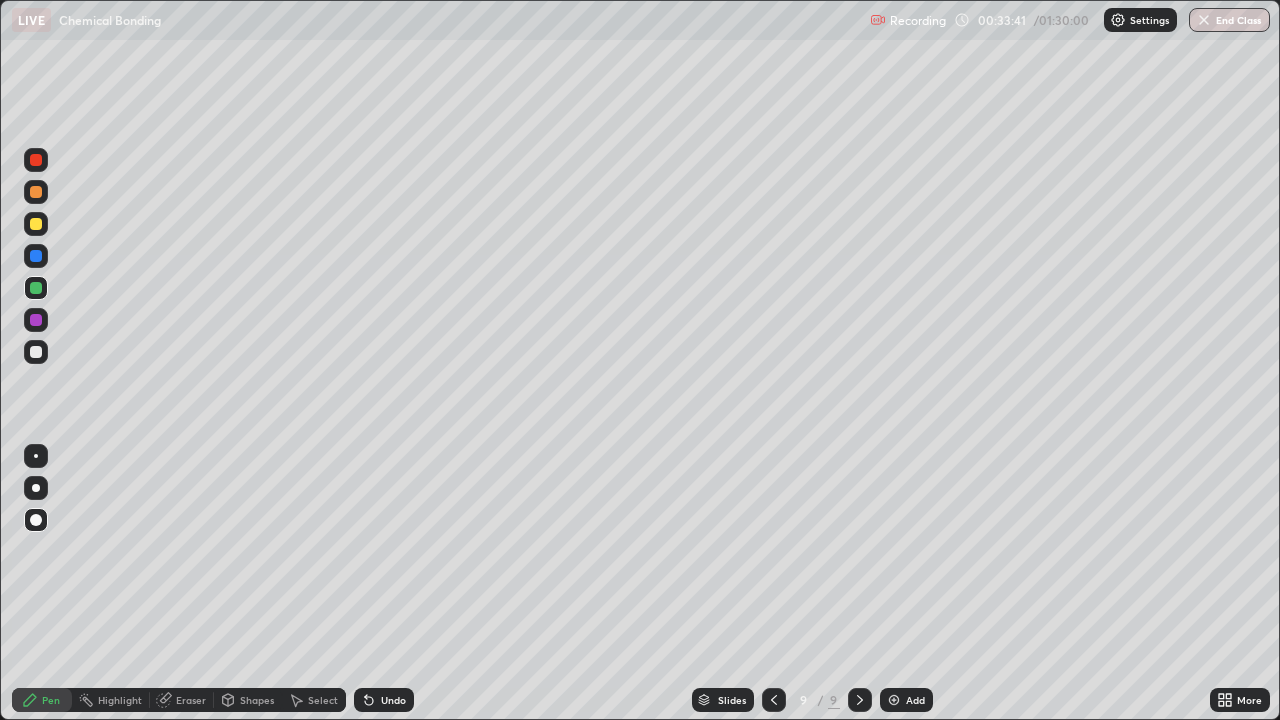 click at bounding box center (36, 320) 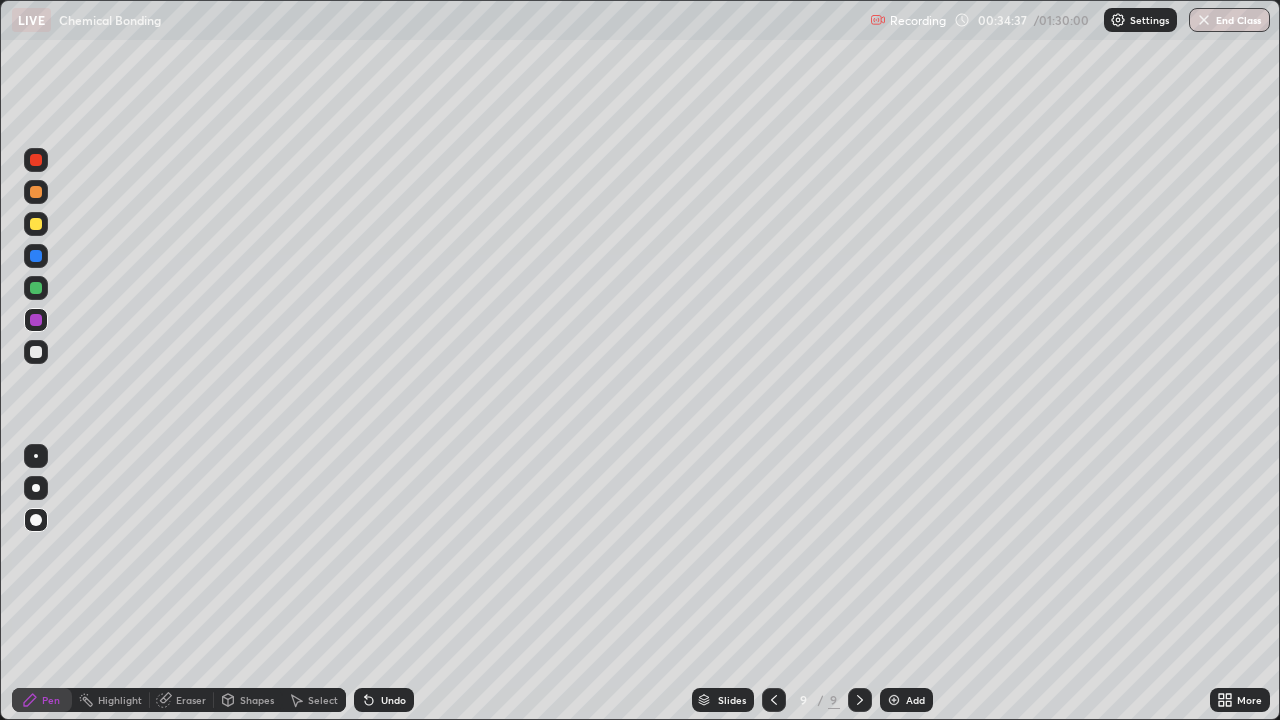 click at bounding box center (36, 352) 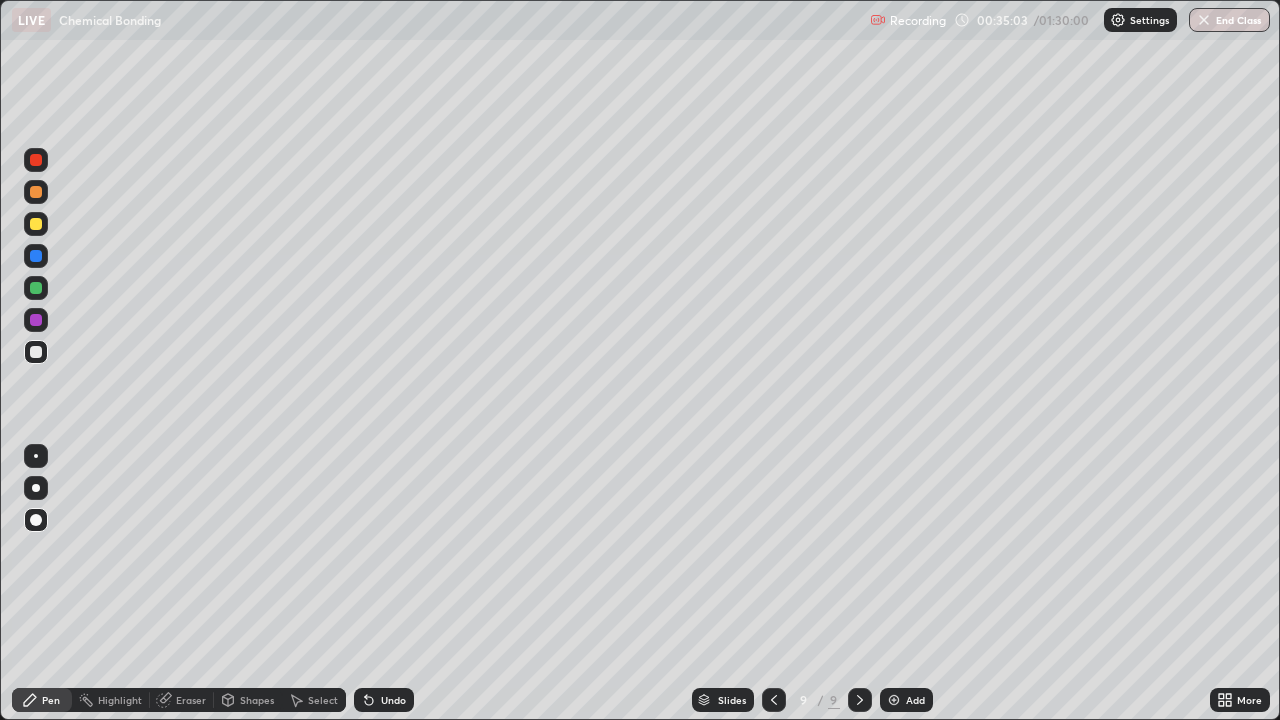 click 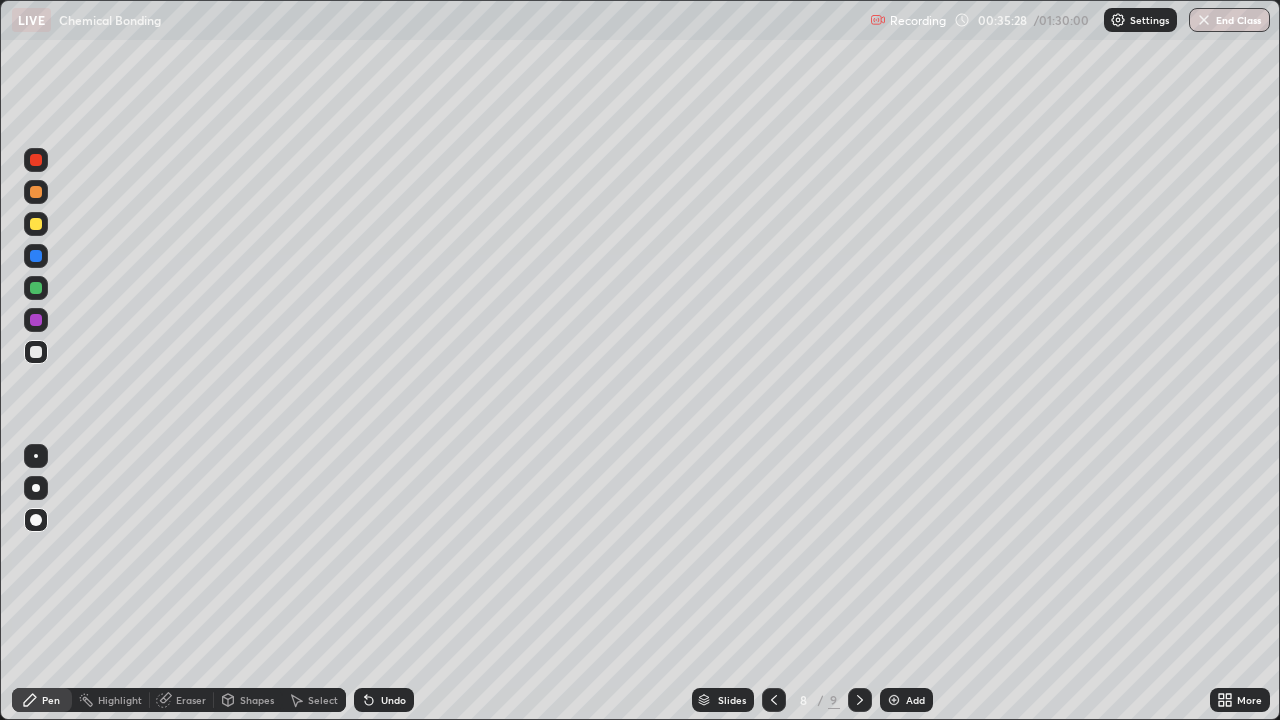 click 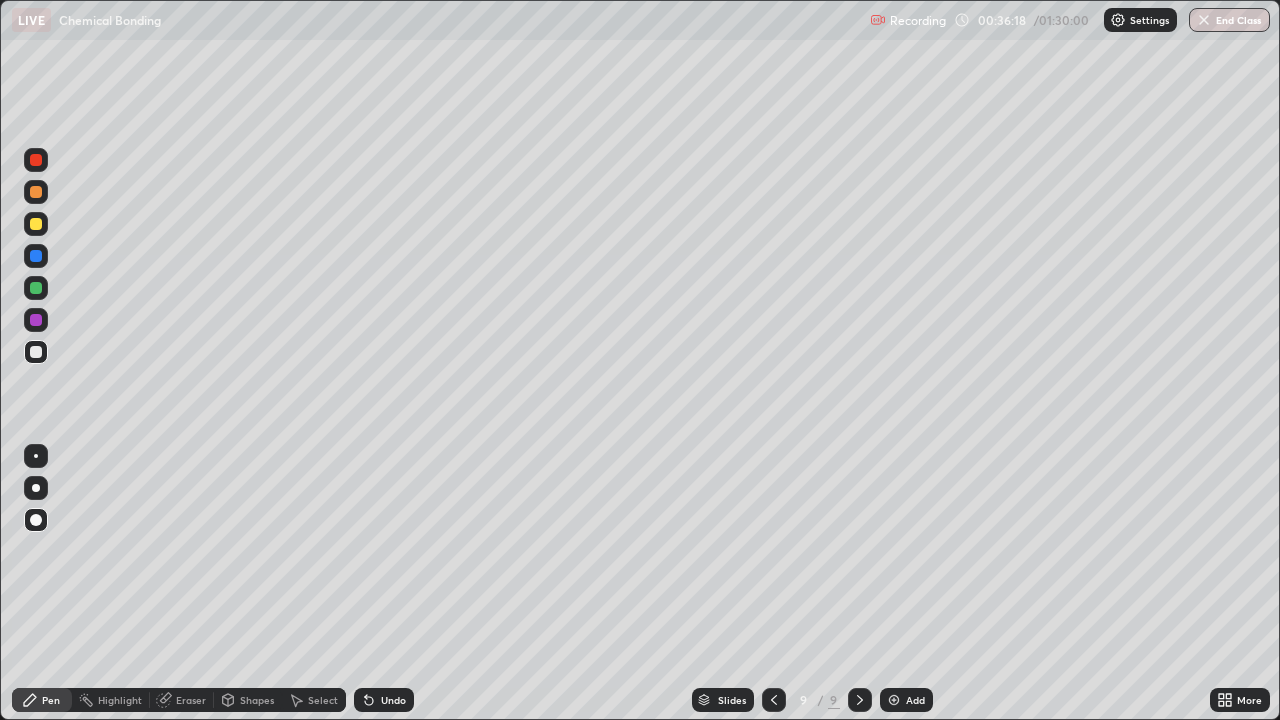 click at bounding box center [894, 700] 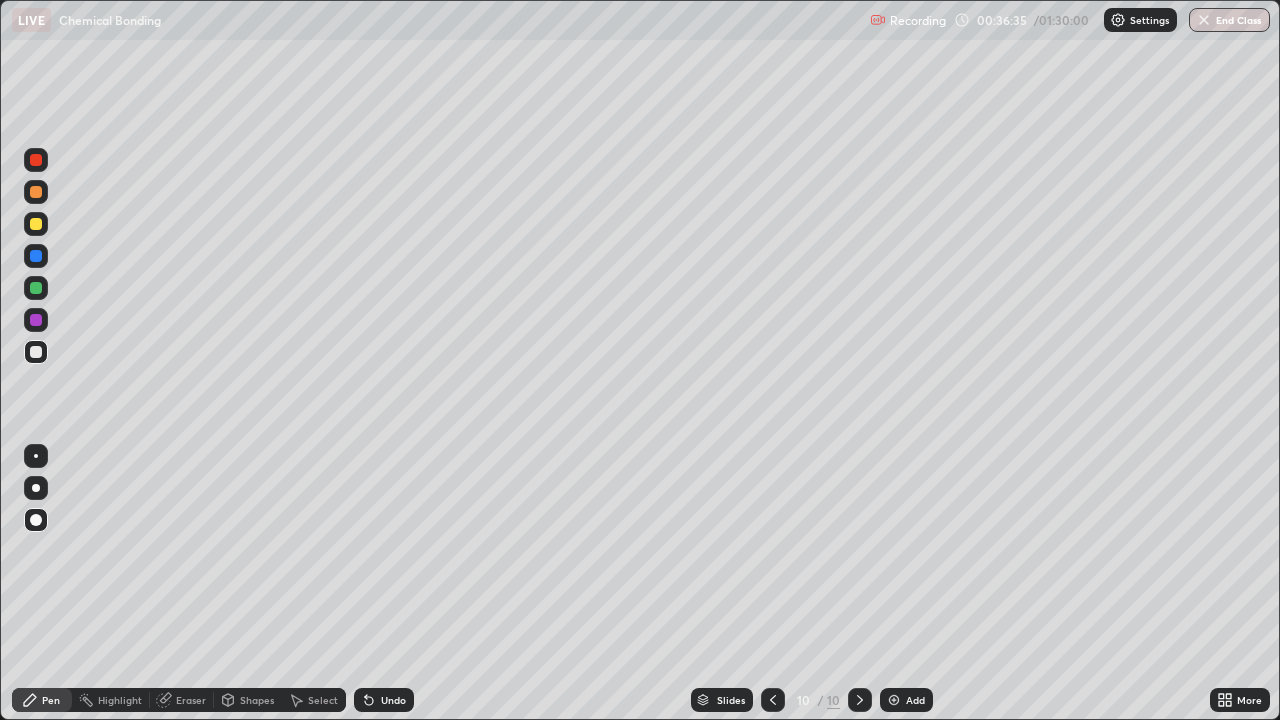 click on "Undo" at bounding box center [384, 700] 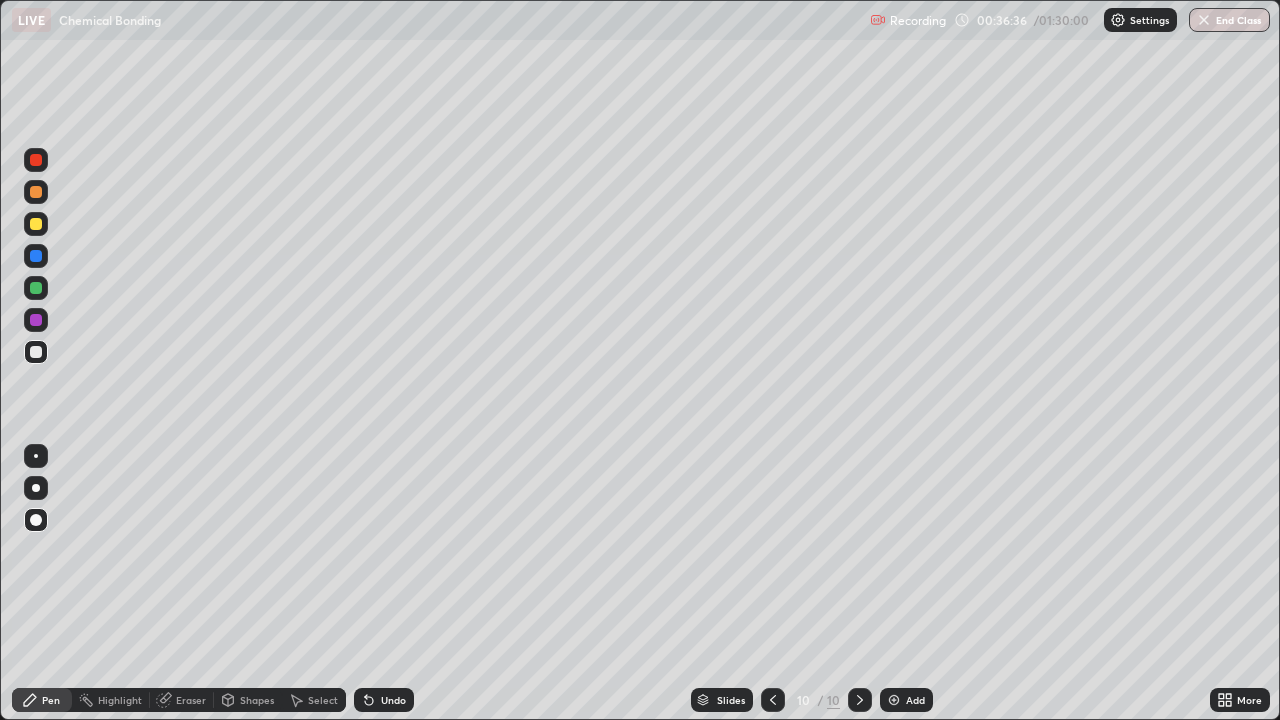 click on "Undo" at bounding box center [393, 700] 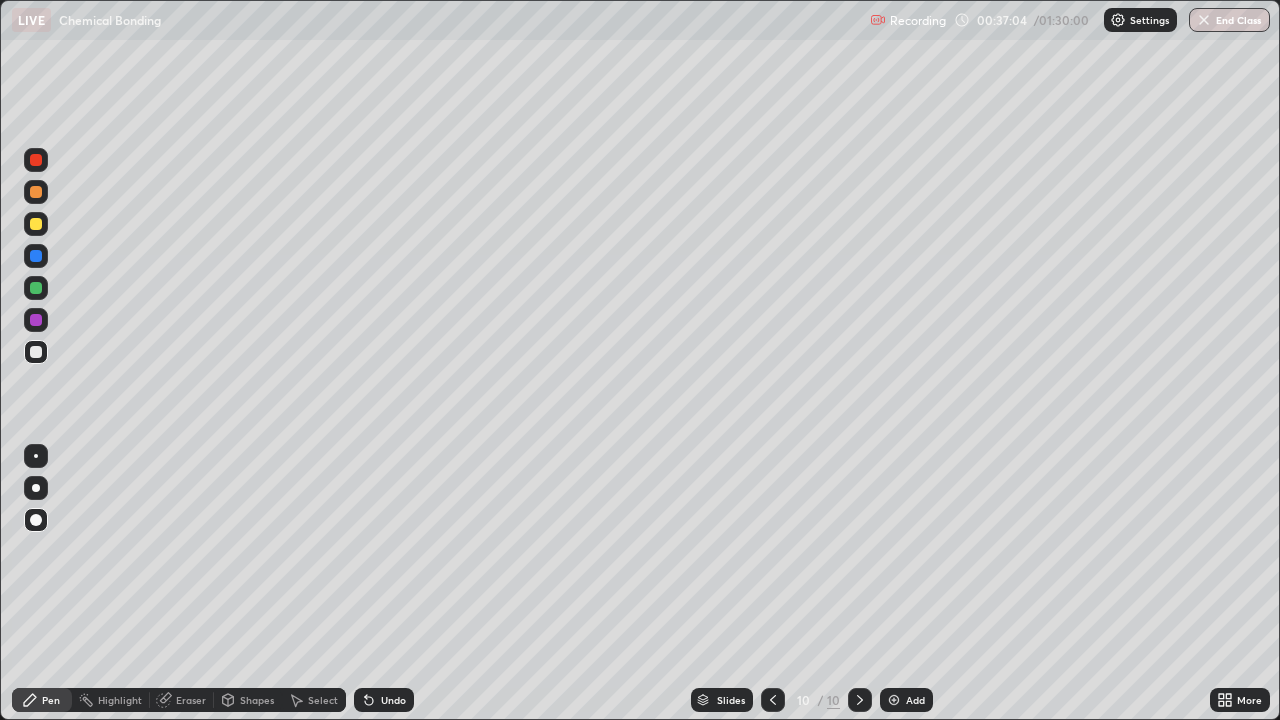 click on "Undo" at bounding box center [384, 700] 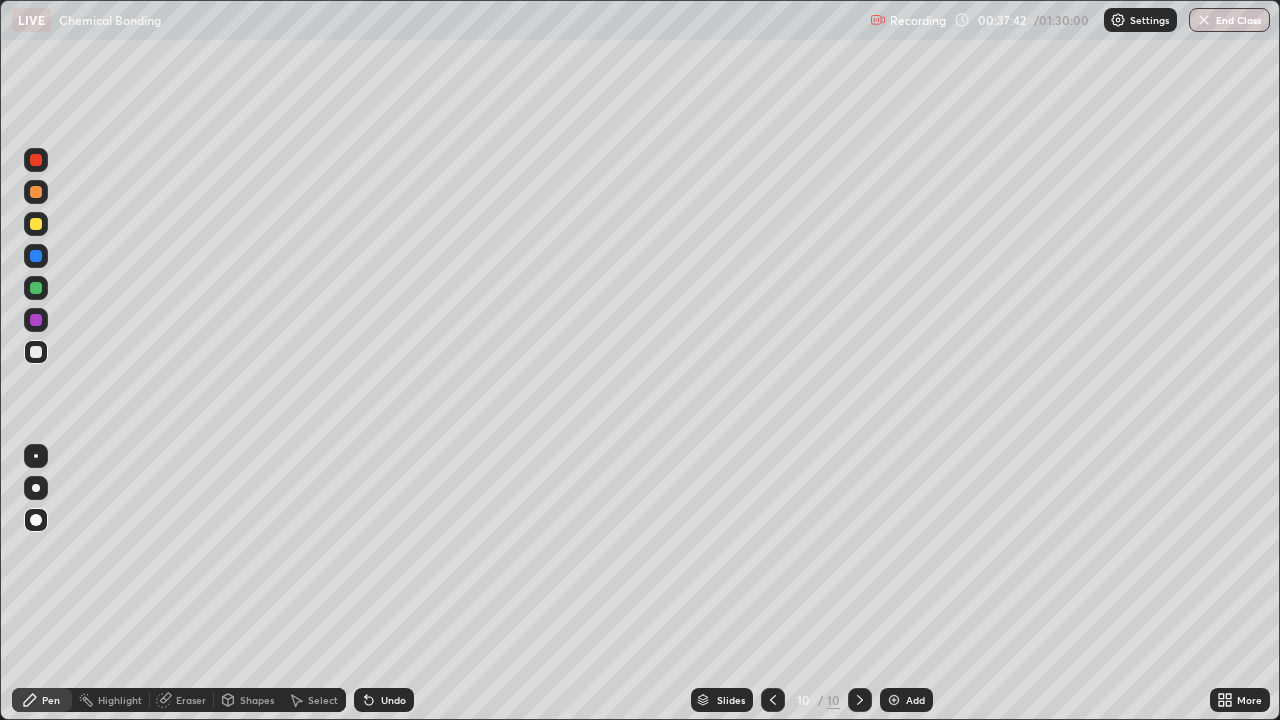 click at bounding box center (36, 224) 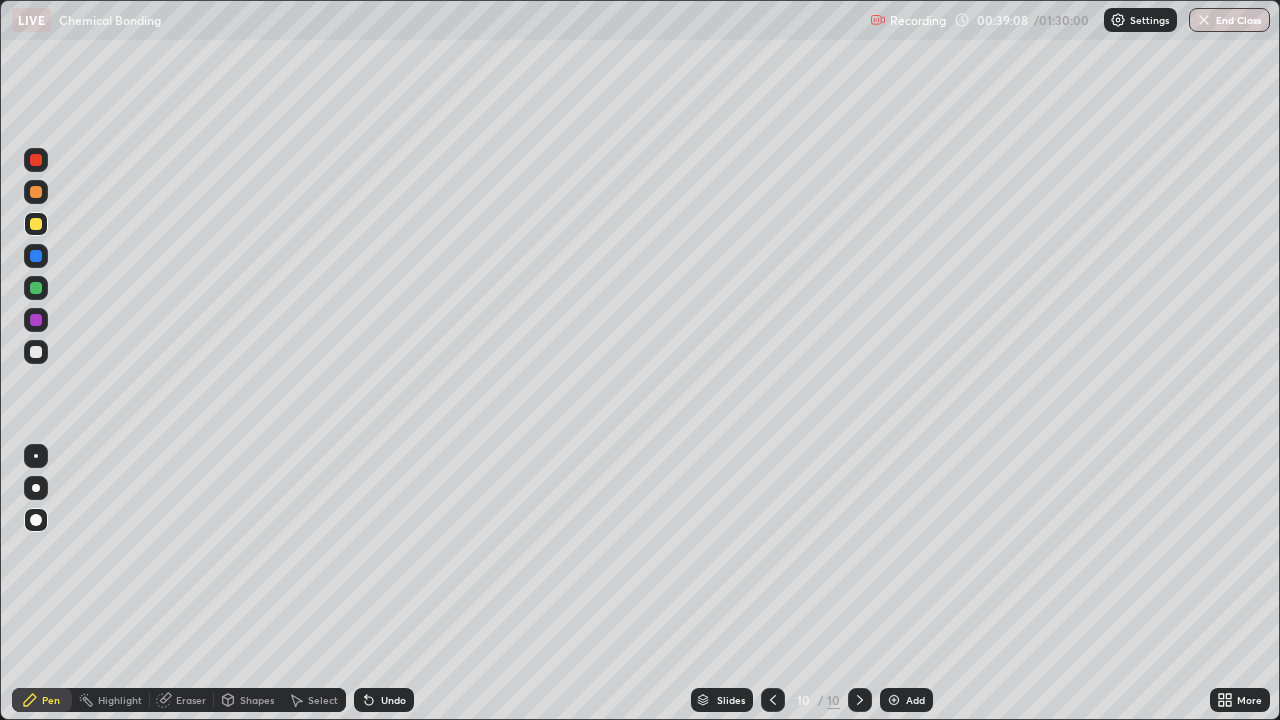 click on "Undo" at bounding box center [384, 700] 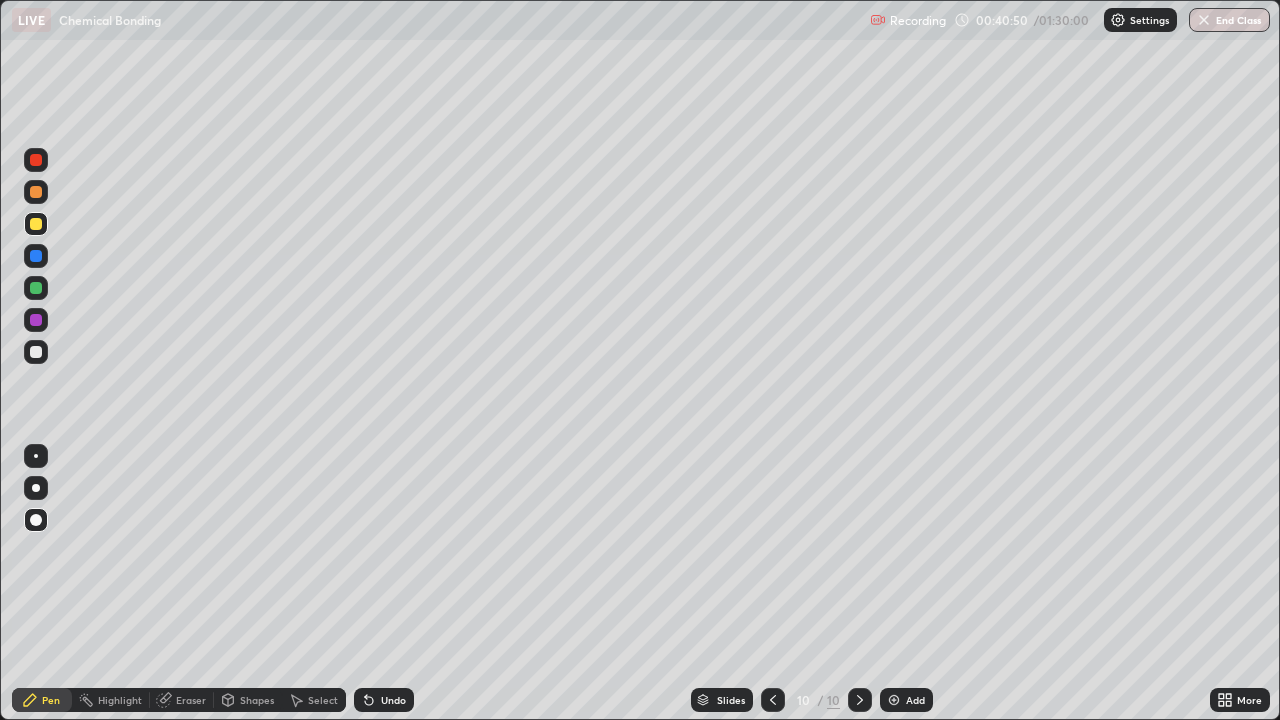 click on "Add" at bounding box center [906, 700] 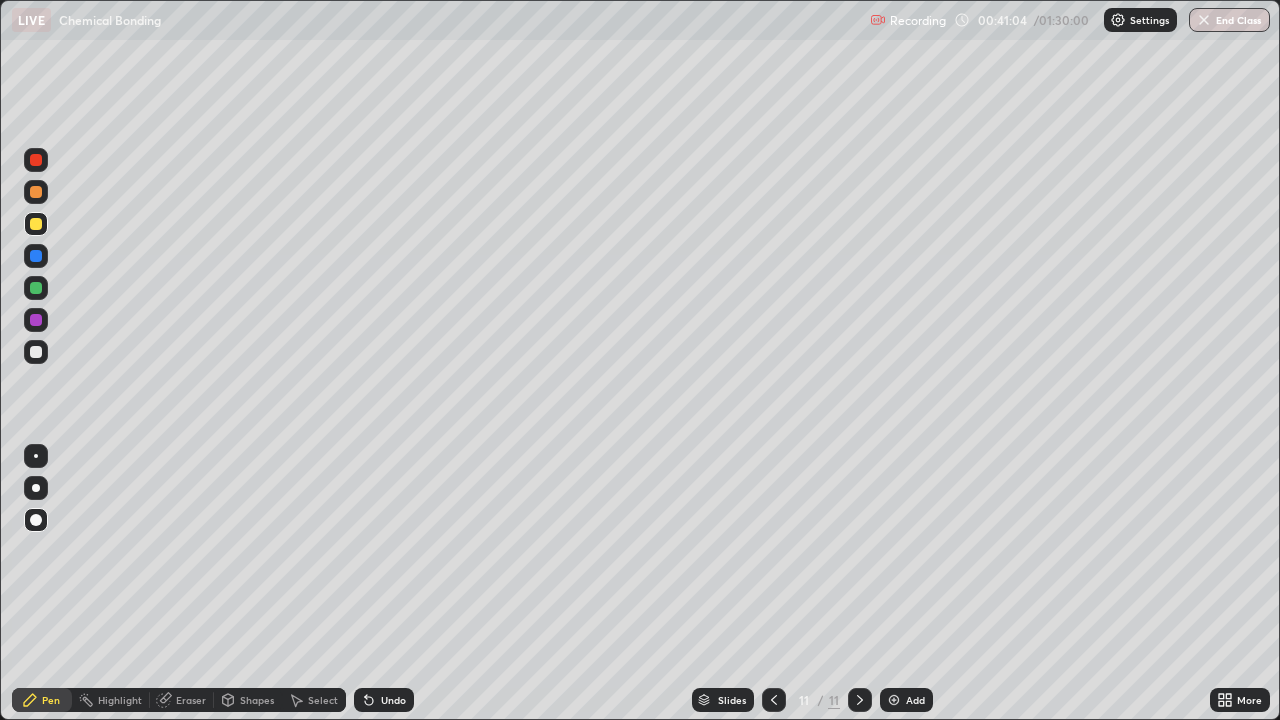 click on "Undo" at bounding box center [393, 700] 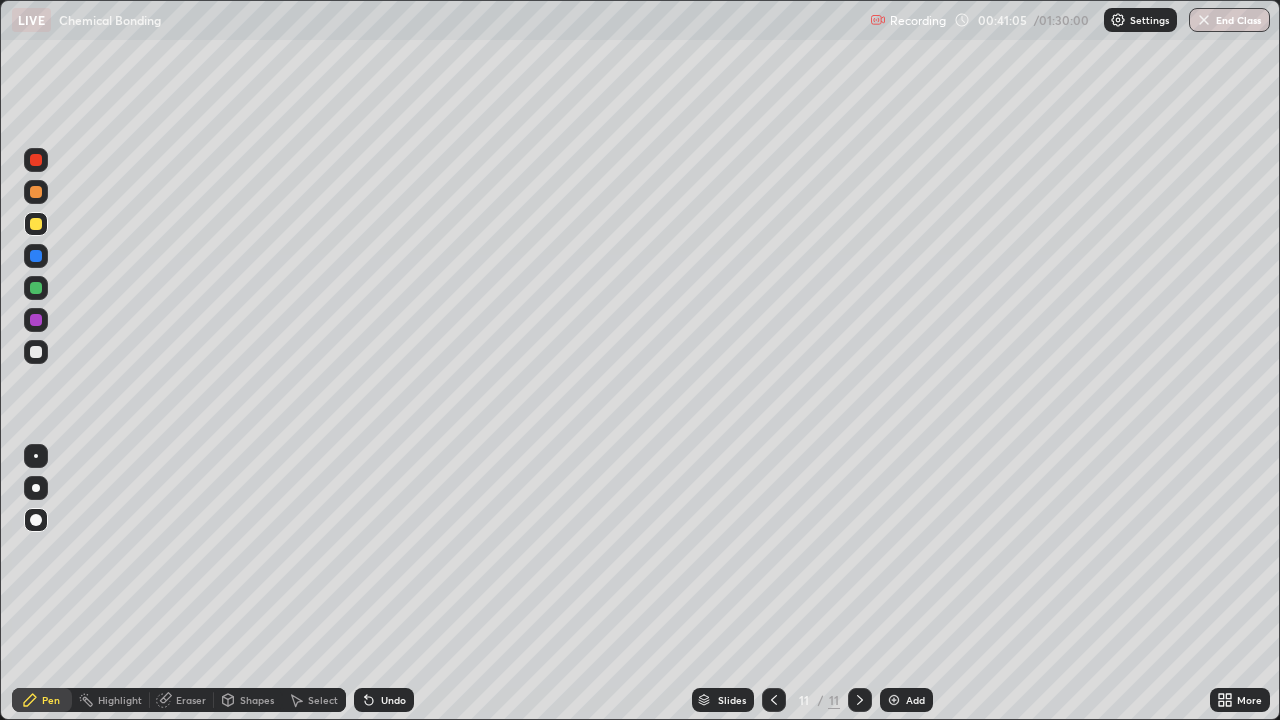 click on "Undo" at bounding box center [384, 700] 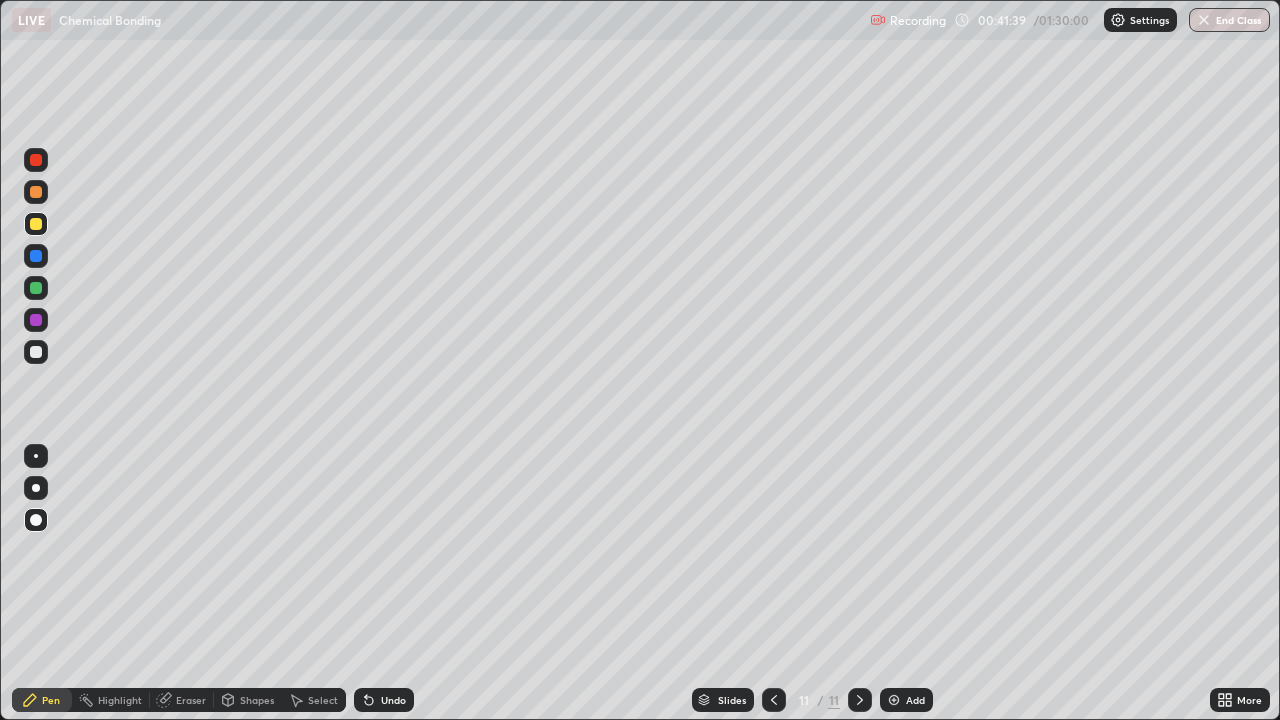 click 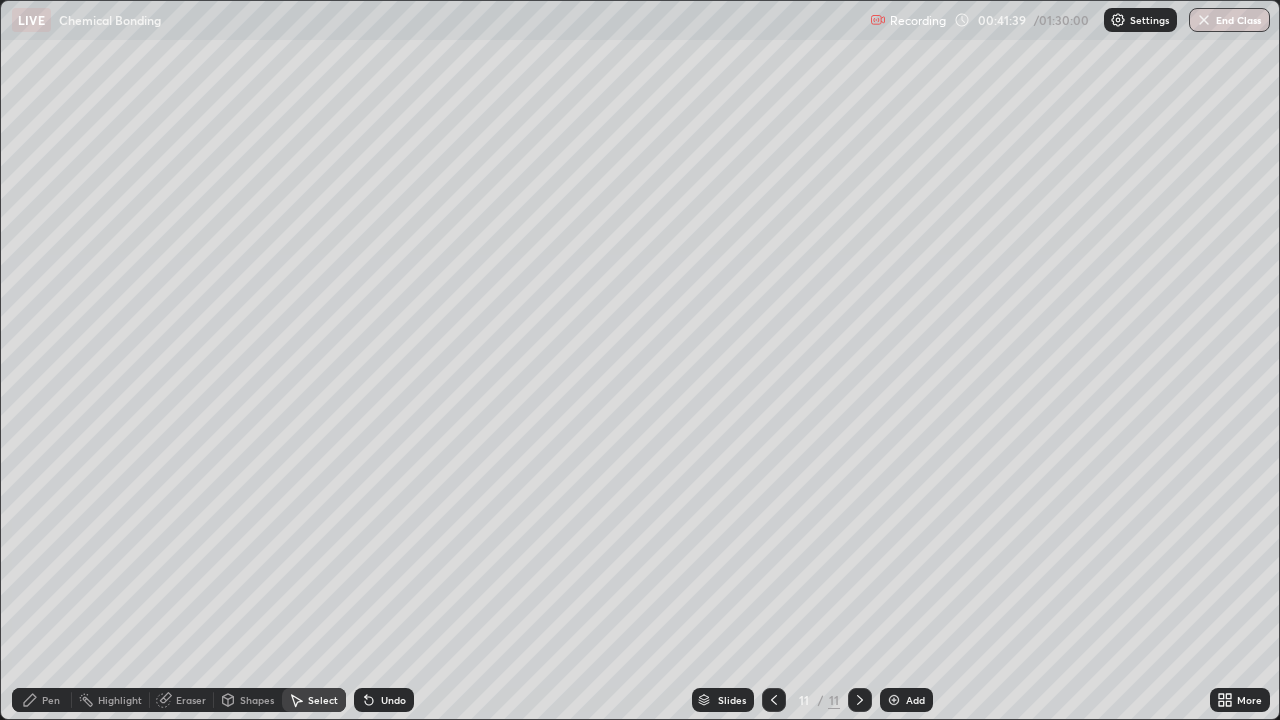 click on "Shapes" at bounding box center (257, 700) 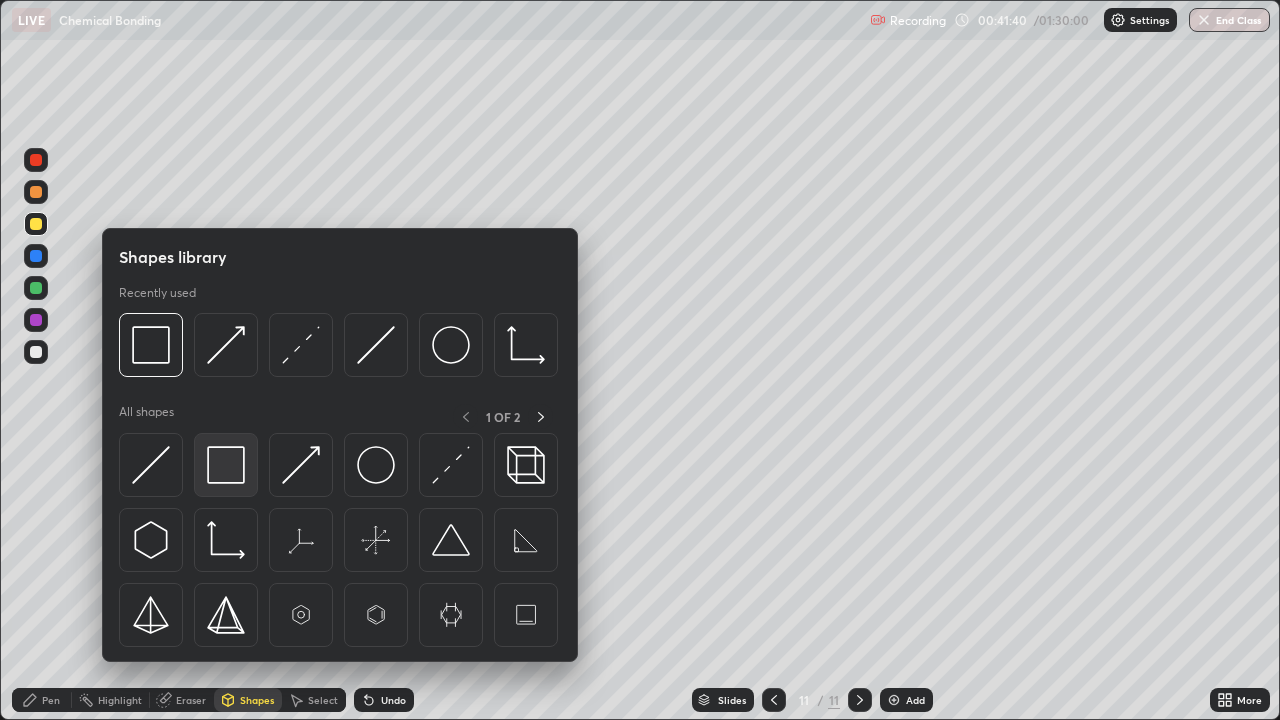 click at bounding box center [226, 465] 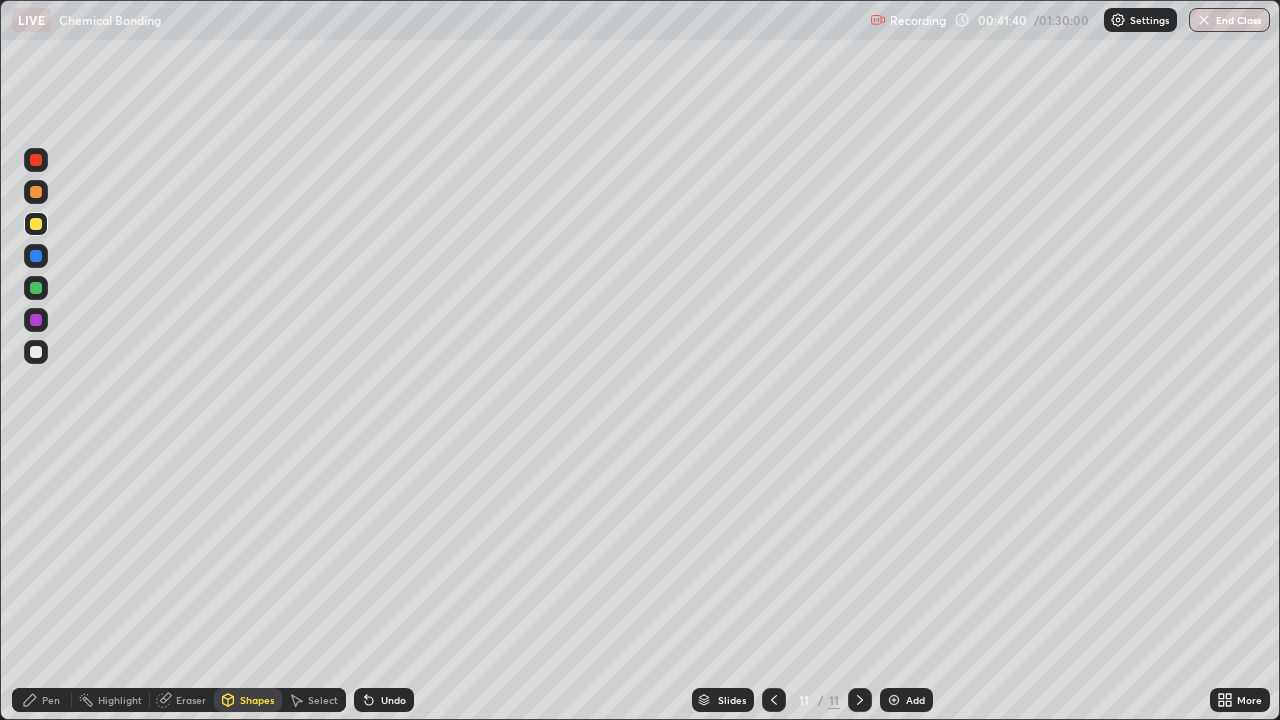 click at bounding box center [36, 288] 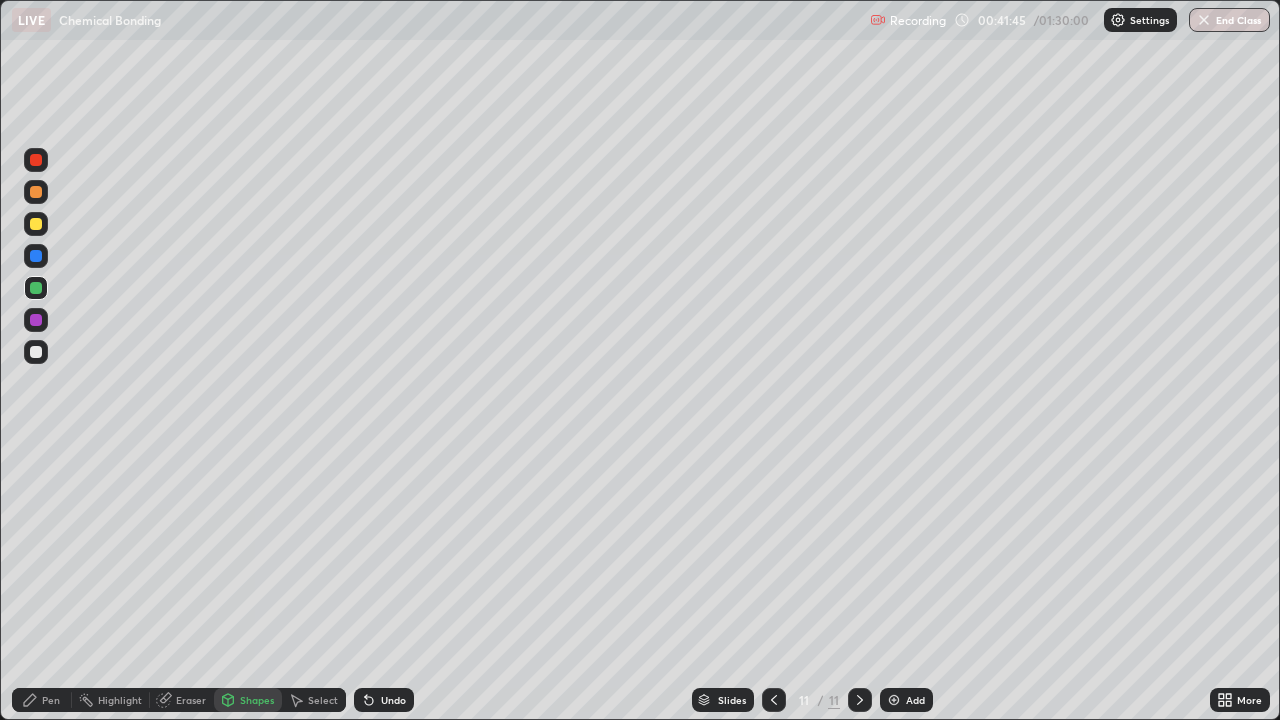 click on "Pen" at bounding box center [51, 700] 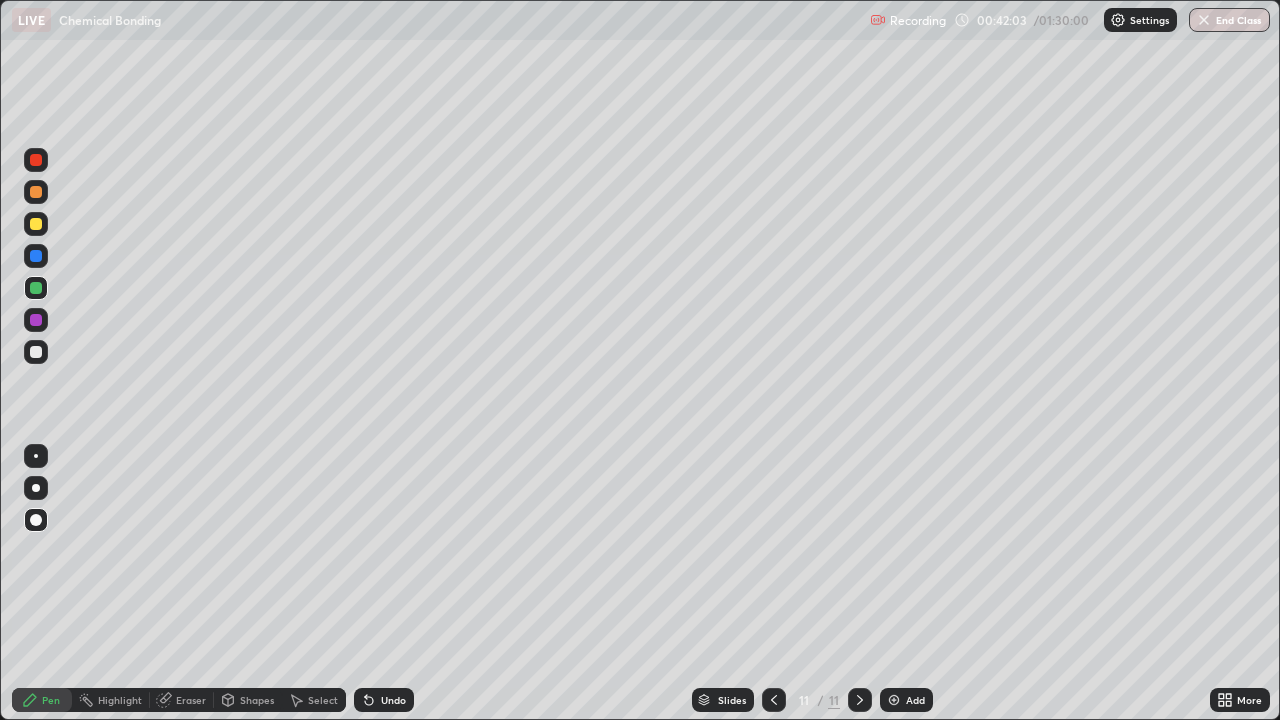 click at bounding box center [36, 320] 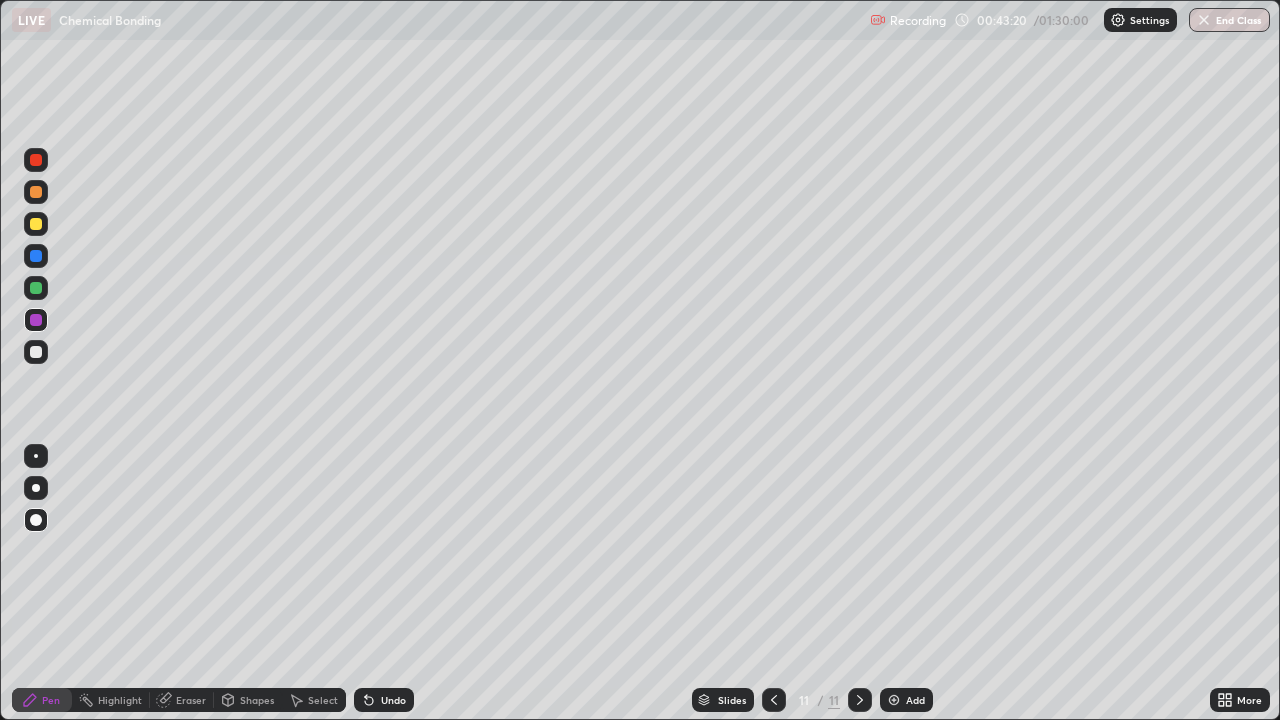 click at bounding box center (36, 352) 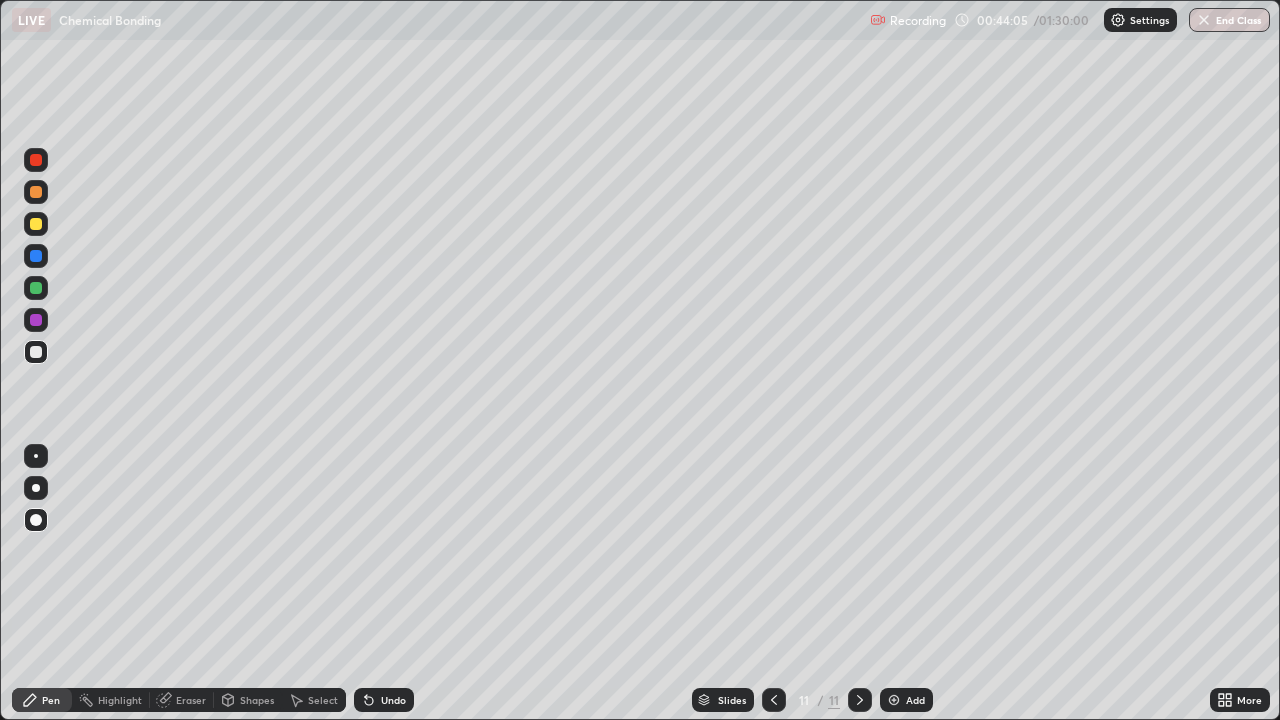 click at bounding box center [36, 288] 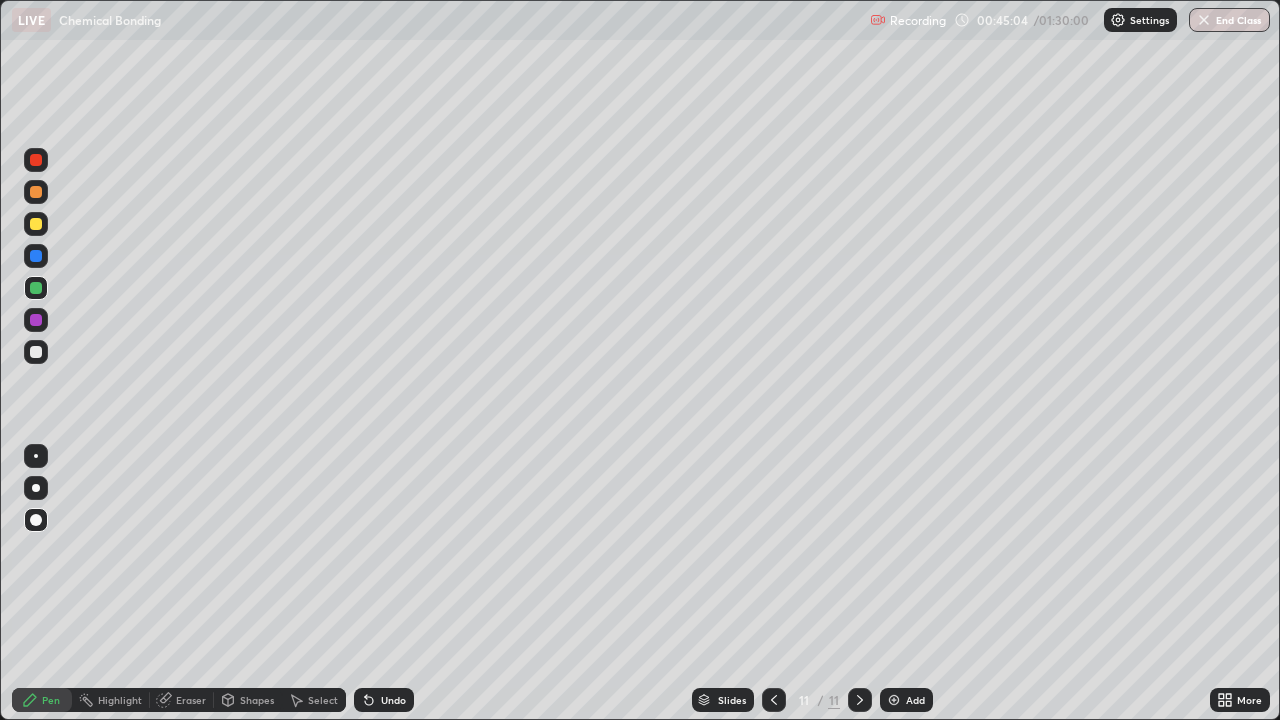 click on "Add" at bounding box center [906, 700] 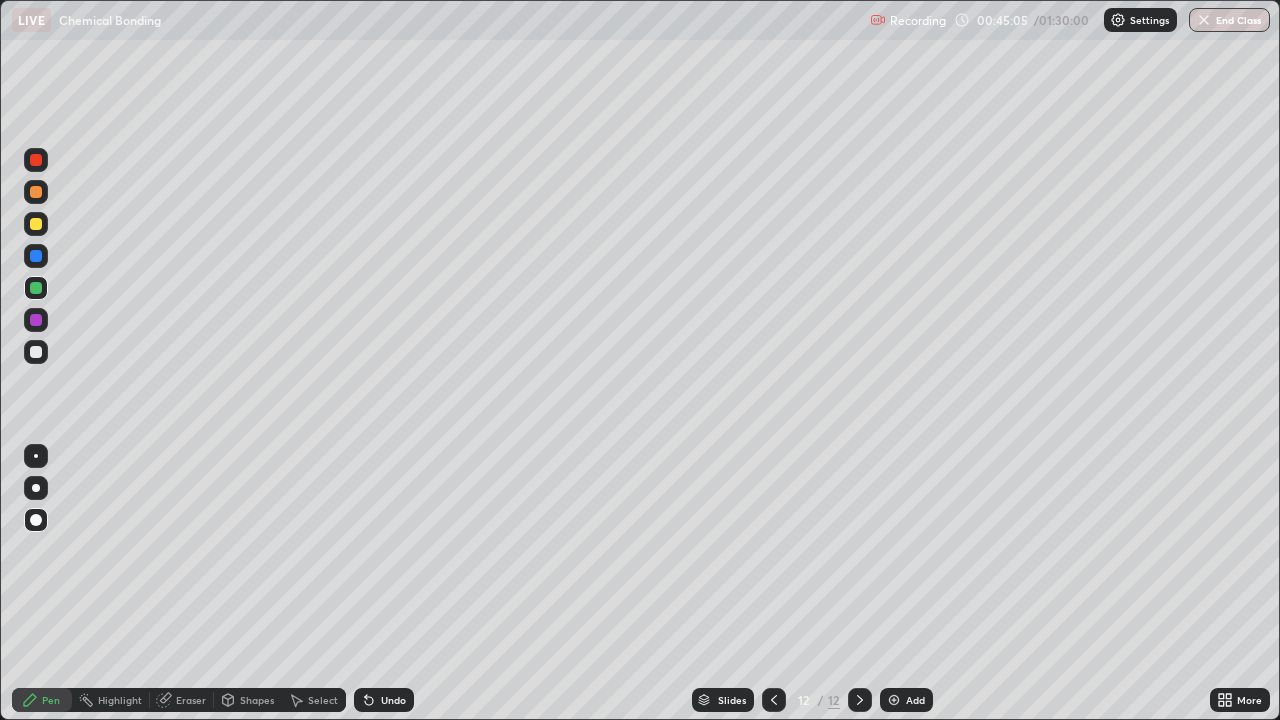 click at bounding box center (36, 352) 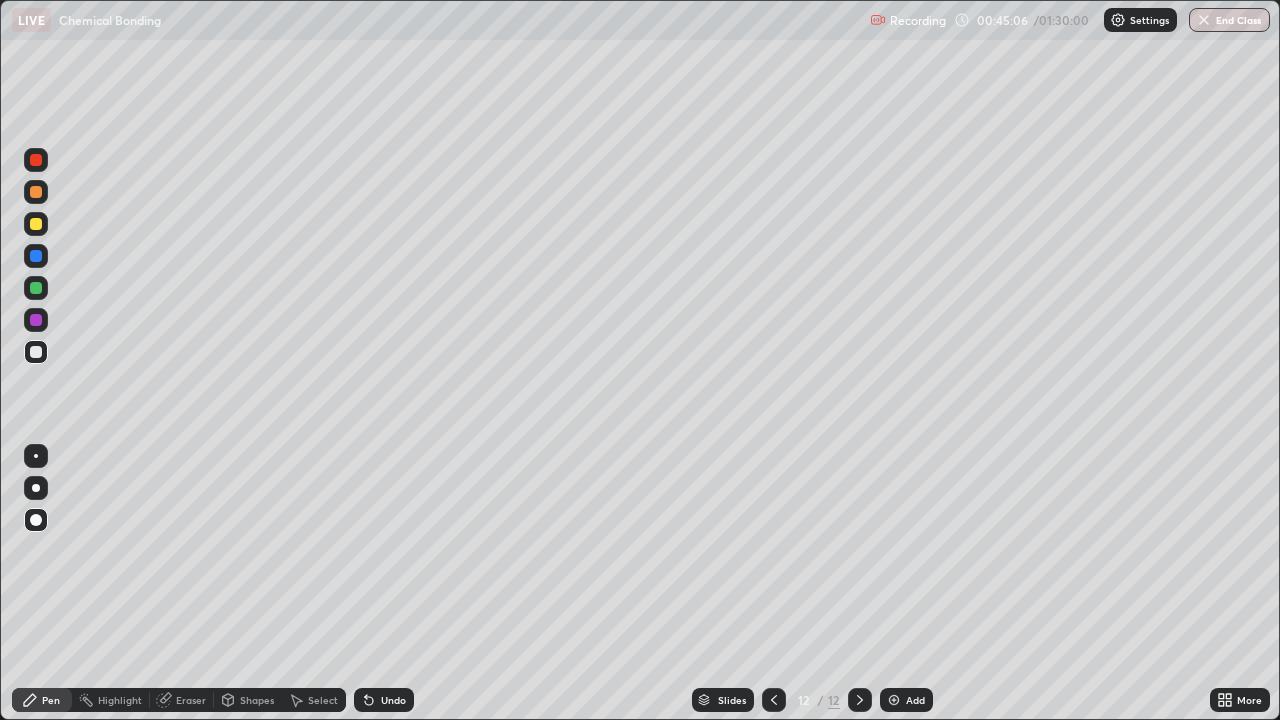 click at bounding box center (36, 192) 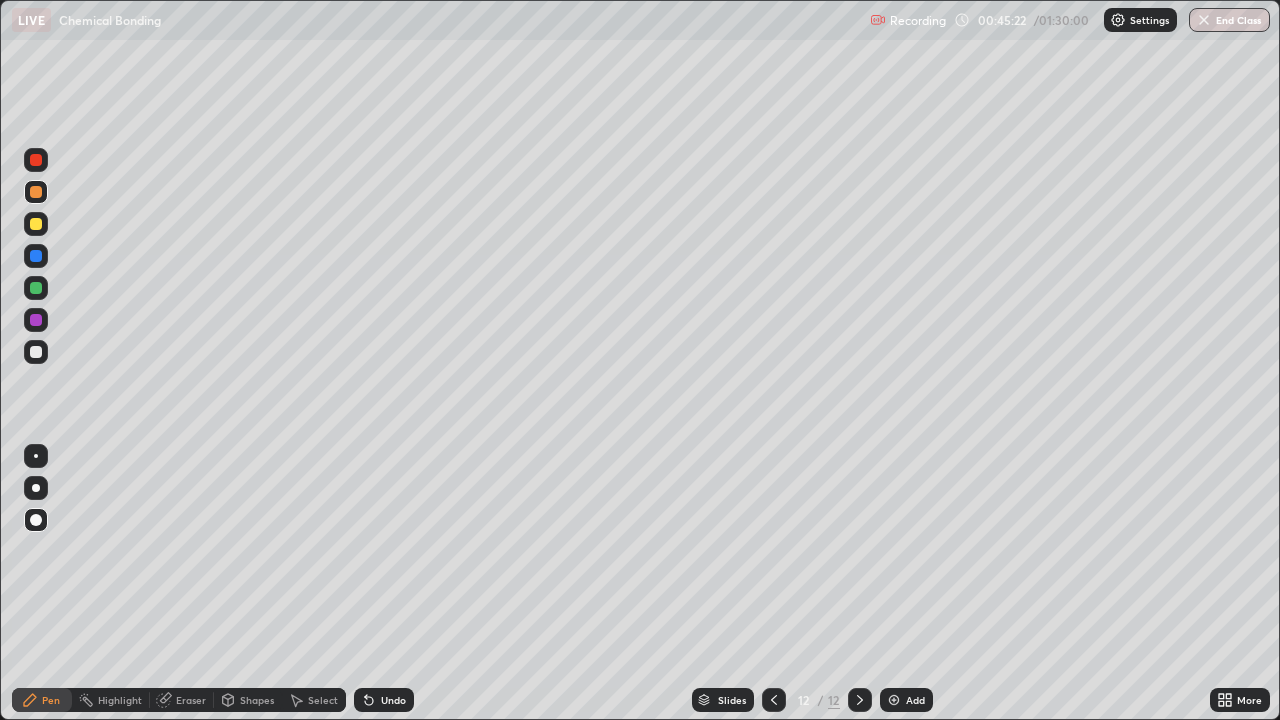 click on "Shapes" at bounding box center (257, 700) 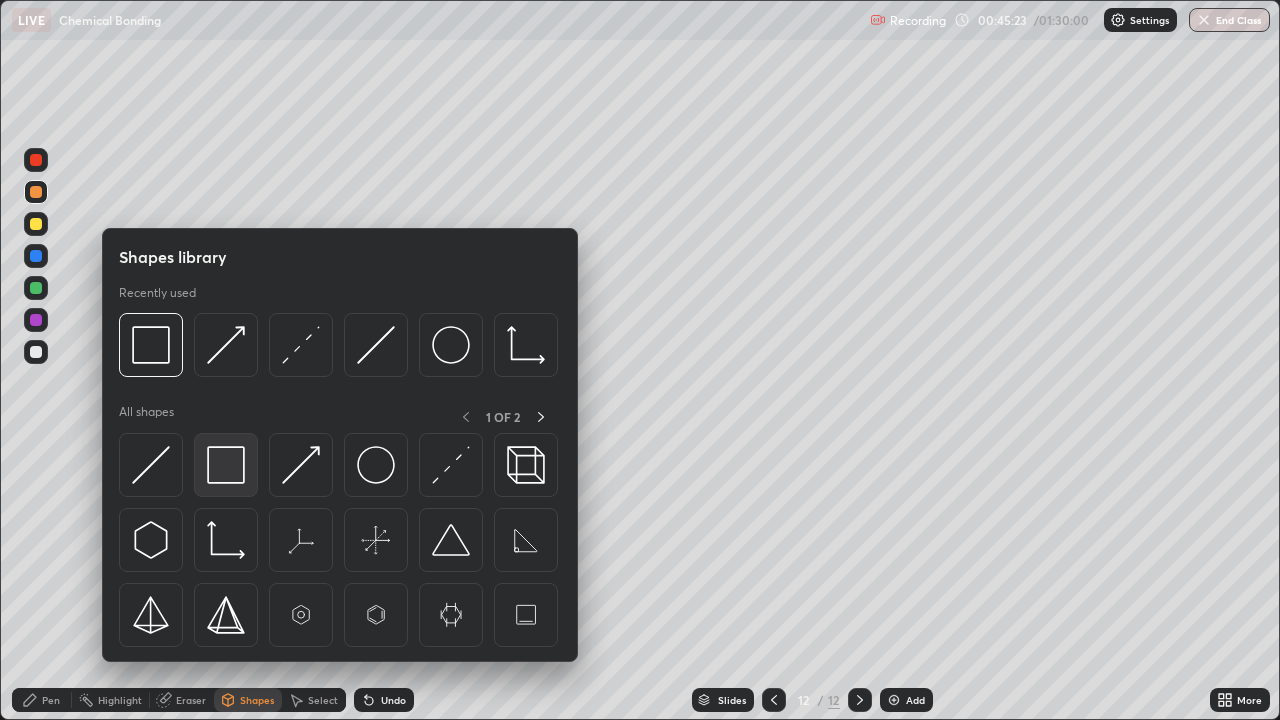 click at bounding box center [226, 465] 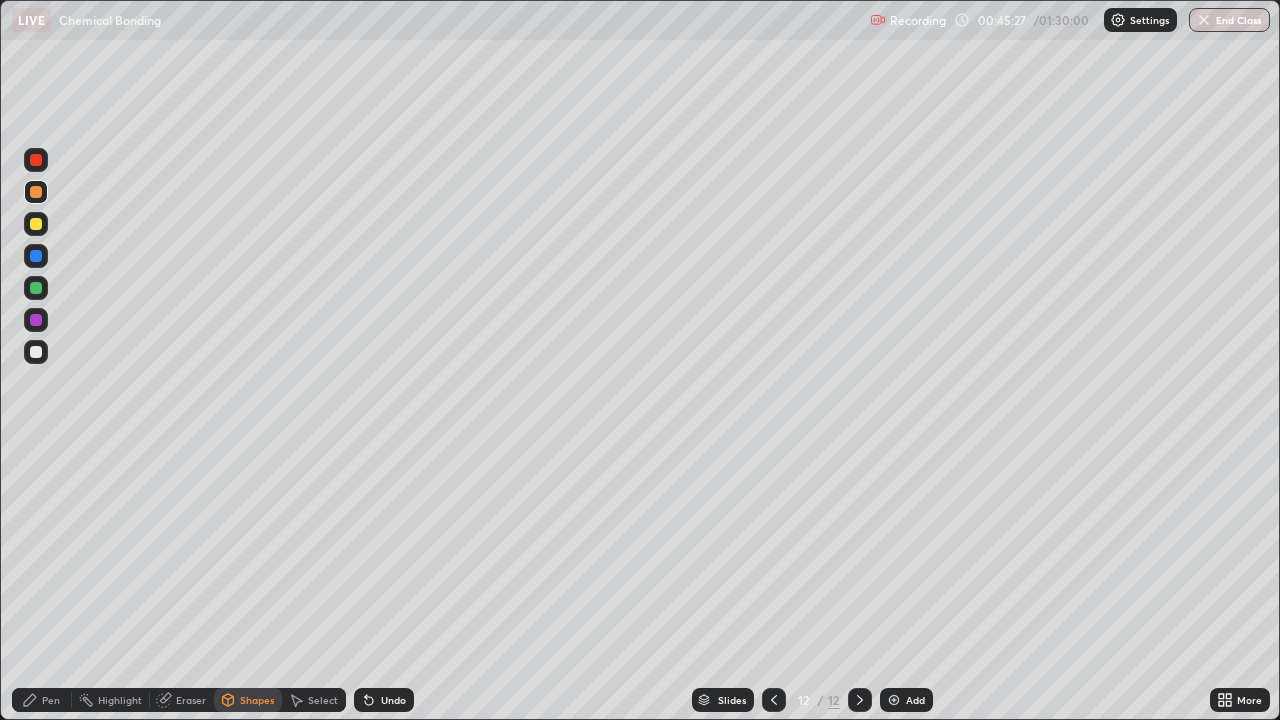 click on "Pen" at bounding box center [51, 700] 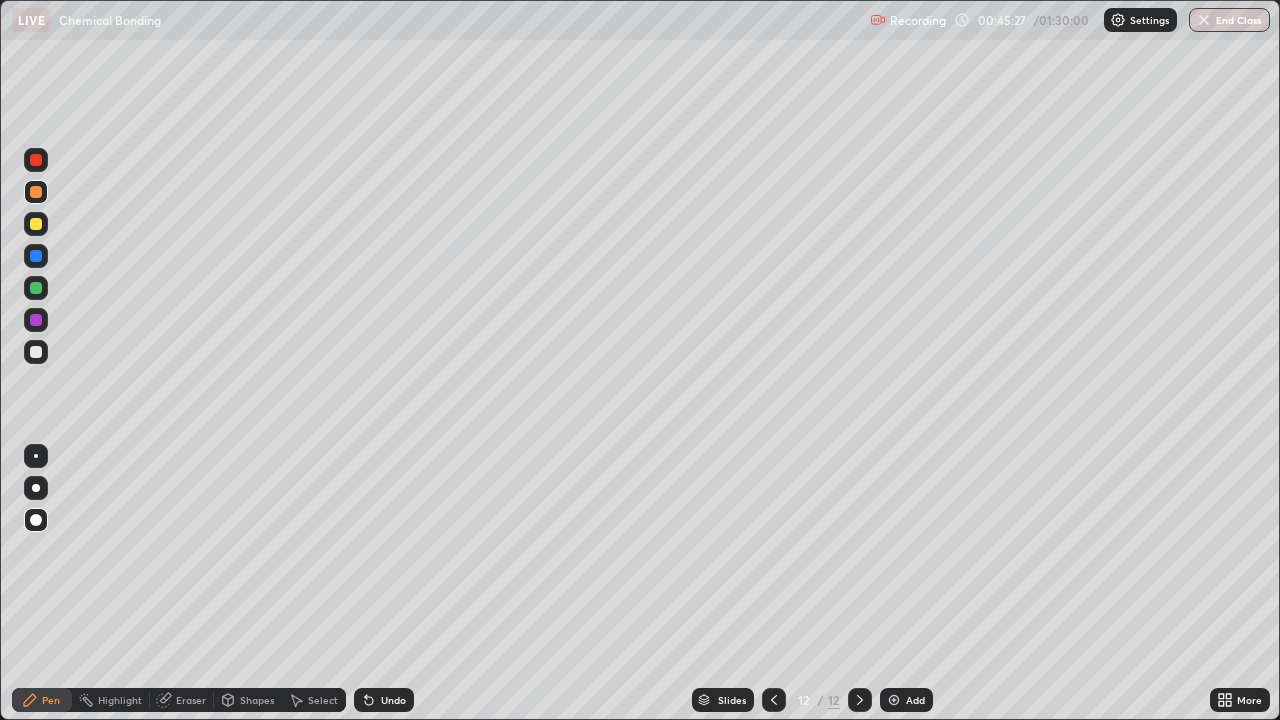 click at bounding box center (36, 352) 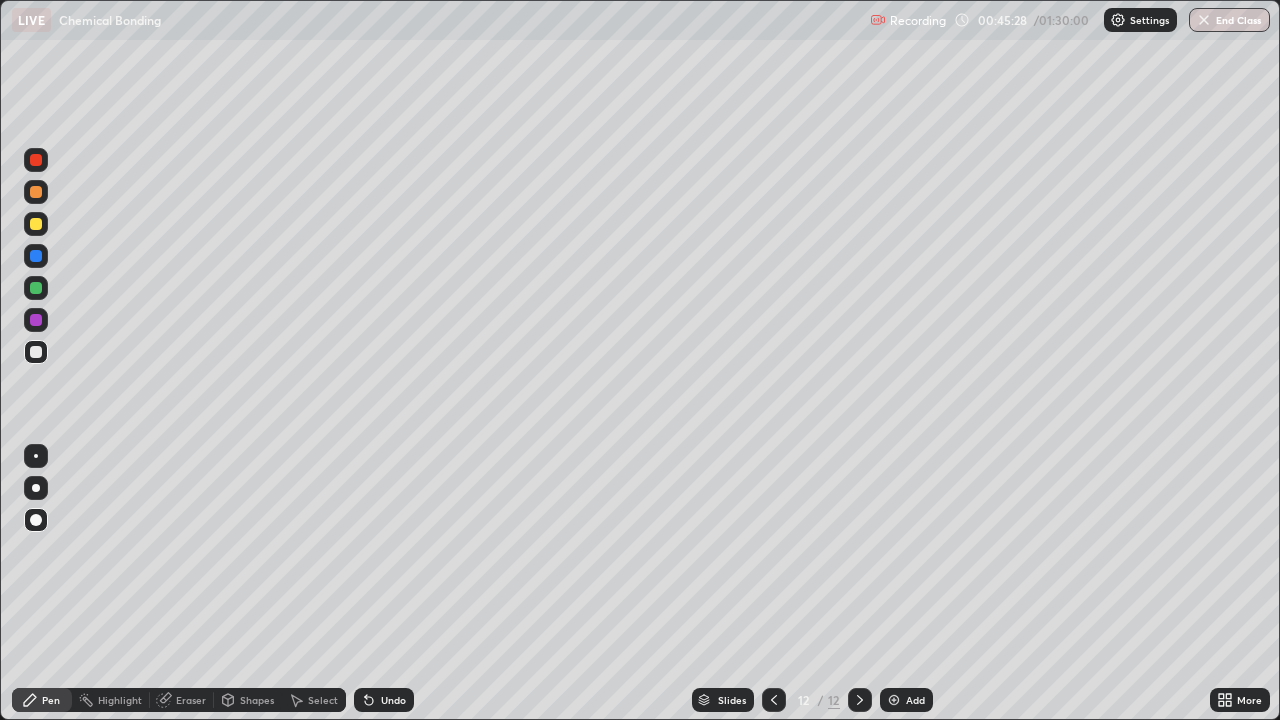 click at bounding box center (36, 256) 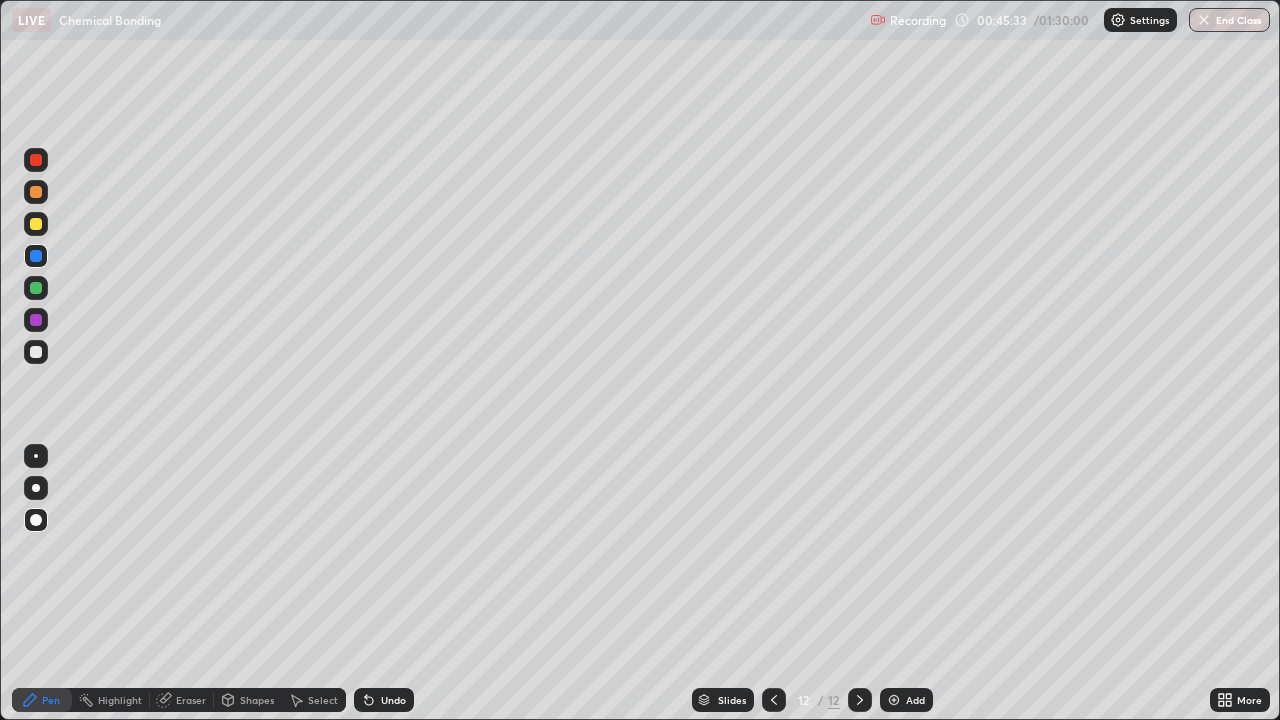 click at bounding box center [36, 288] 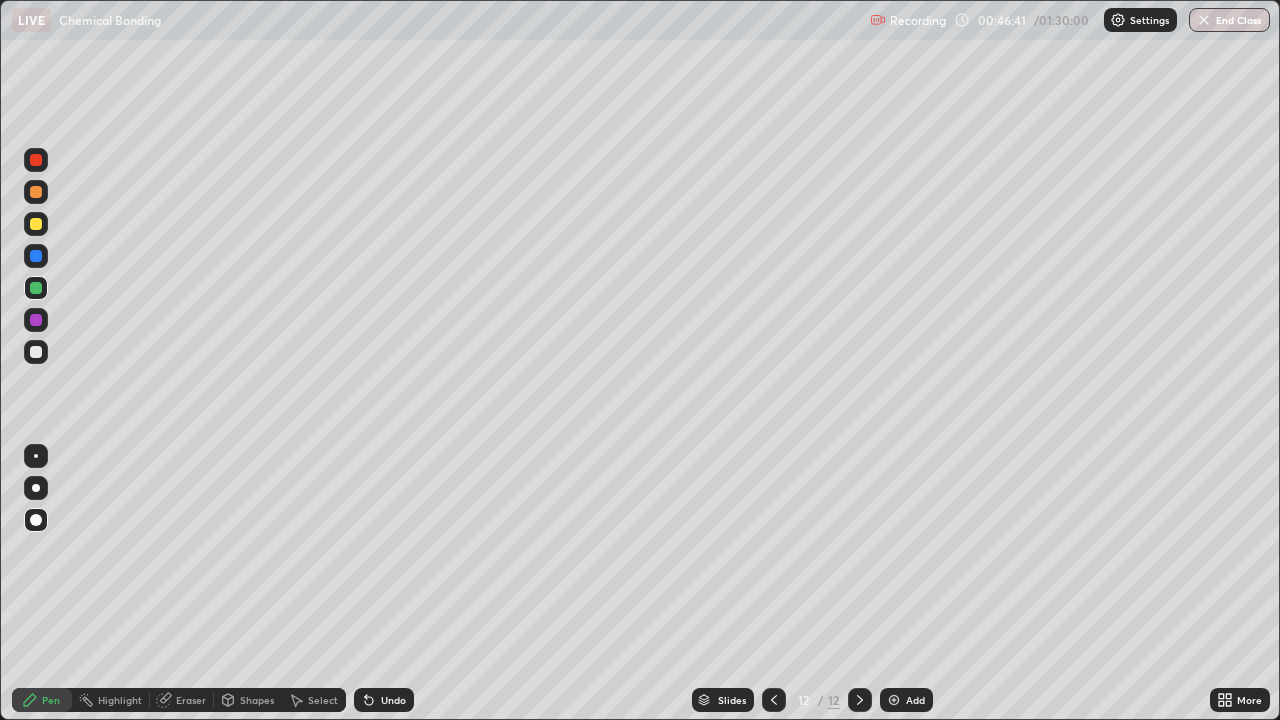 click on "Undo" at bounding box center [393, 700] 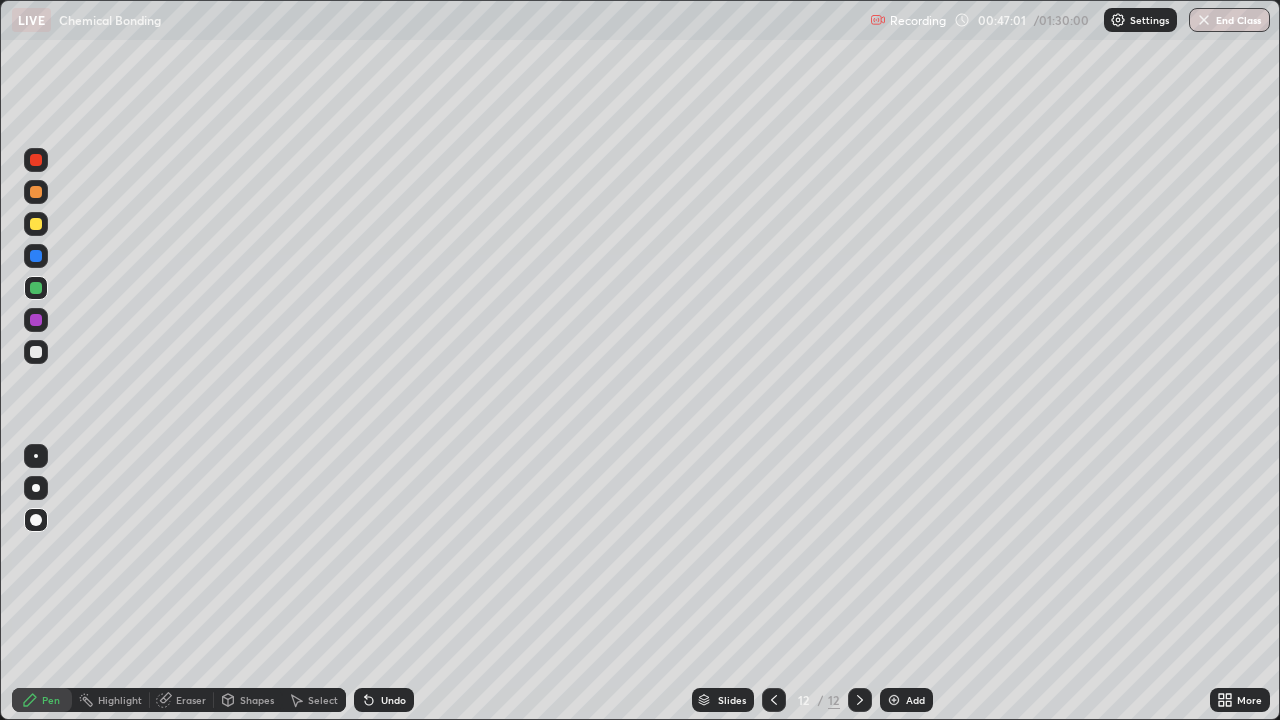 click on "Eraser" at bounding box center [191, 700] 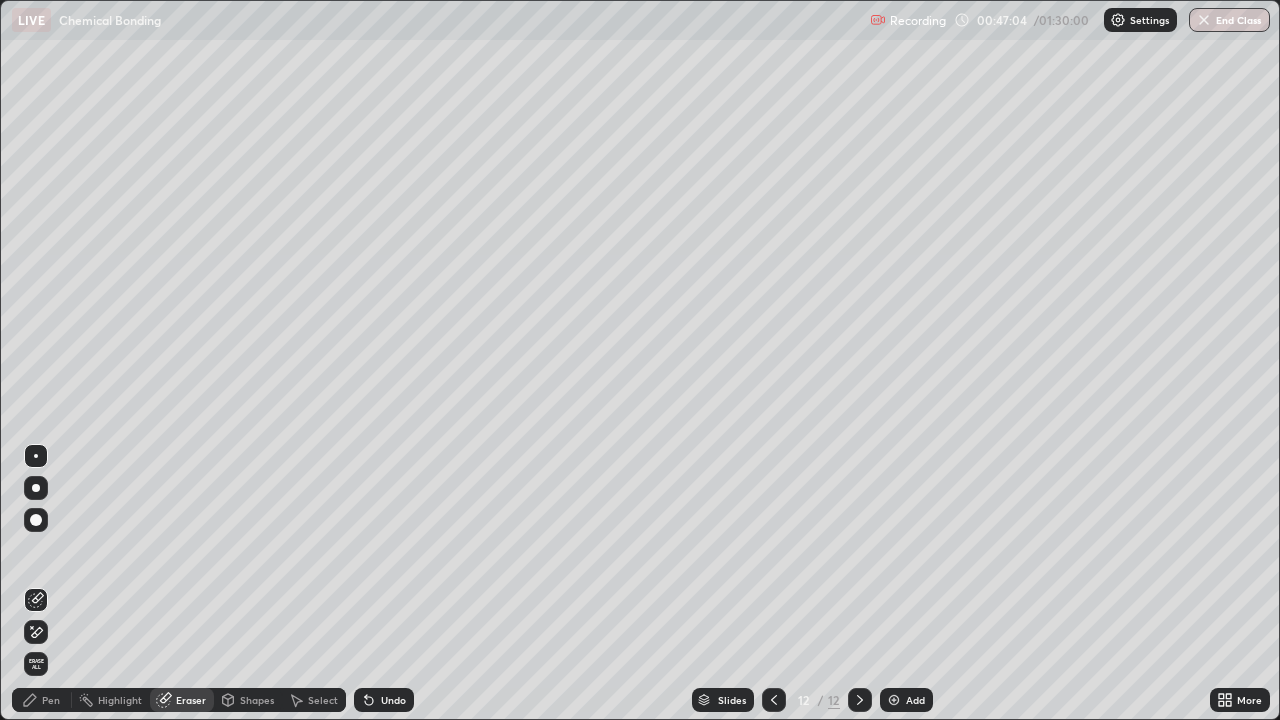 click on "Pen" at bounding box center (42, 700) 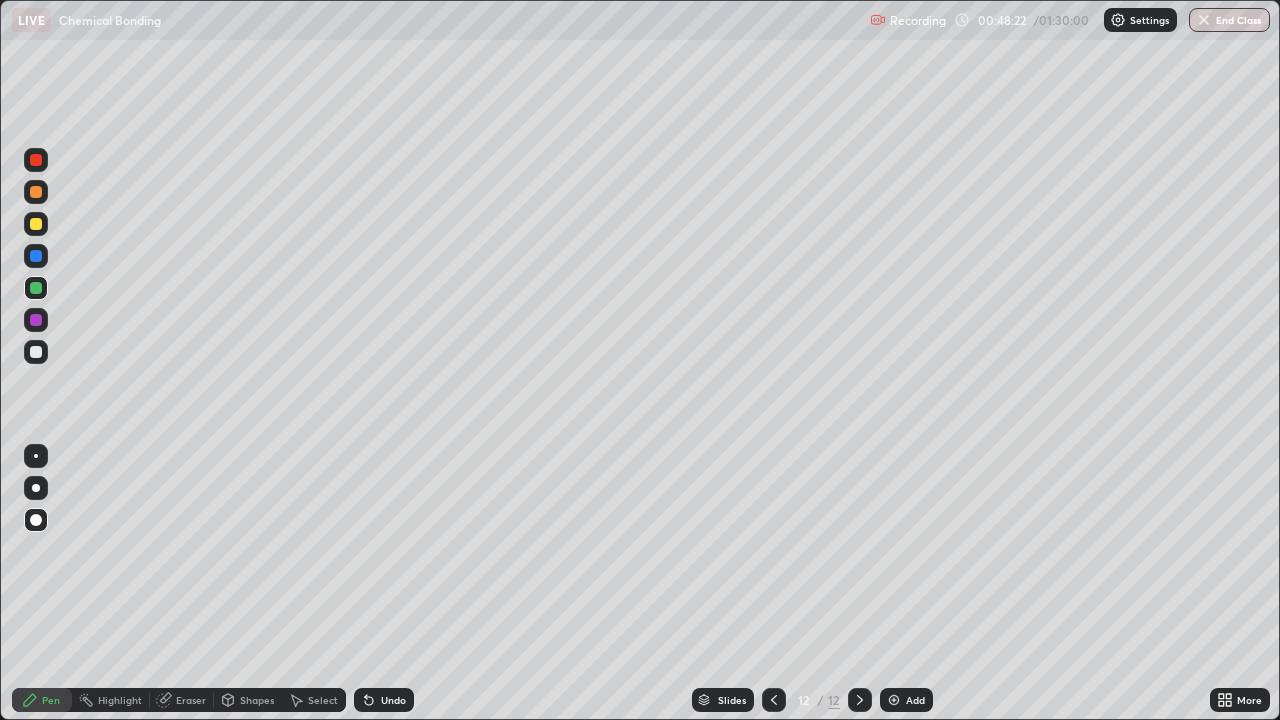 click on "Add" at bounding box center [906, 700] 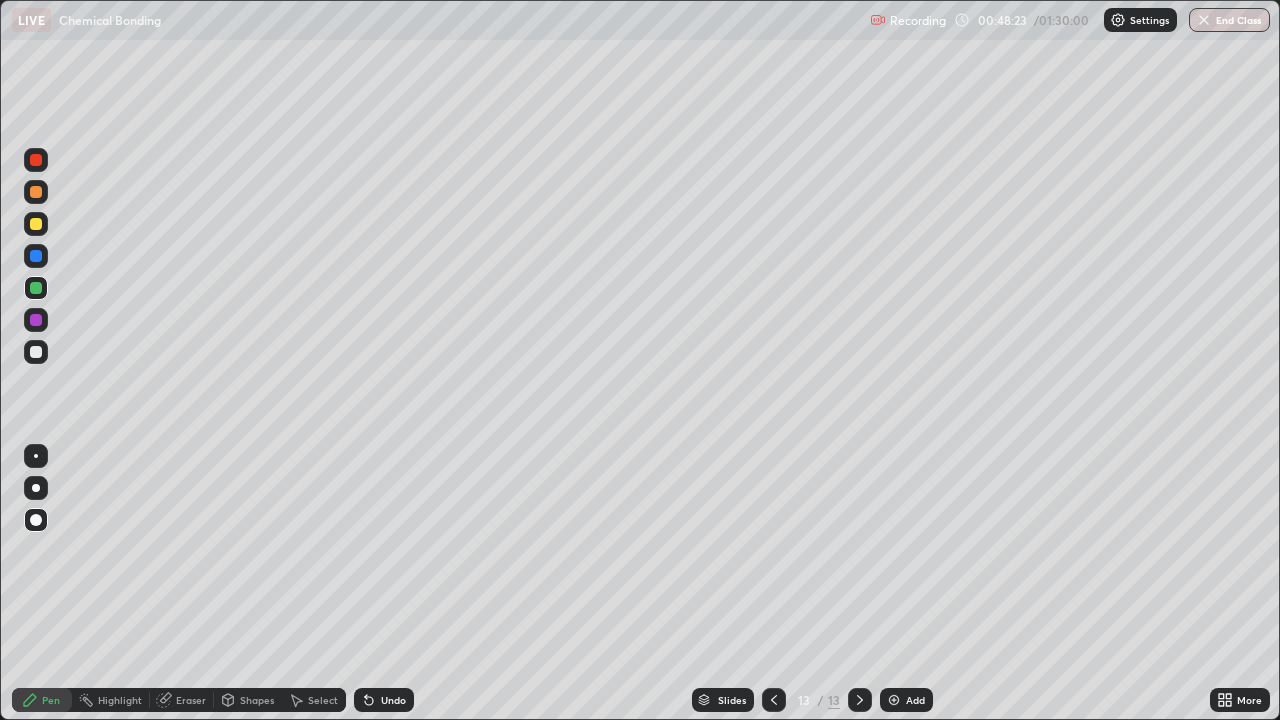 click at bounding box center [36, 352] 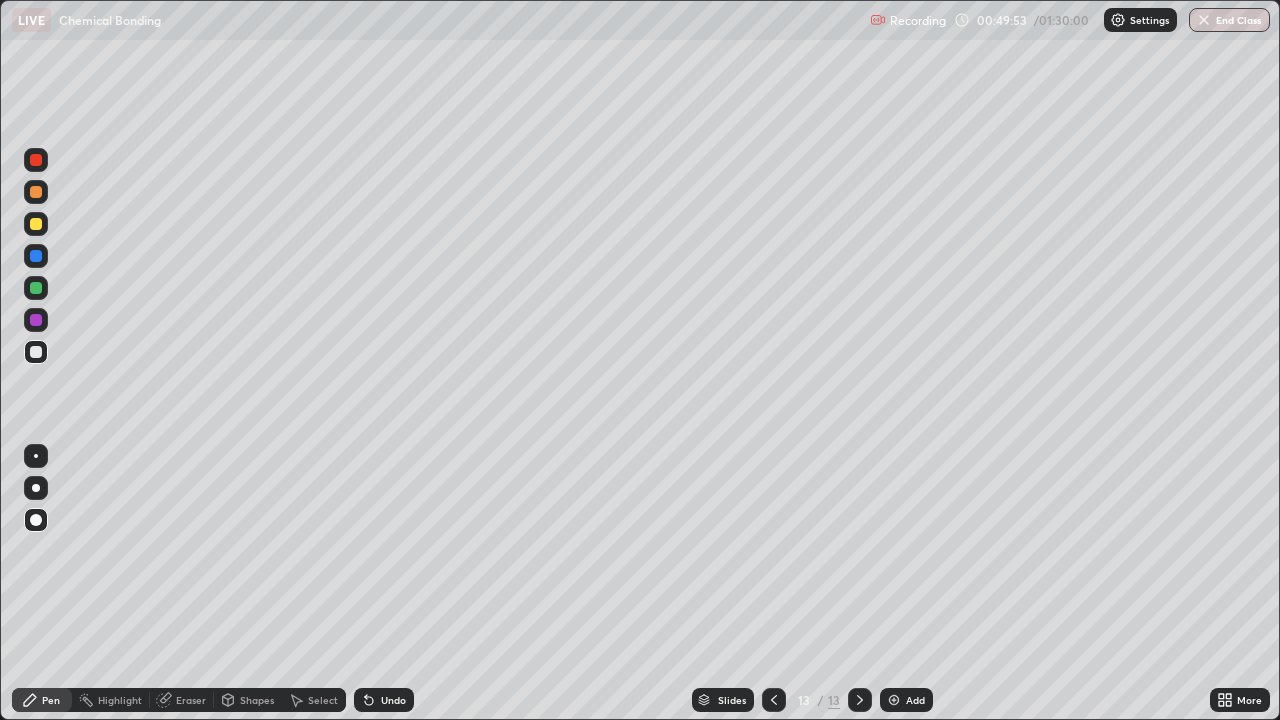 click on "Shapes" at bounding box center [257, 700] 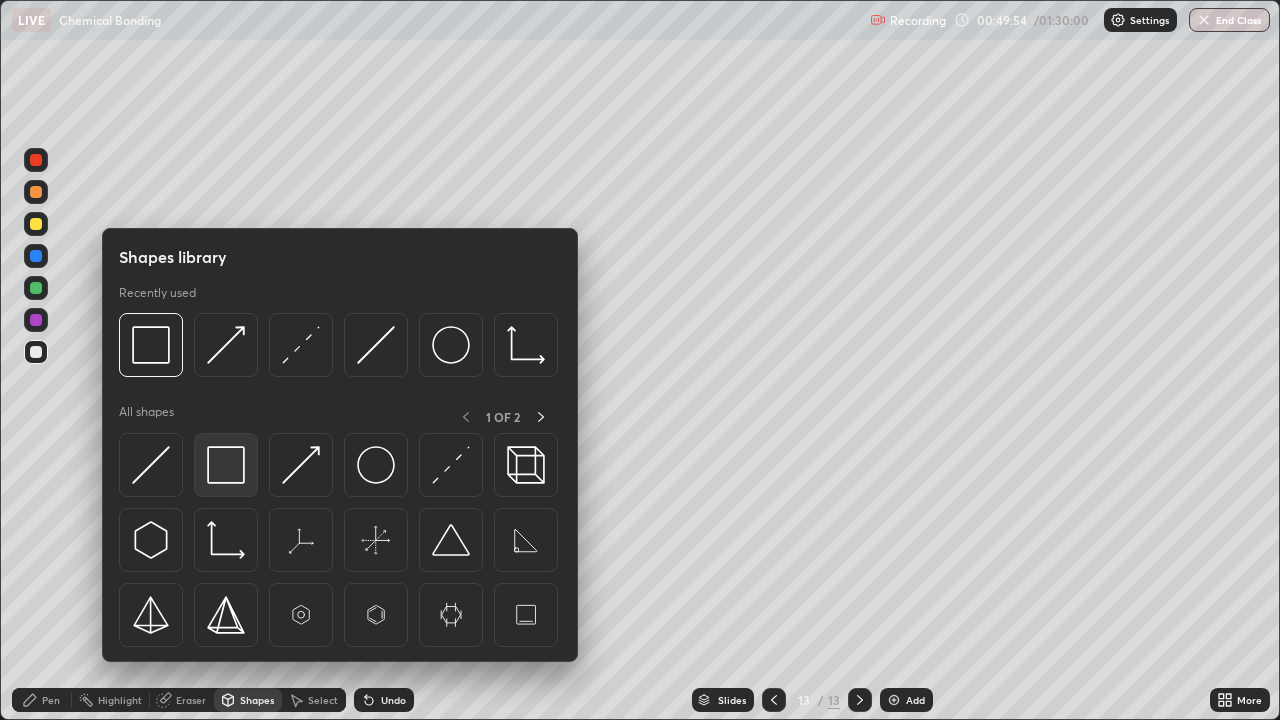 click at bounding box center [226, 465] 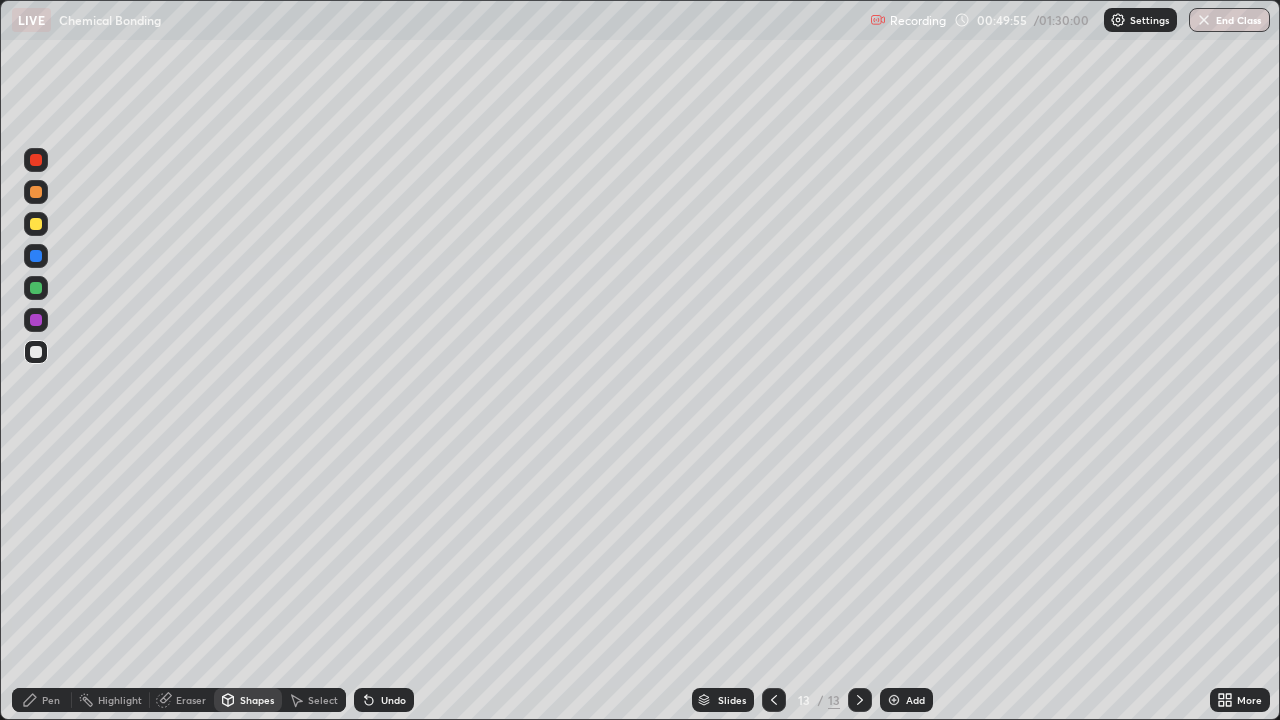 click at bounding box center (36, 288) 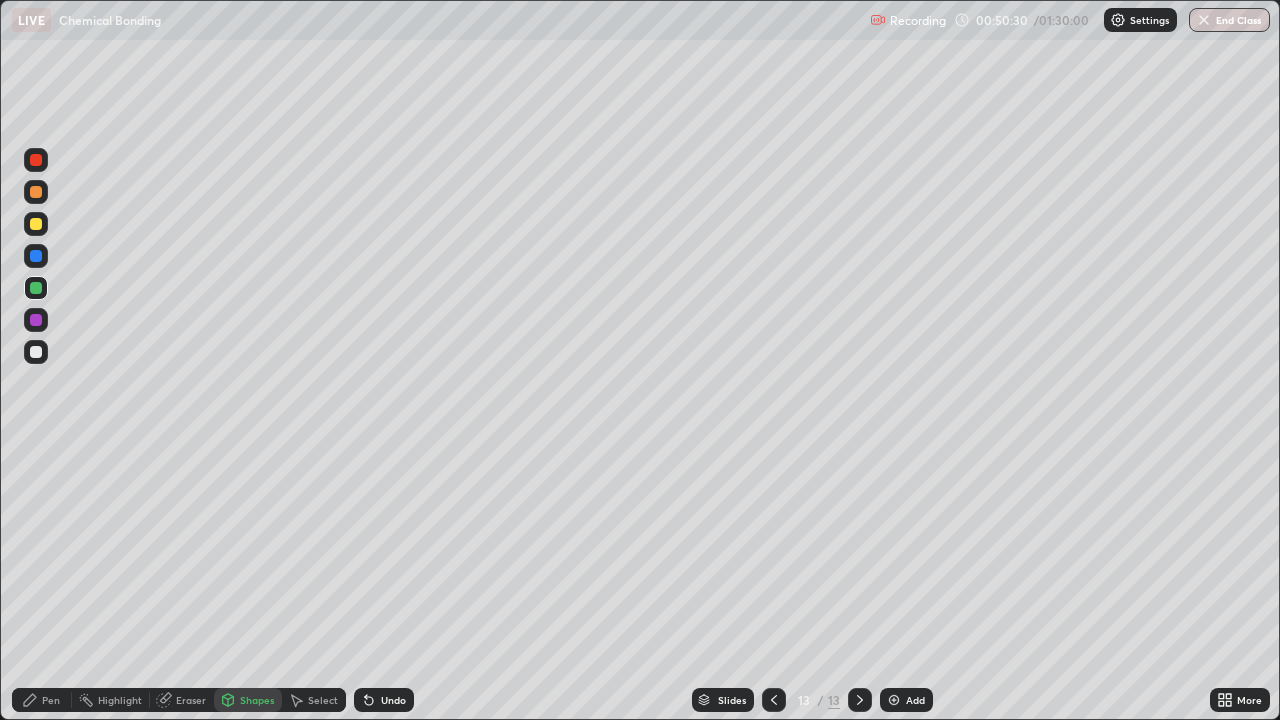 click at bounding box center [36, 352] 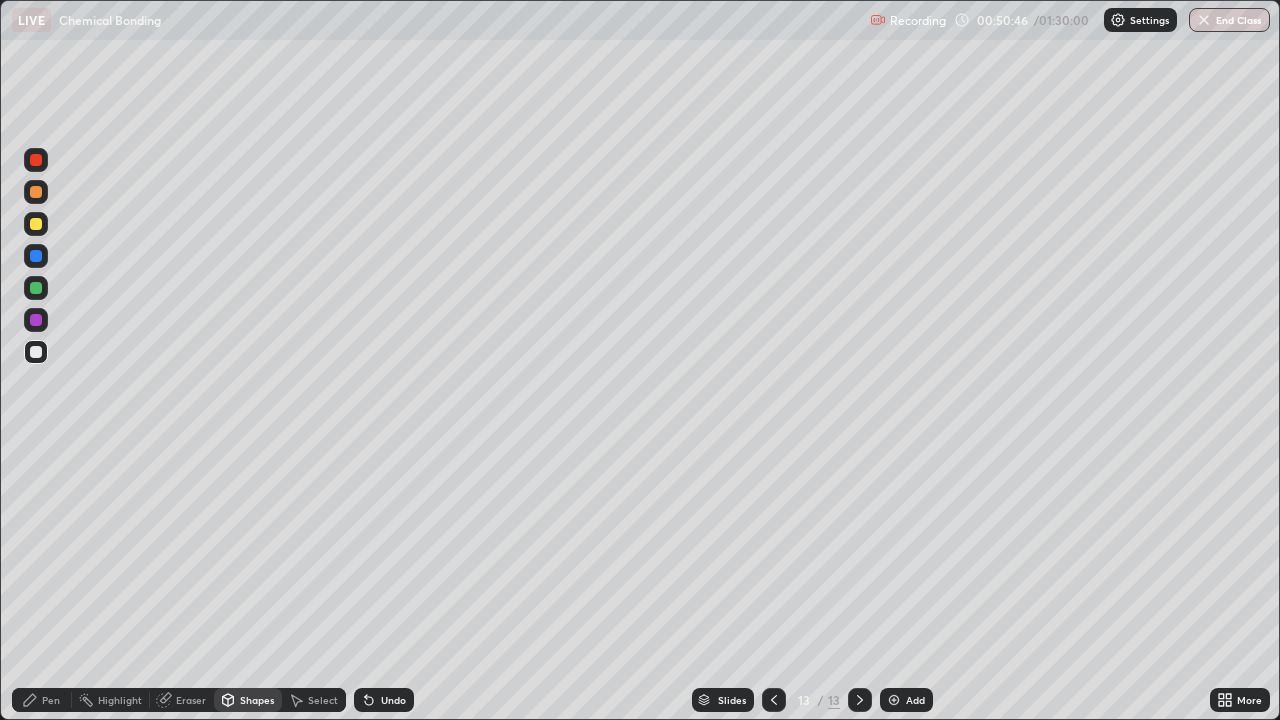 click on "Undo" at bounding box center [384, 700] 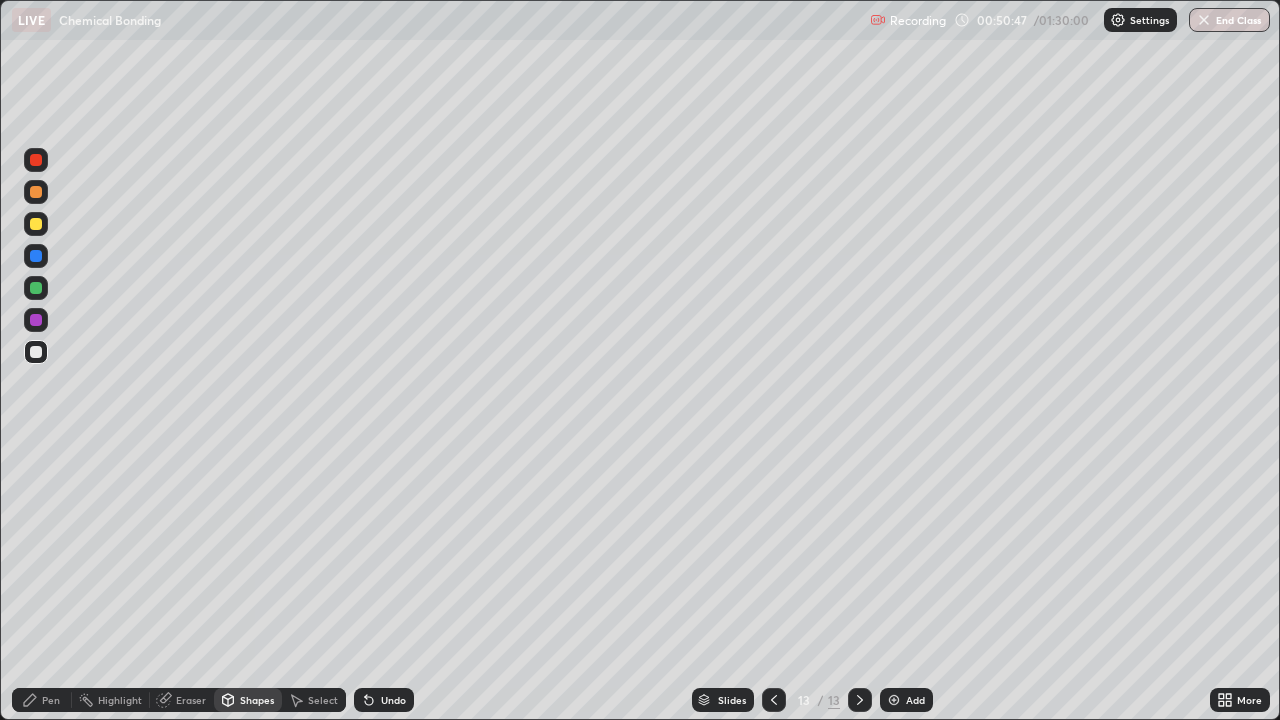 click 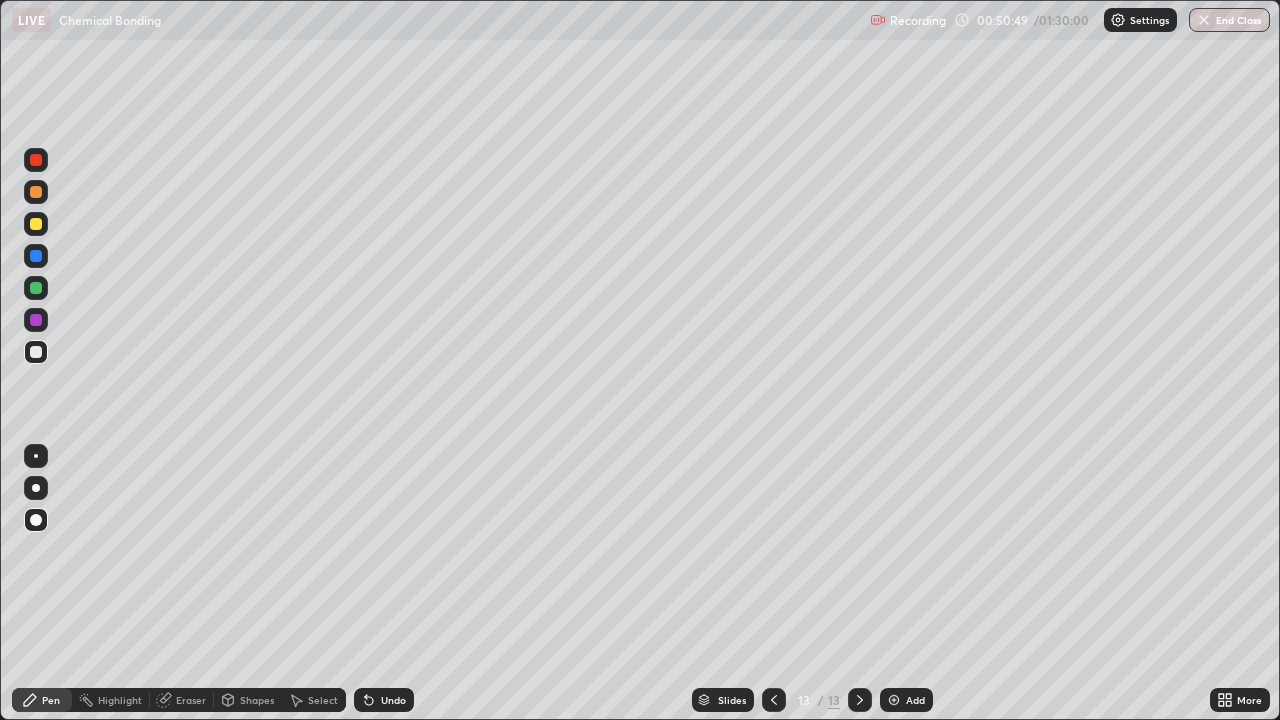 click at bounding box center (36, 224) 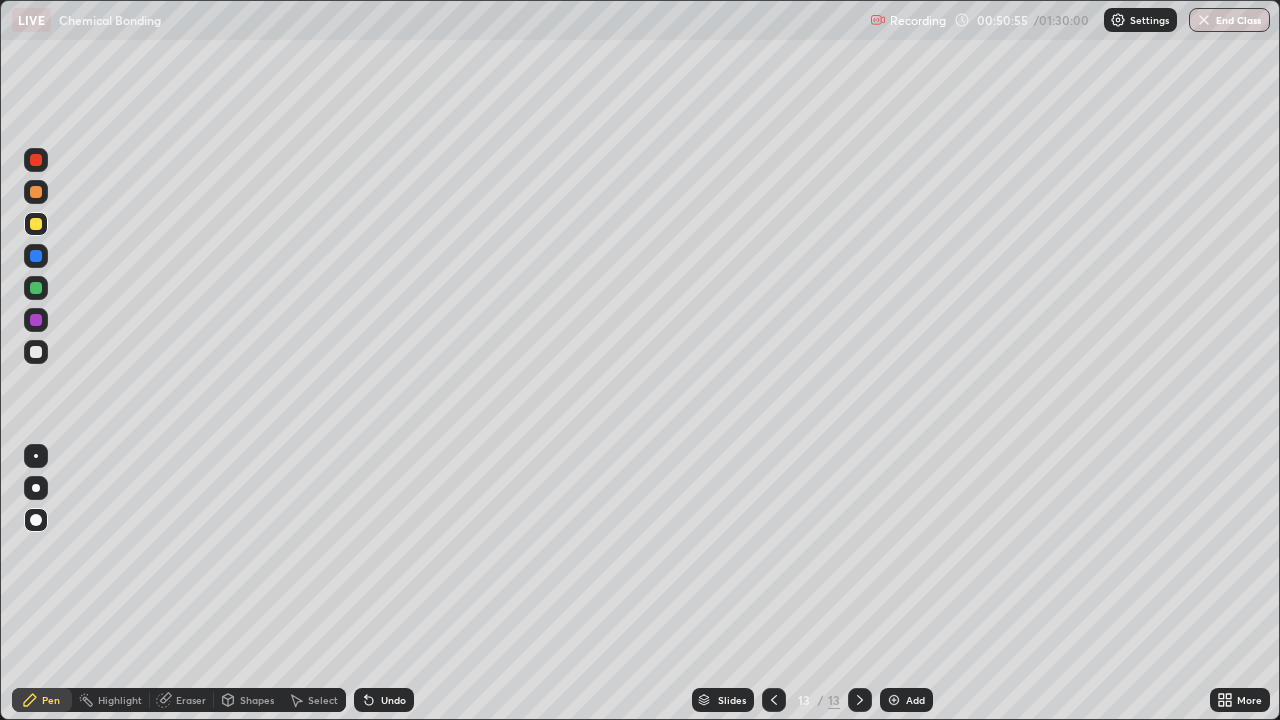 click on "Undo" at bounding box center [393, 700] 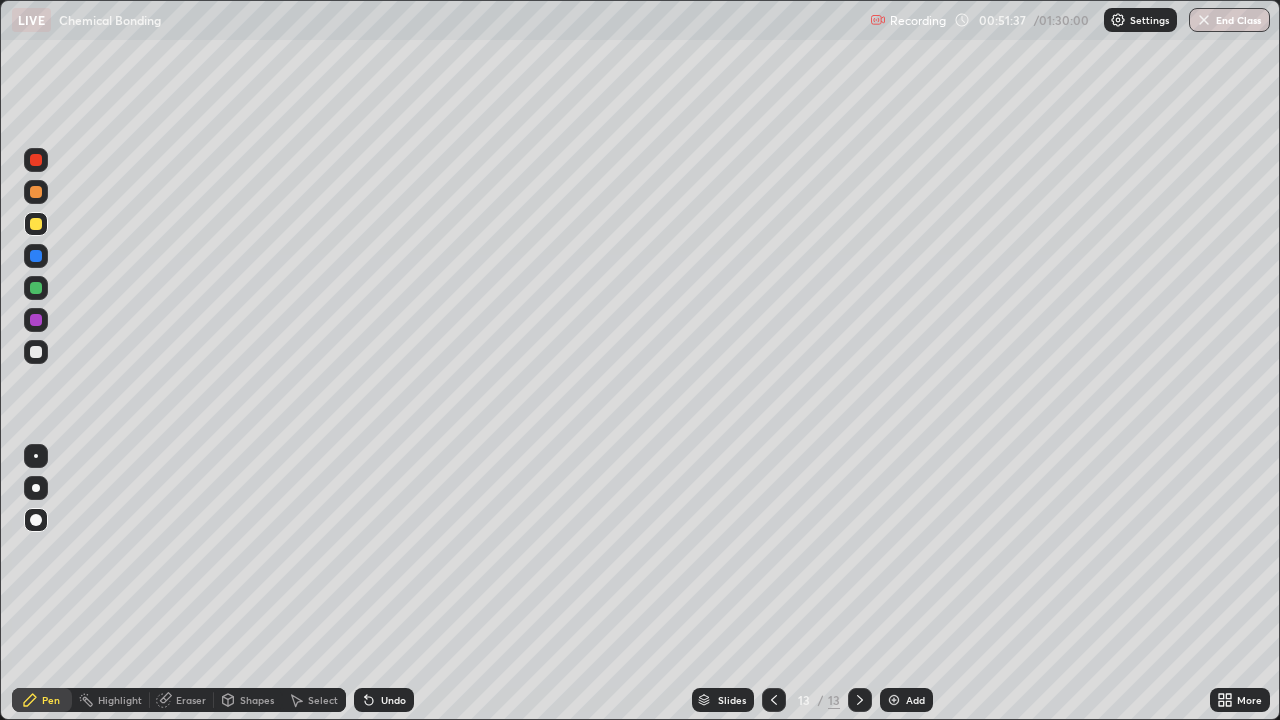 click on "Add" at bounding box center (915, 700) 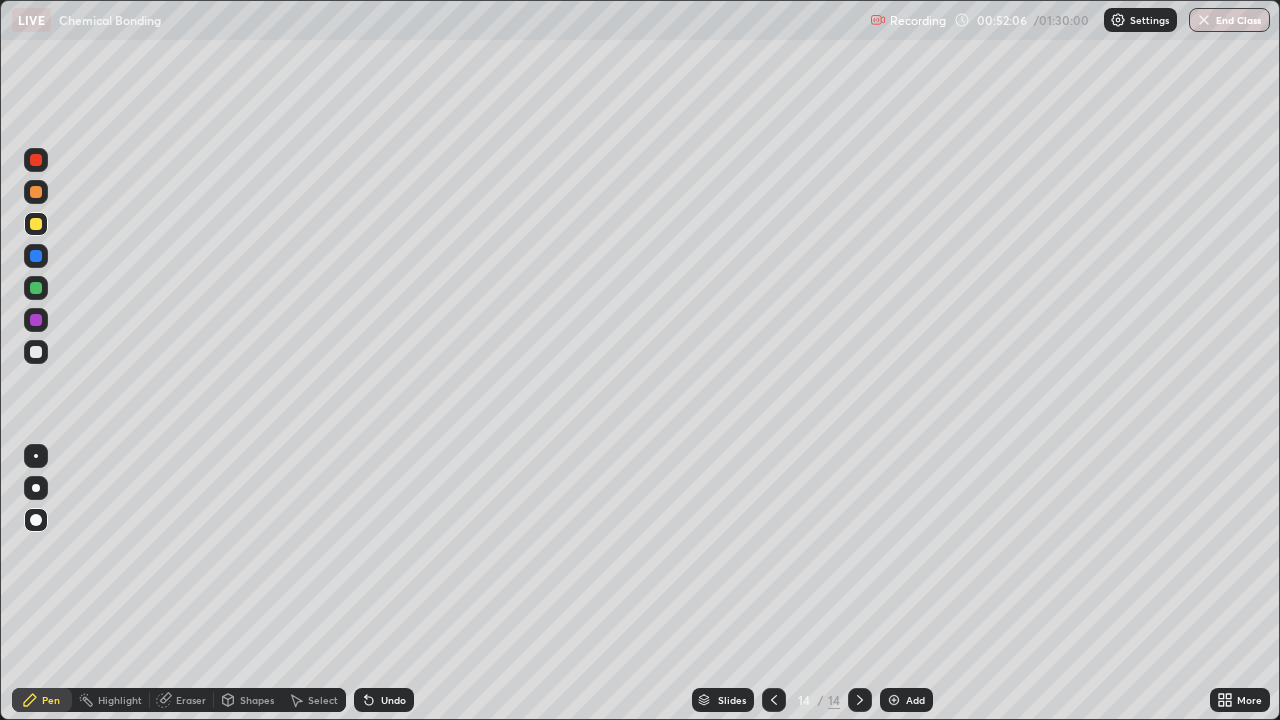 click on "Undo" at bounding box center [384, 700] 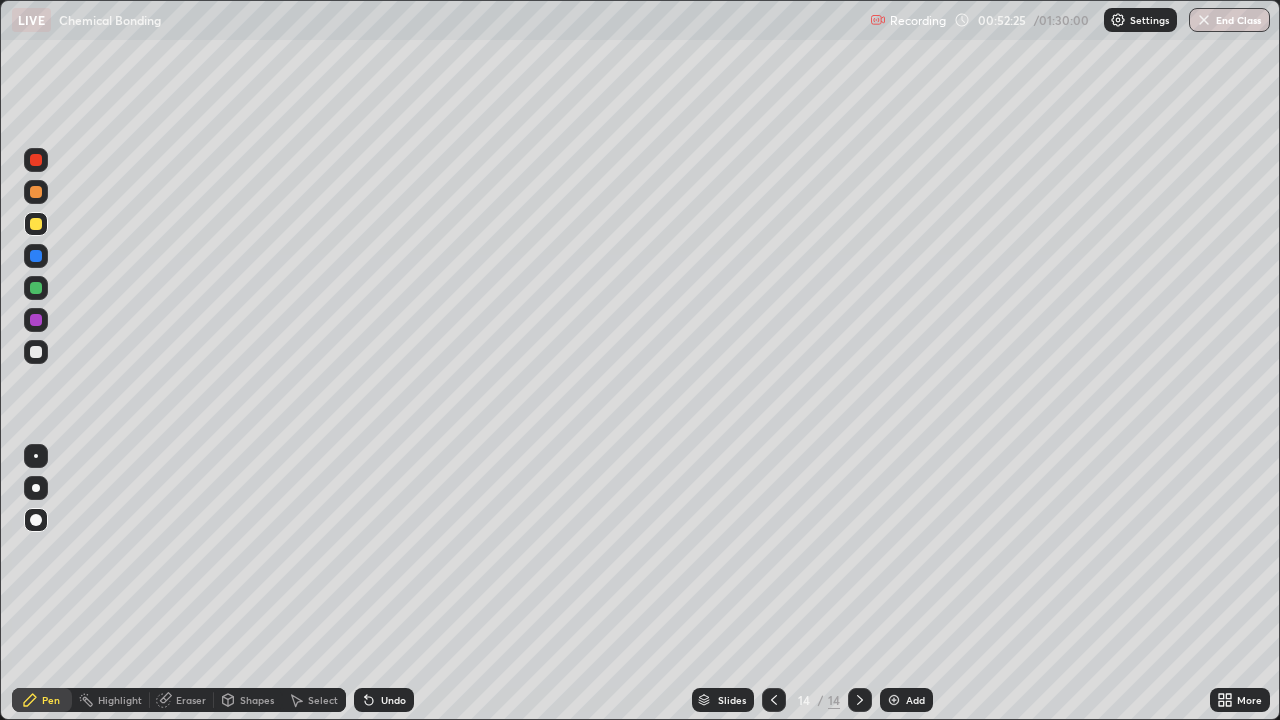 click on "Eraser" at bounding box center [182, 700] 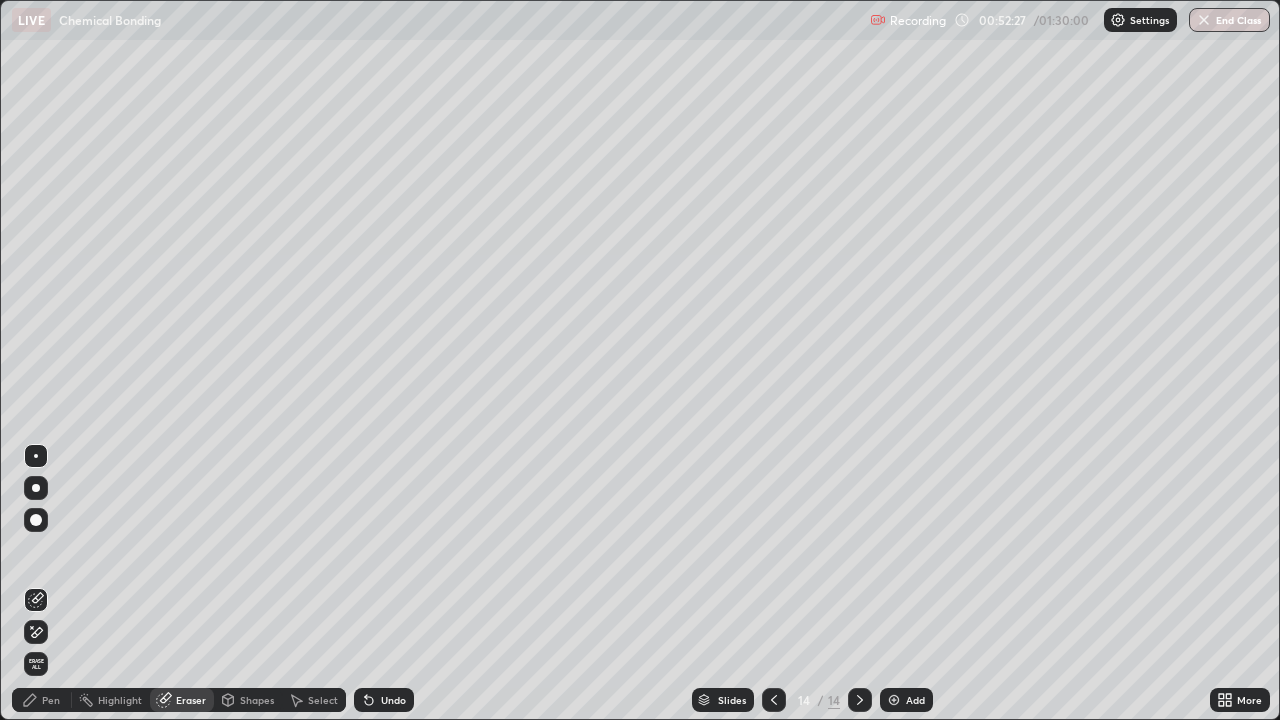 click on "Pen" at bounding box center [51, 700] 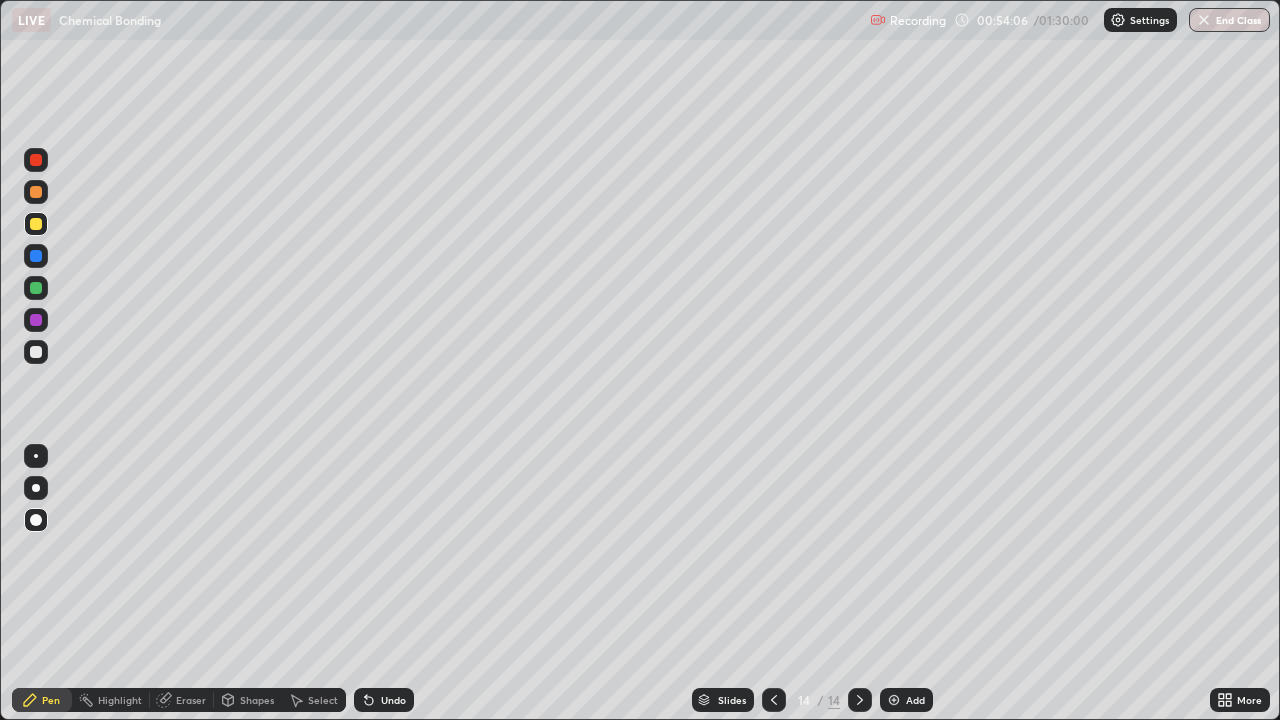 click on "Undo" at bounding box center [384, 700] 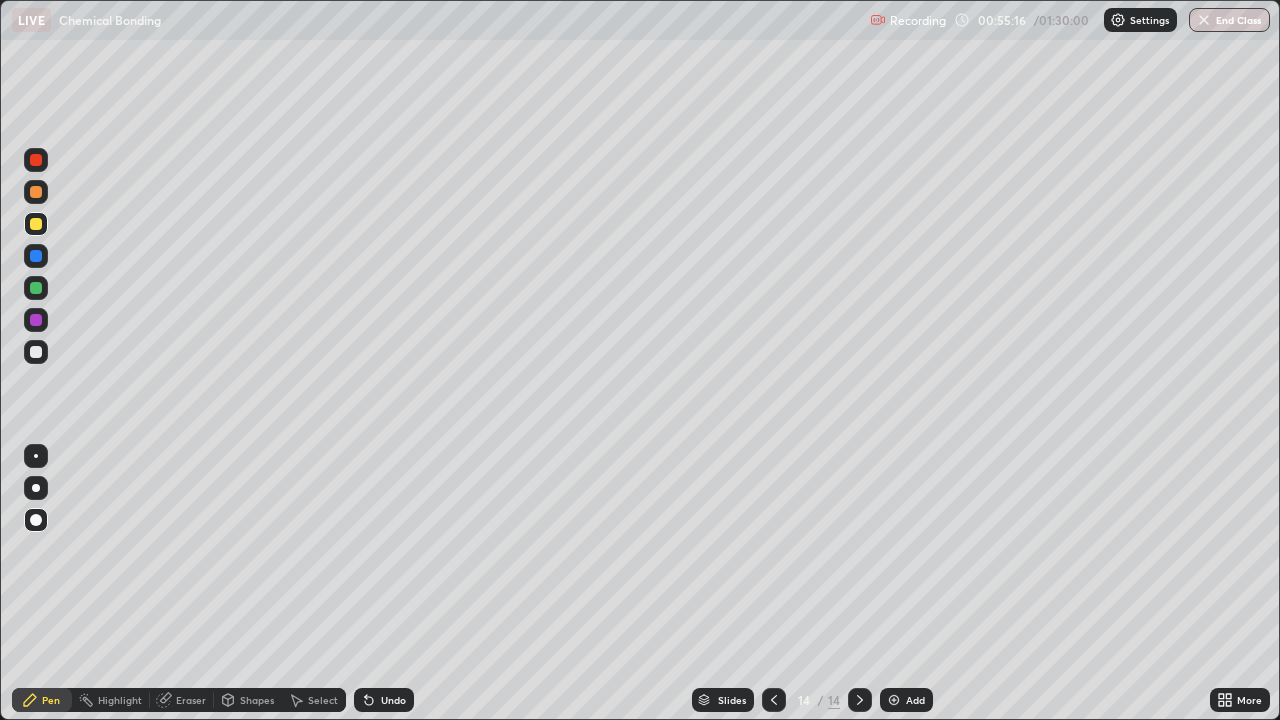 click on "Add" at bounding box center (915, 700) 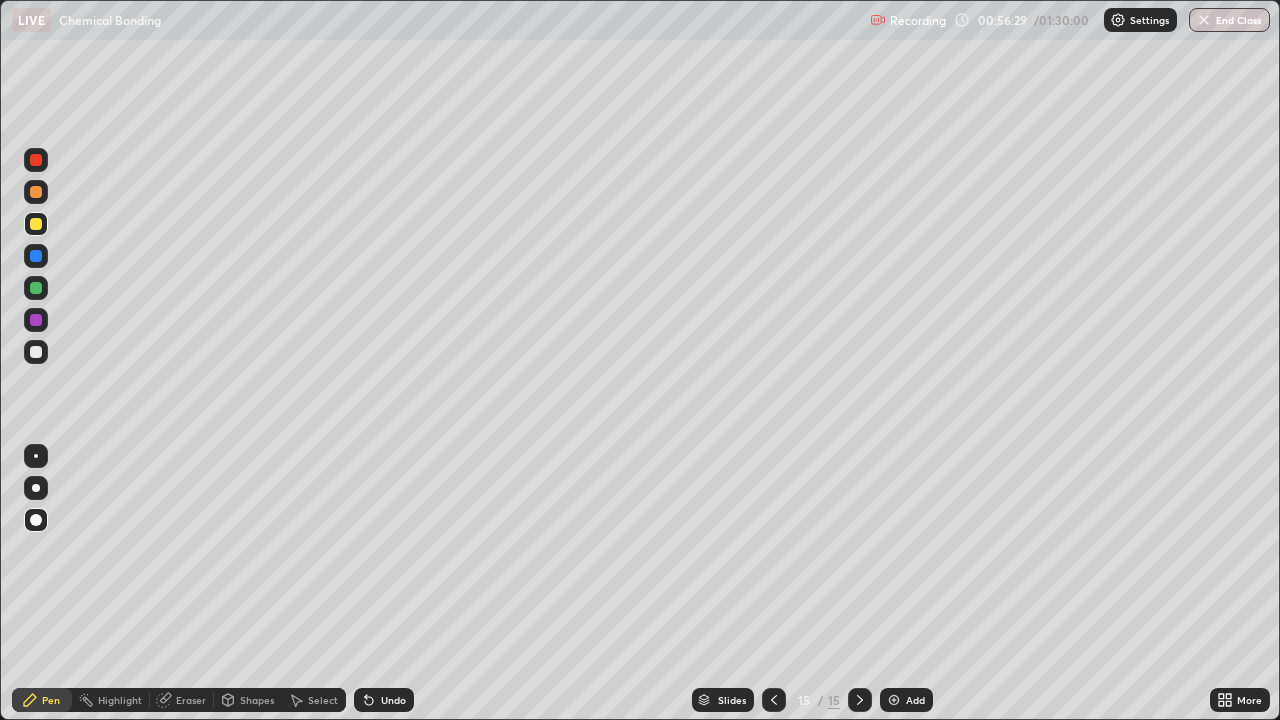click at bounding box center [36, 288] 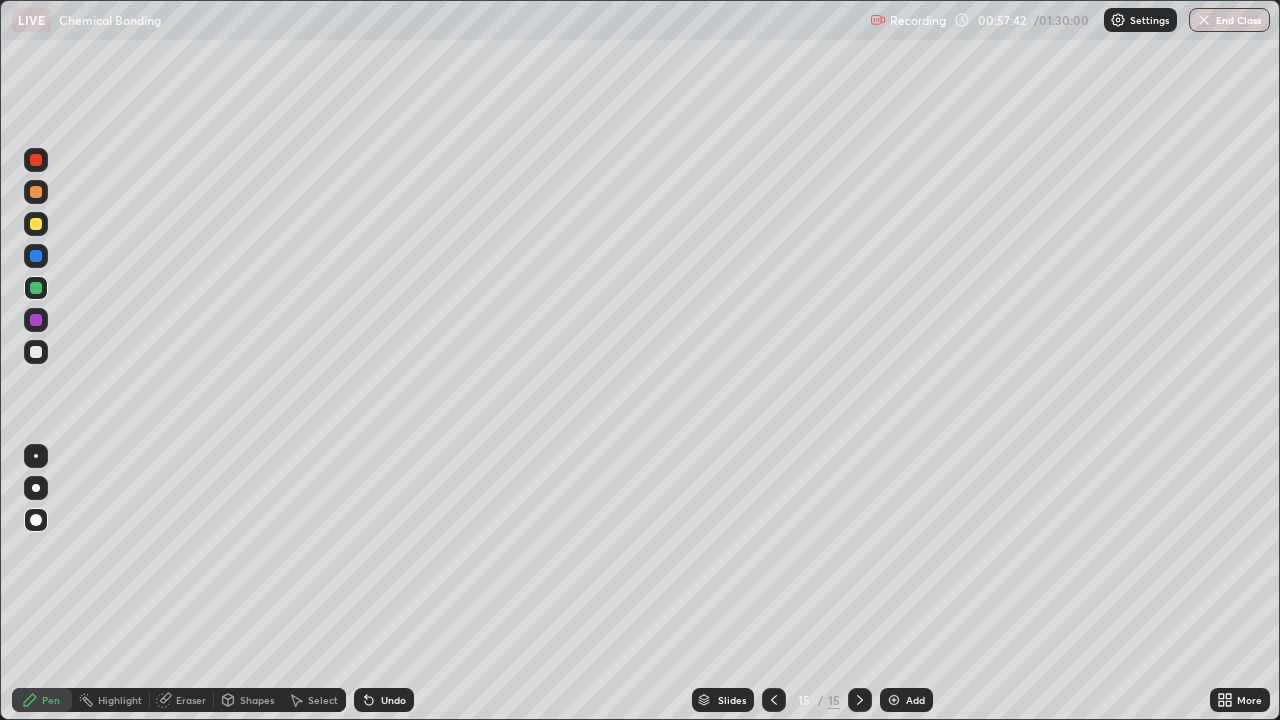 click at bounding box center (894, 700) 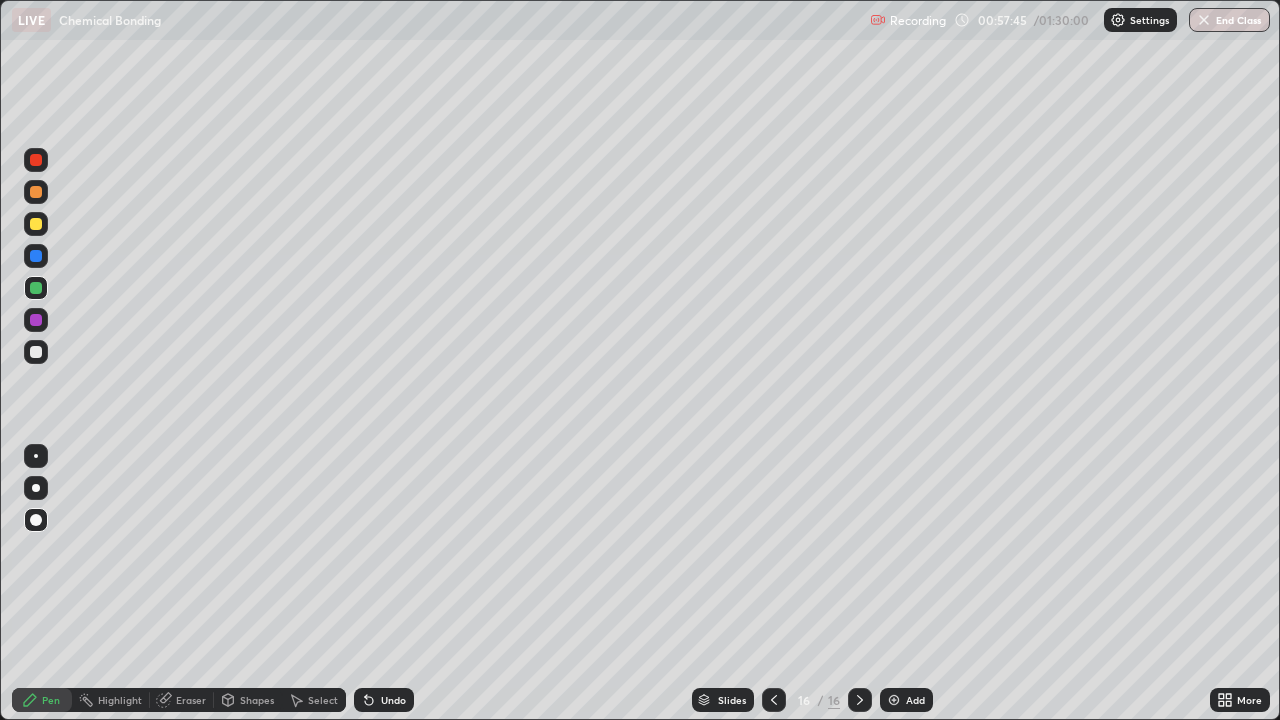 click at bounding box center [36, 224] 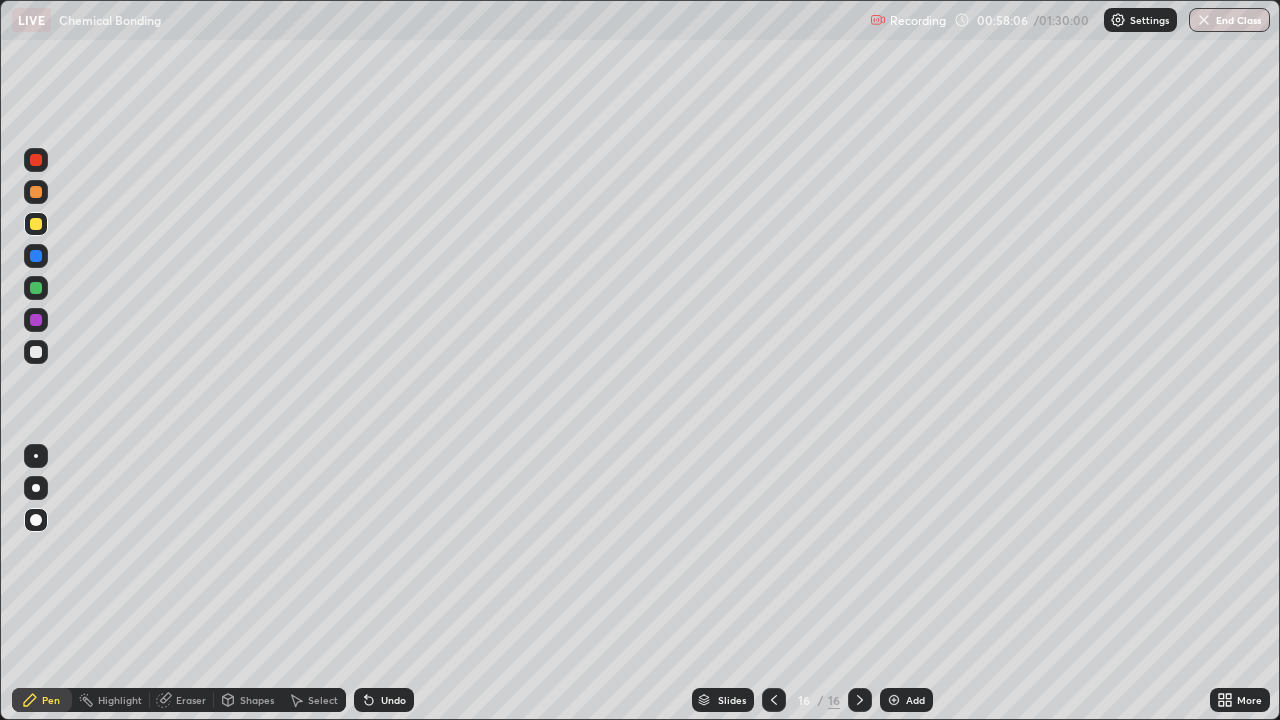 click on "Shapes" at bounding box center (248, 700) 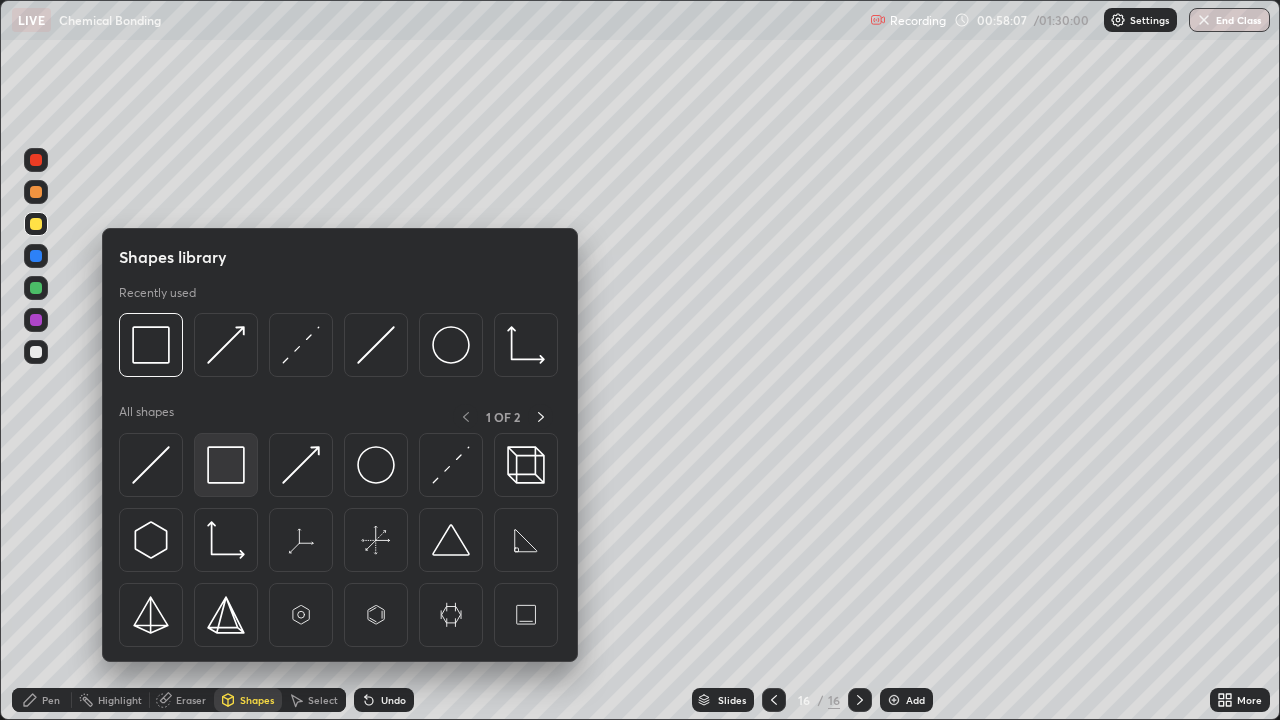 click at bounding box center (226, 465) 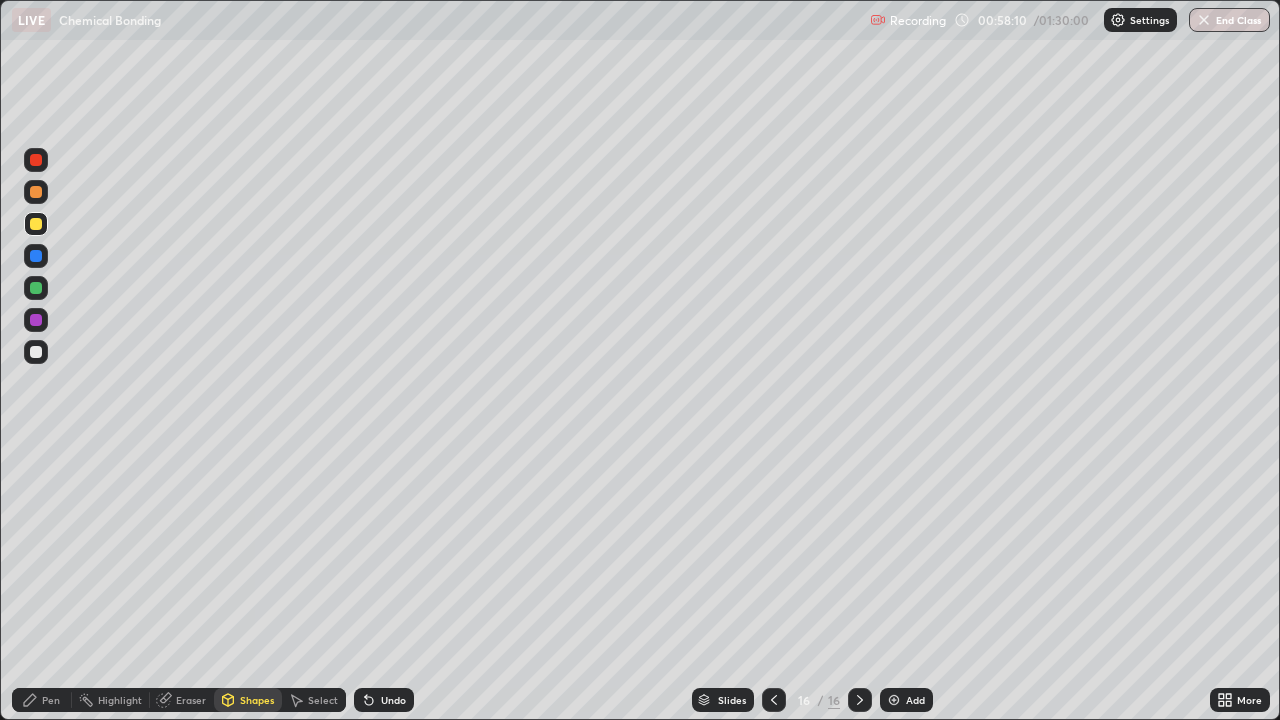 click at bounding box center [36, 256] 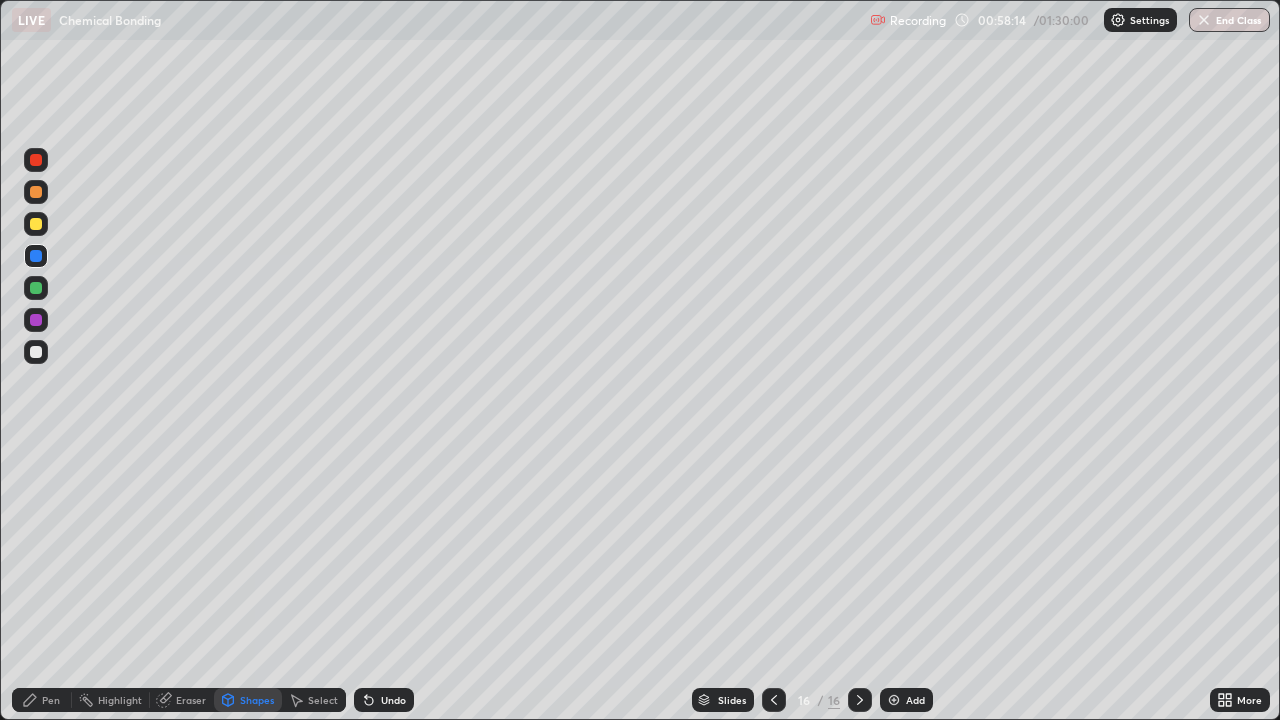 click on "Pen" at bounding box center [42, 700] 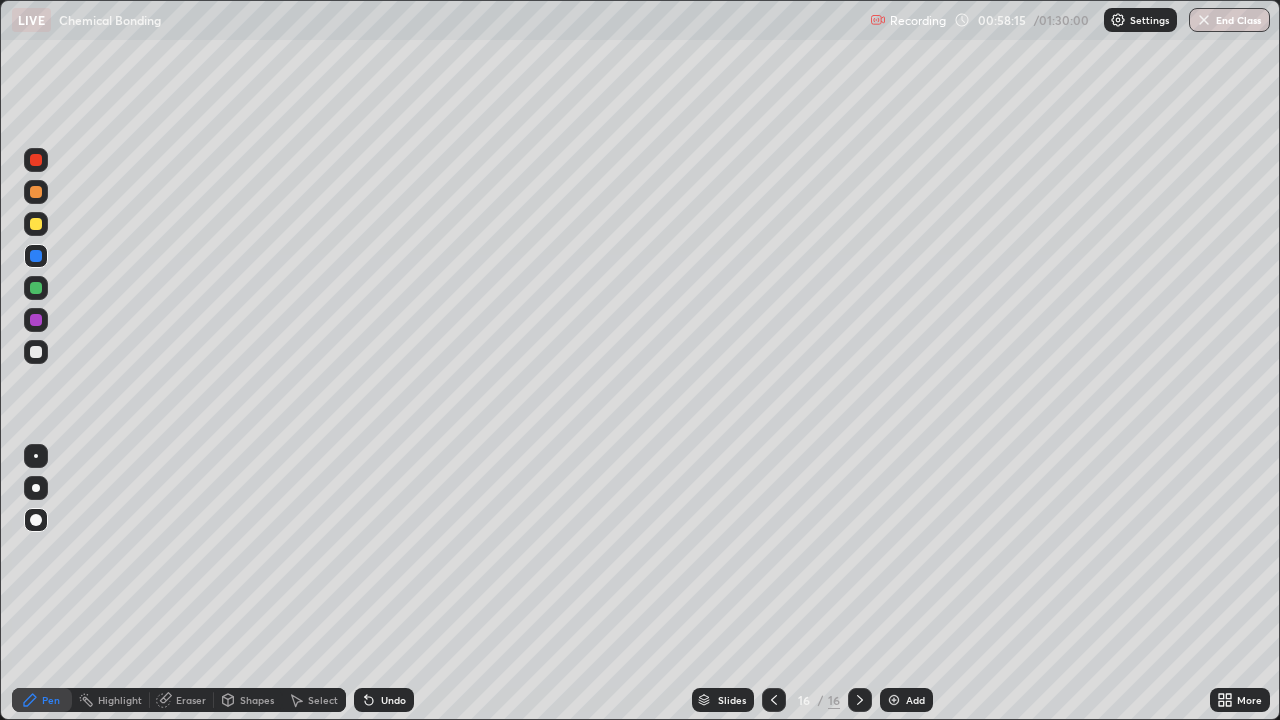 click at bounding box center [36, 288] 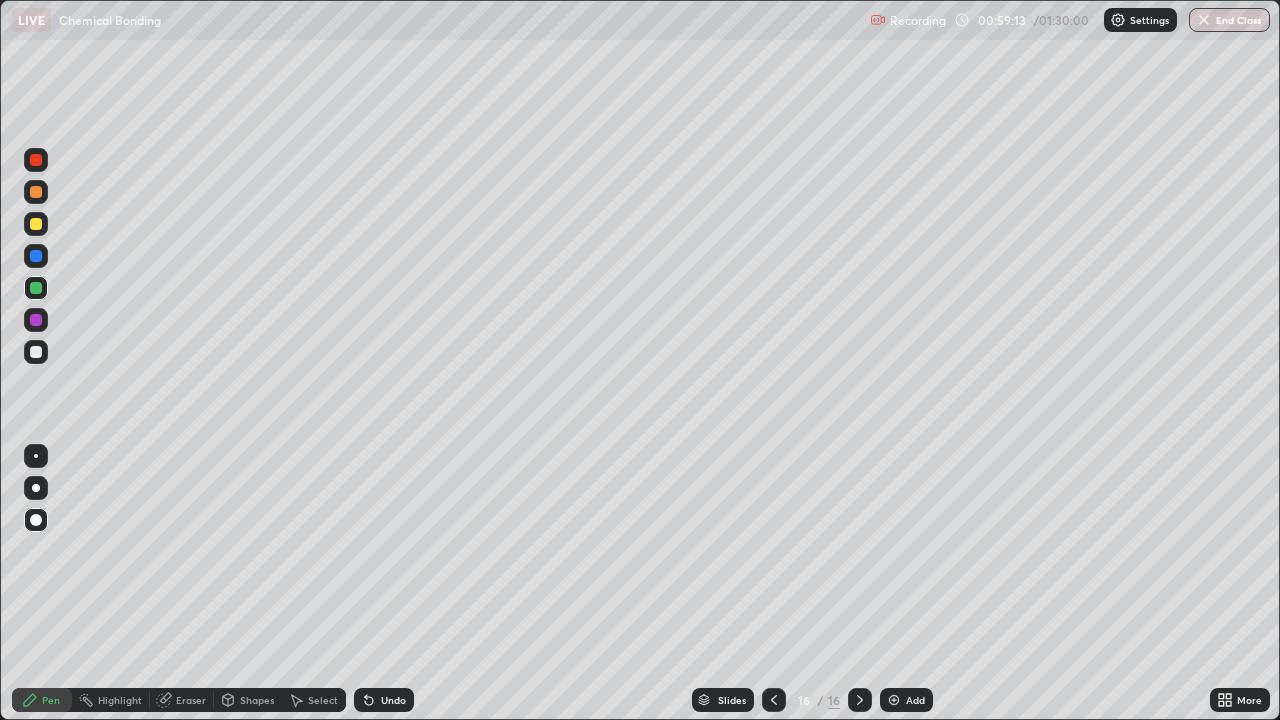 click at bounding box center [36, 320] 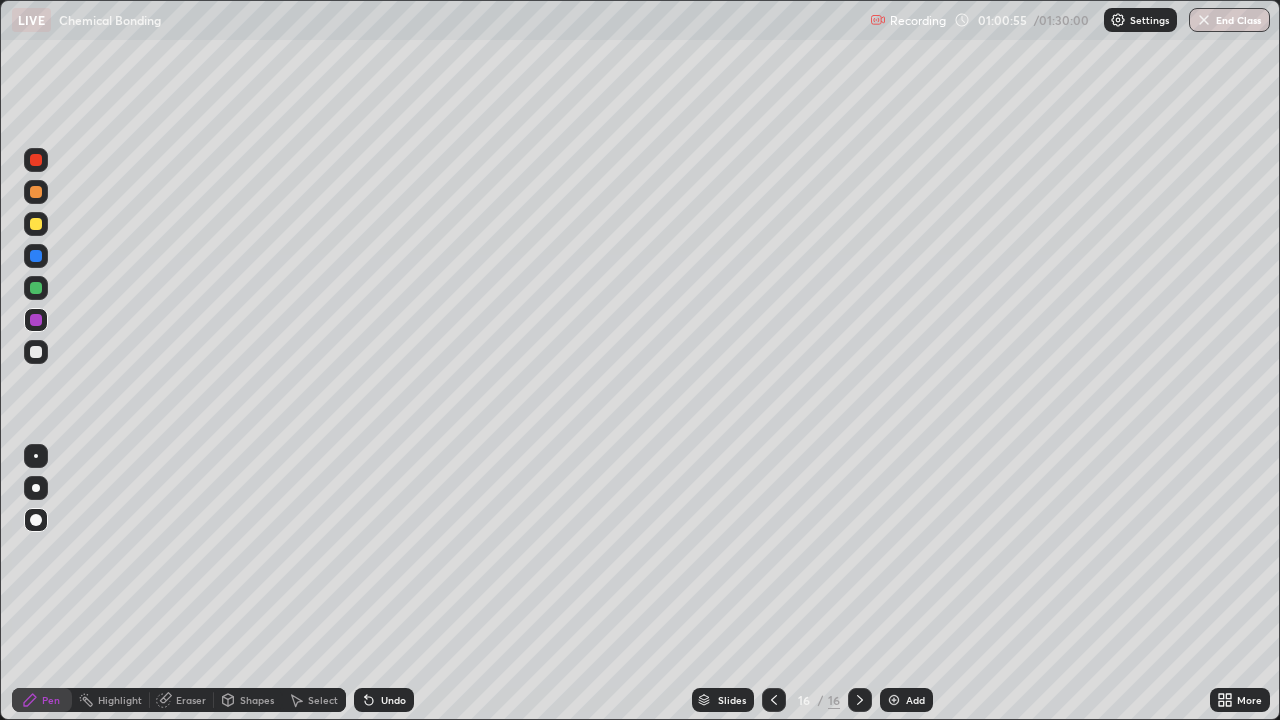 click at bounding box center [36, 352] 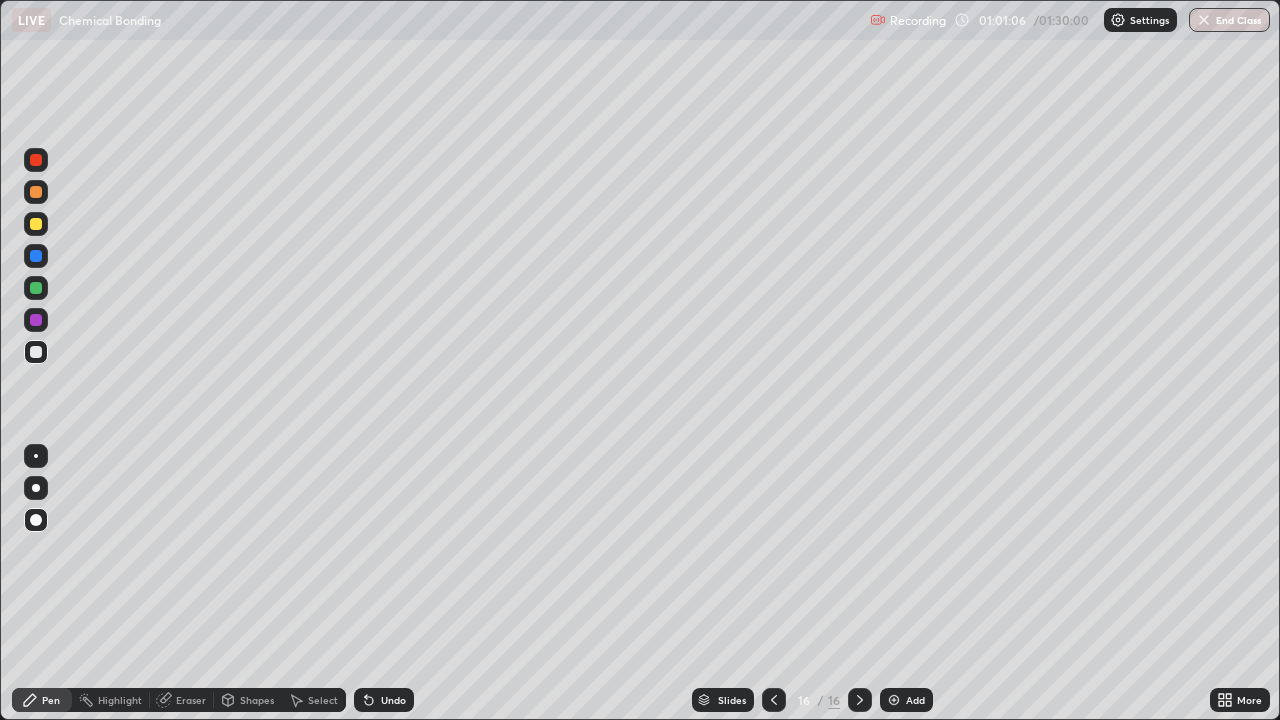 click on "Undo" at bounding box center (393, 700) 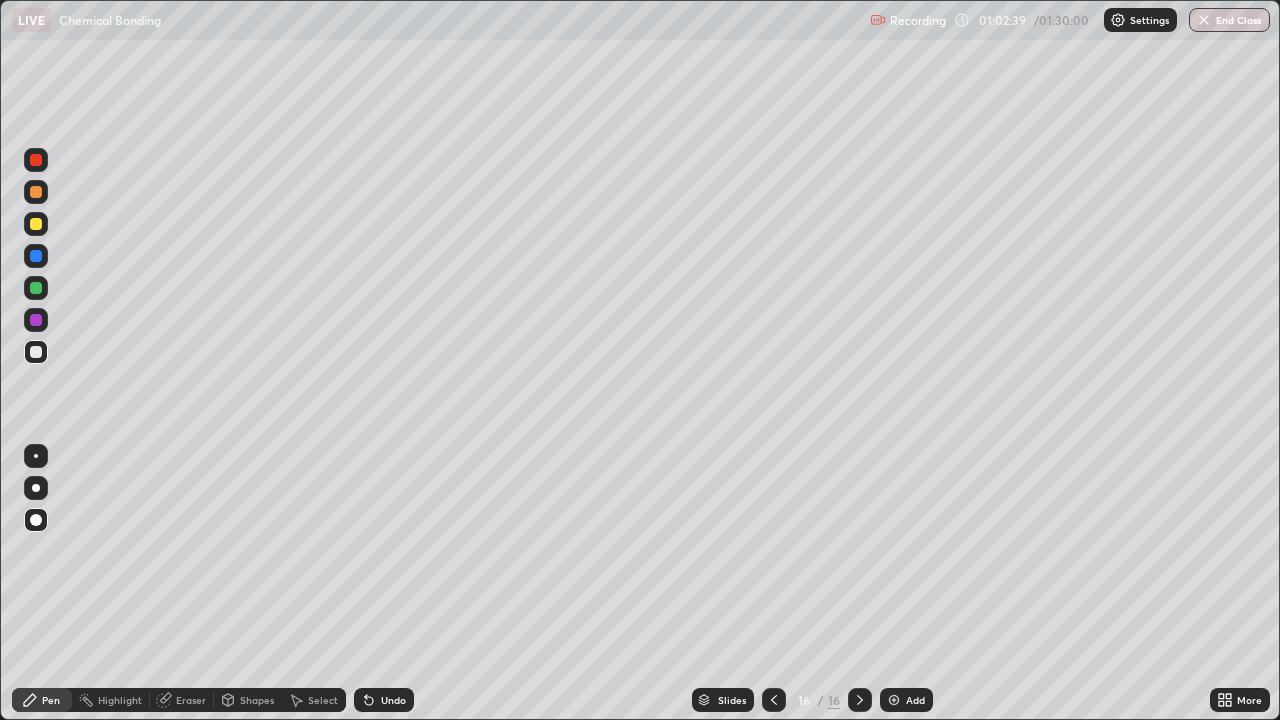 click at bounding box center (894, 700) 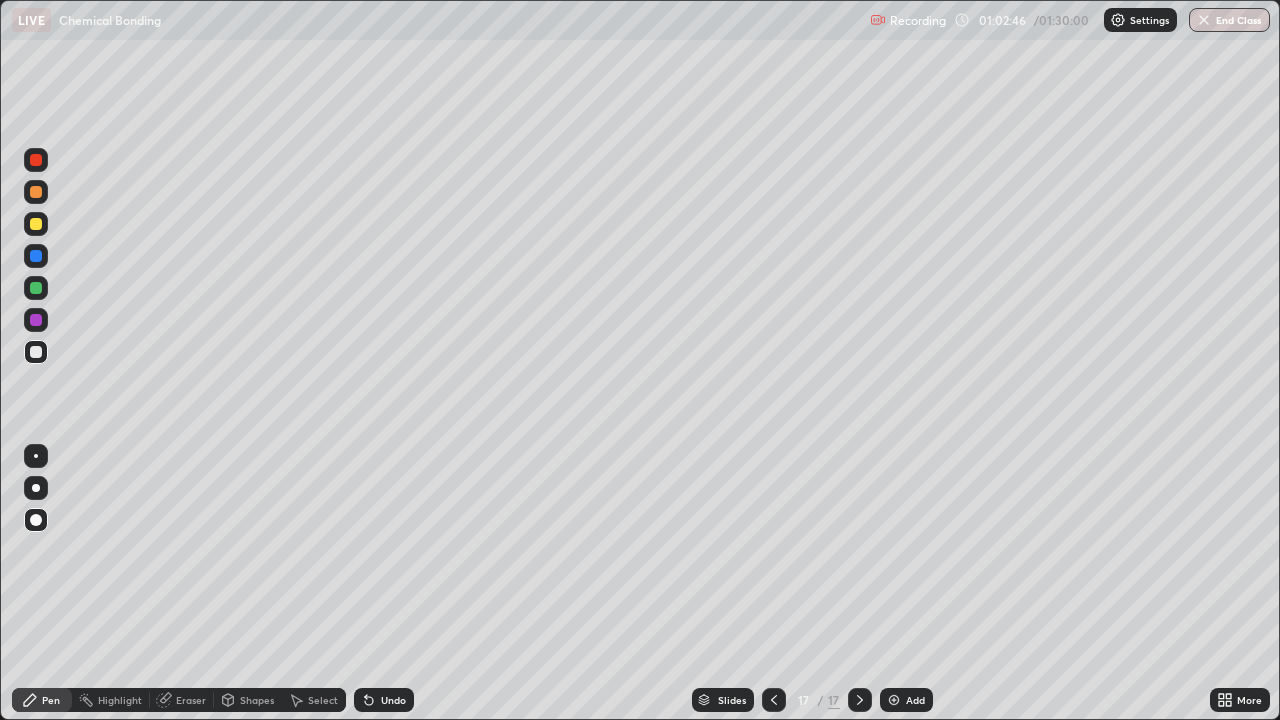 click at bounding box center (36, 224) 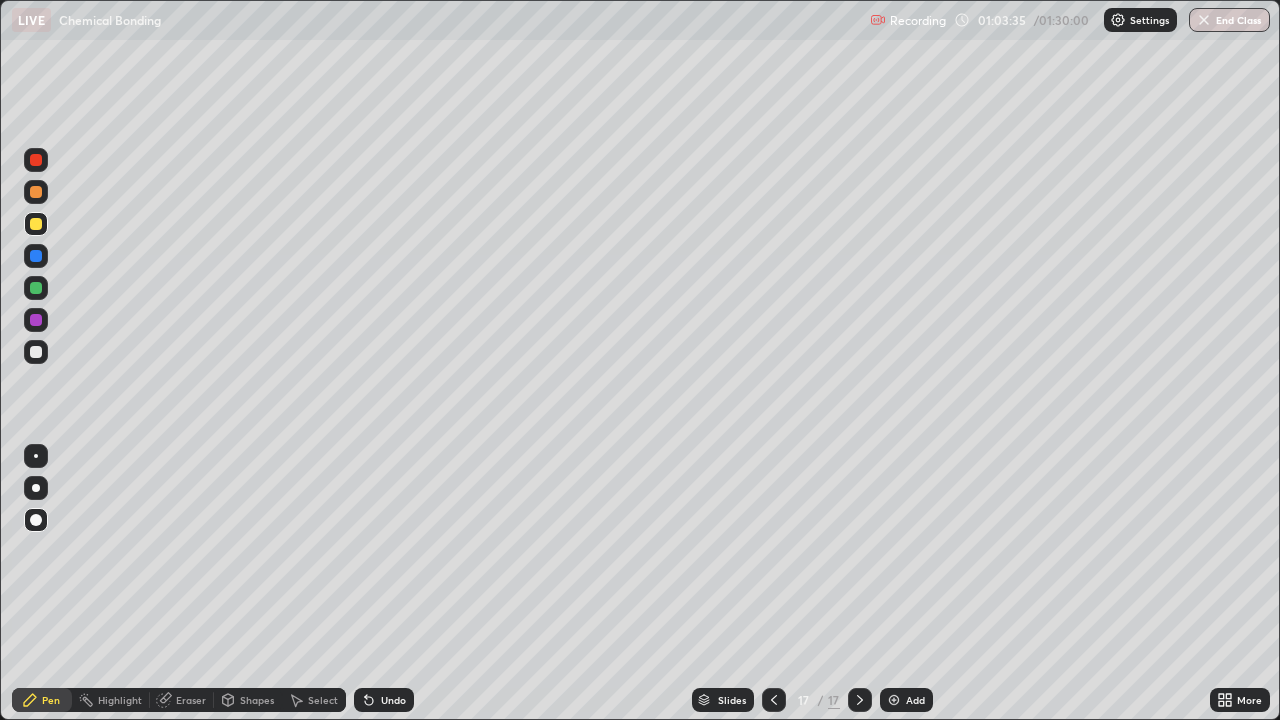 click on "Shapes" at bounding box center (257, 700) 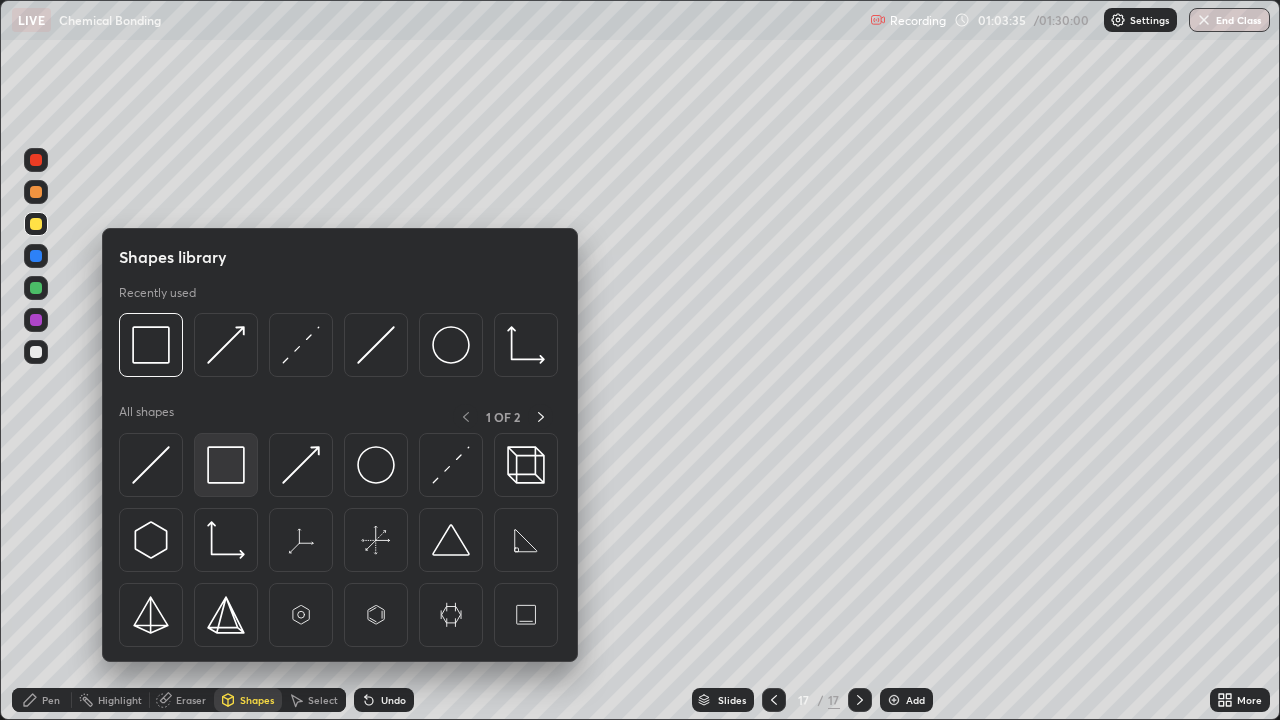 click at bounding box center [226, 465] 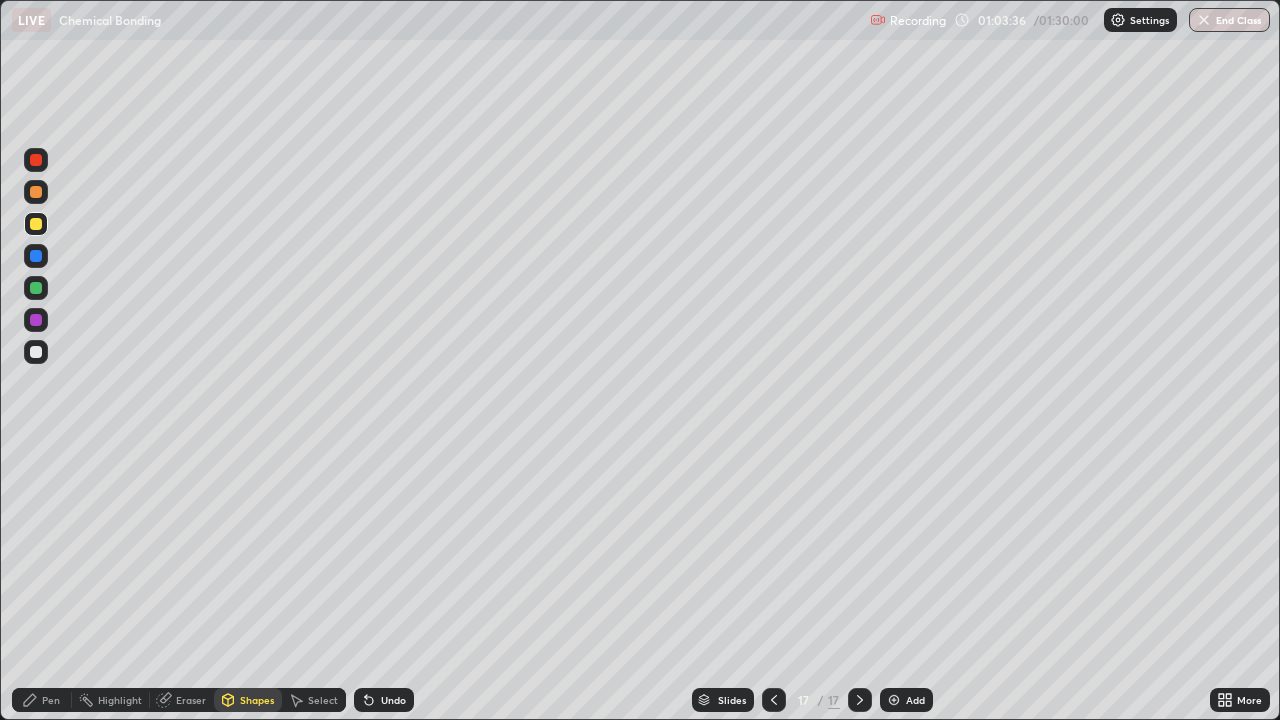 click at bounding box center (36, 320) 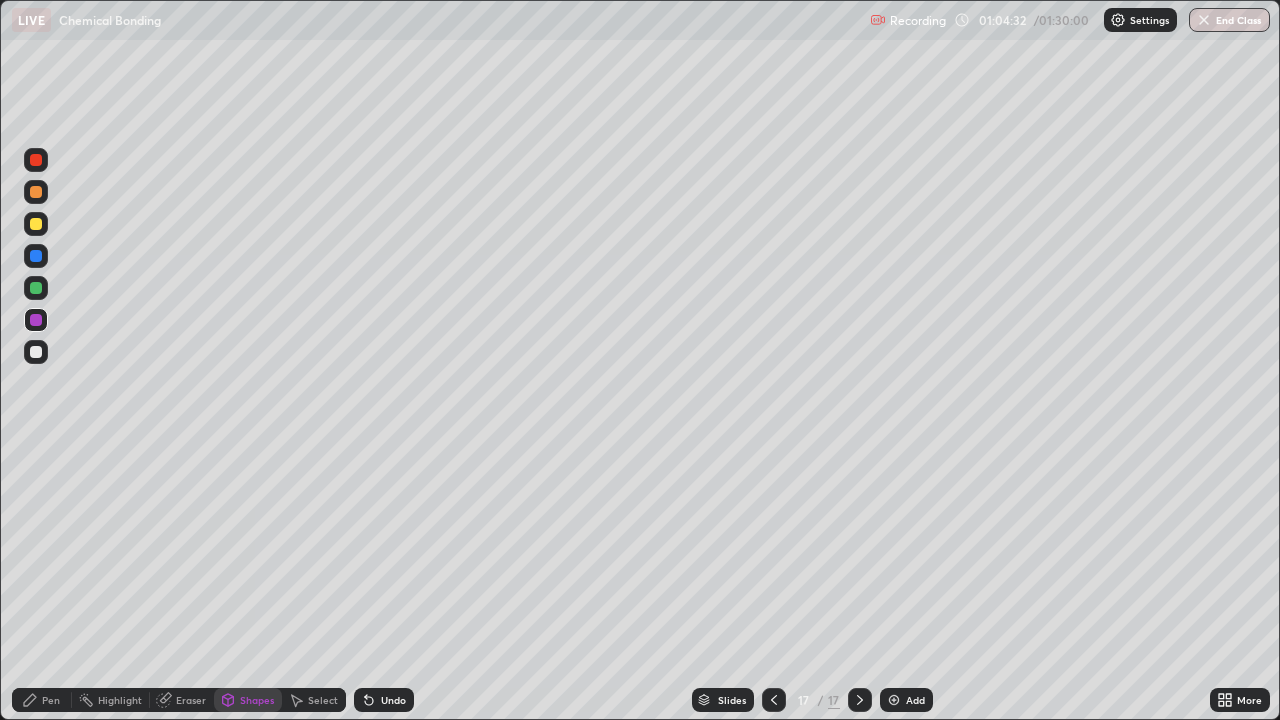 click at bounding box center [36, 288] 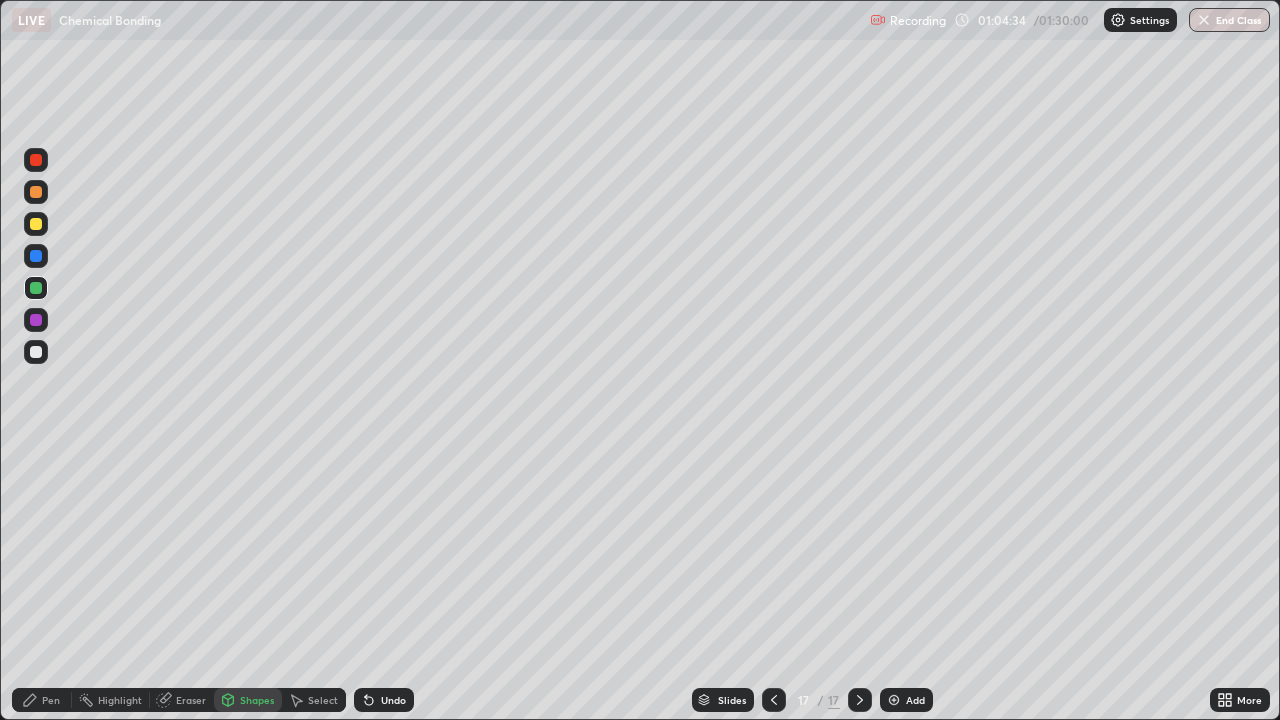 click on "Pen" at bounding box center (51, 700) 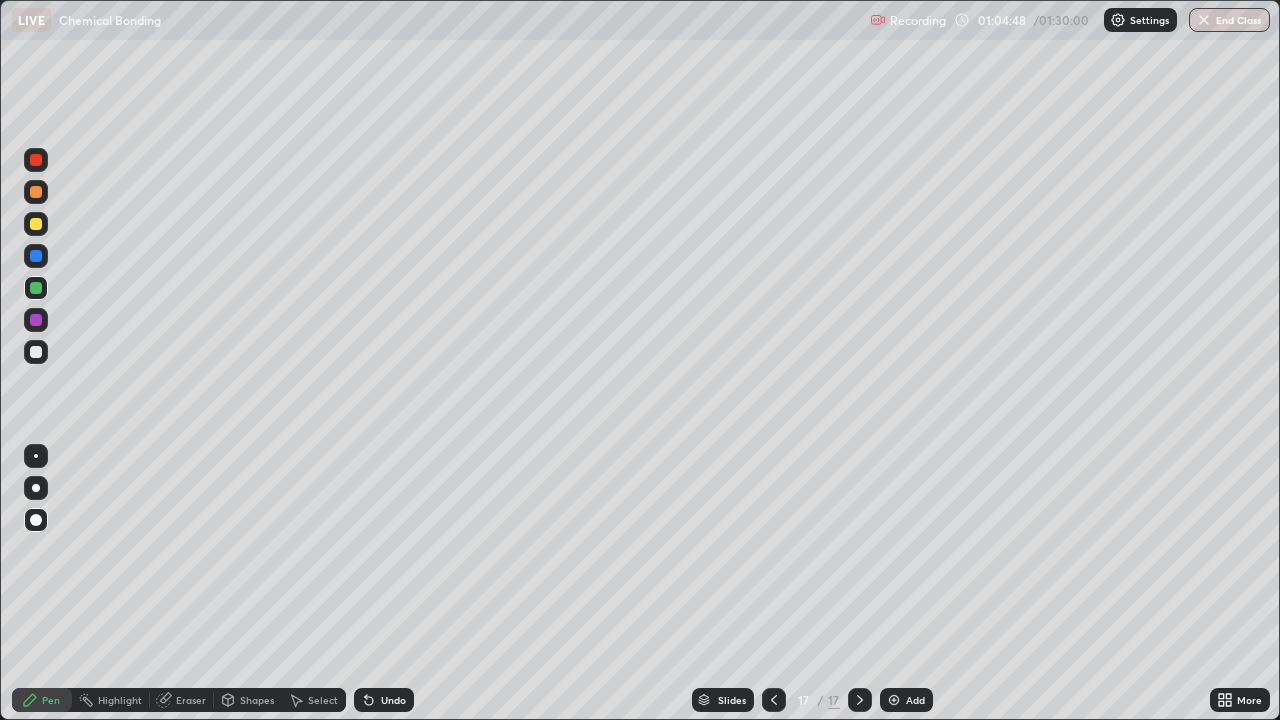 click at bounding box center [36, 224] 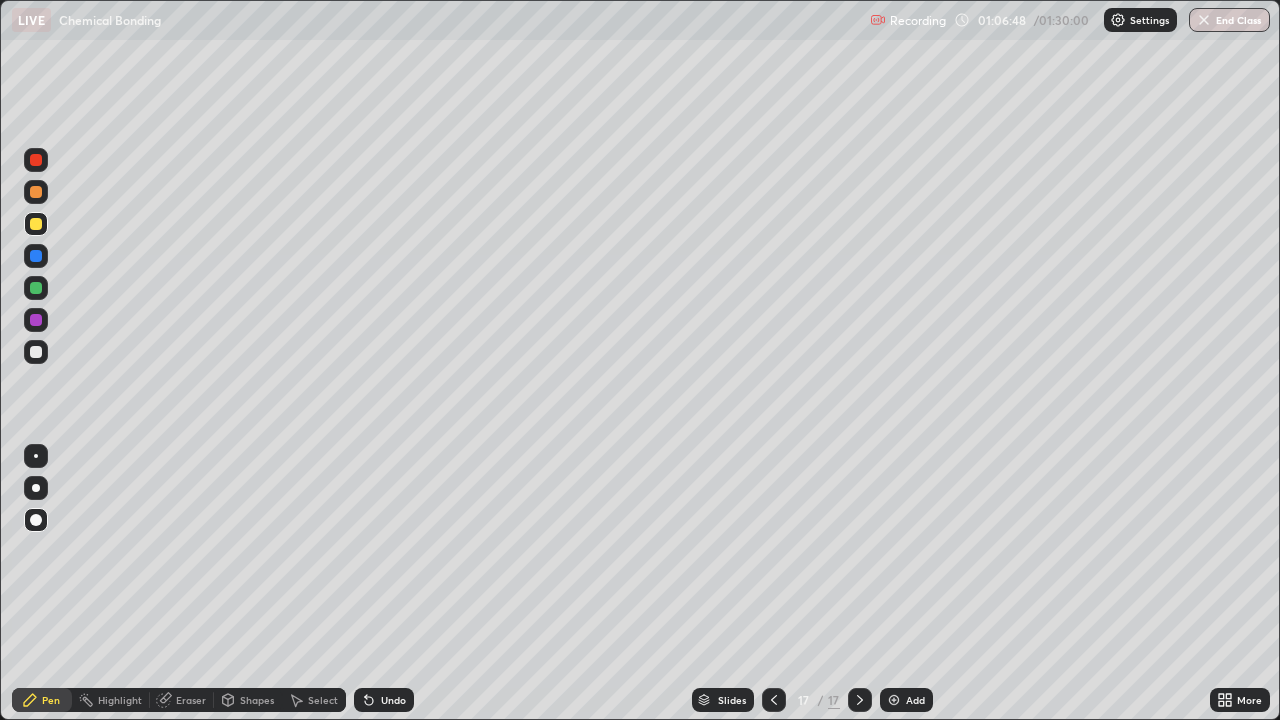 click on "Slides 17 / 17 Add" at bounding box center [812, 700] 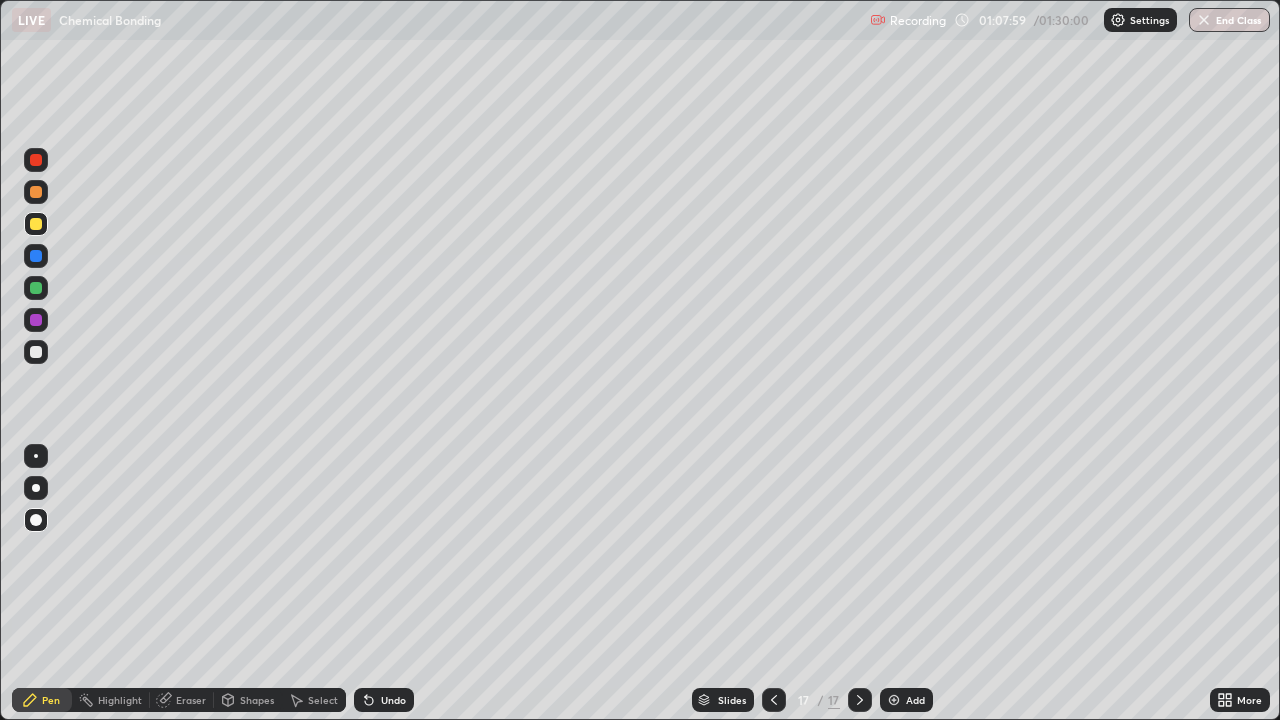 click on "Add" at bounding box center (915, 700) 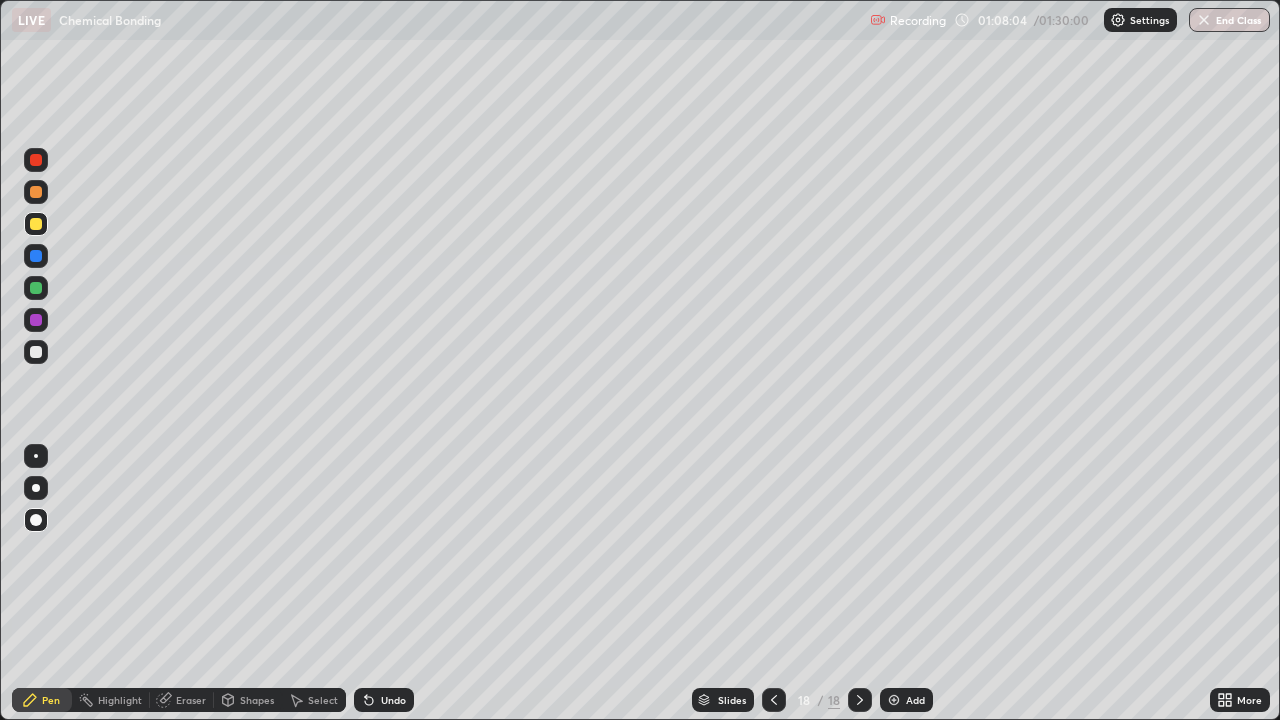 click at bounding box center (36, 192) 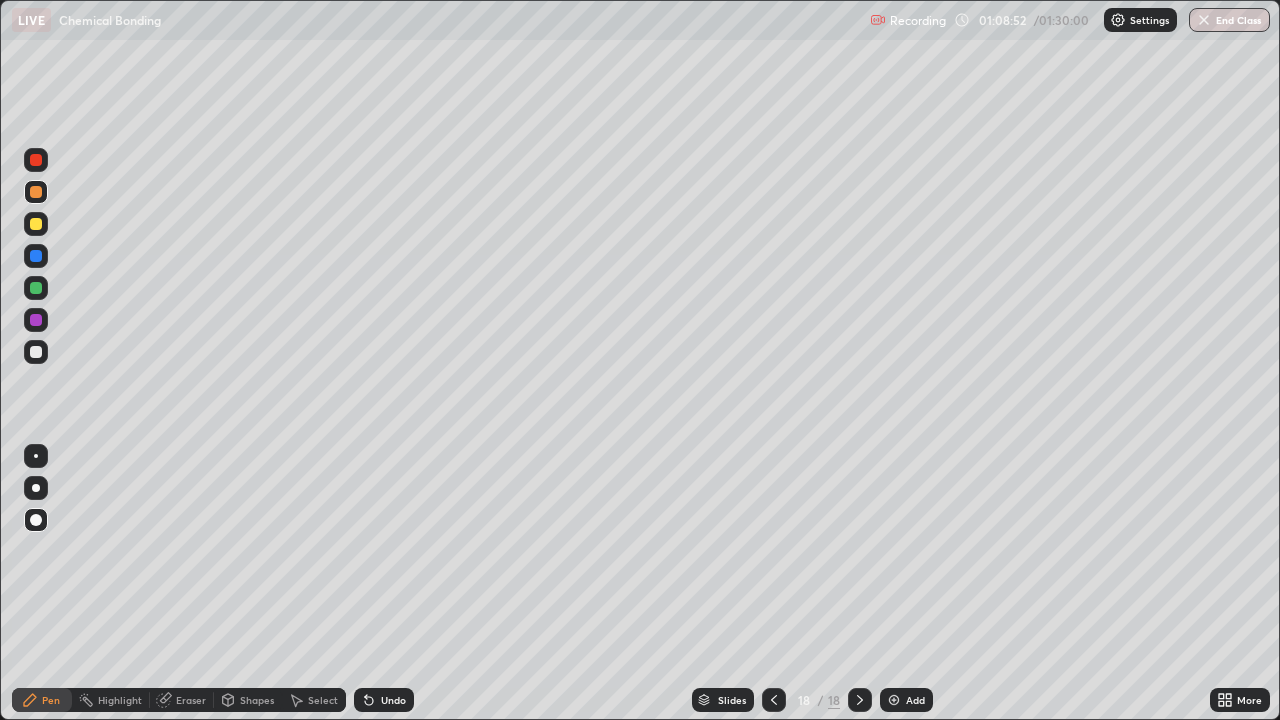 click on "Eraser" at bounding box center (191, 700) 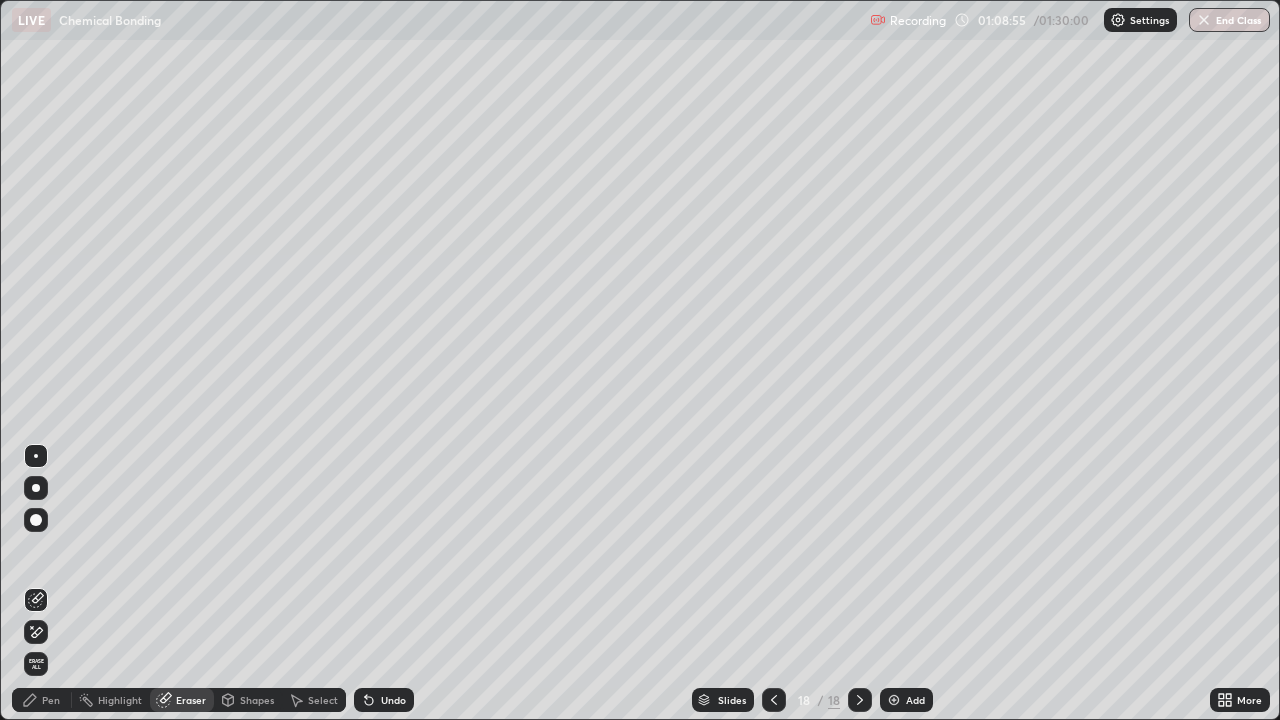 click on "Pen" at bounding box center [42, 700] 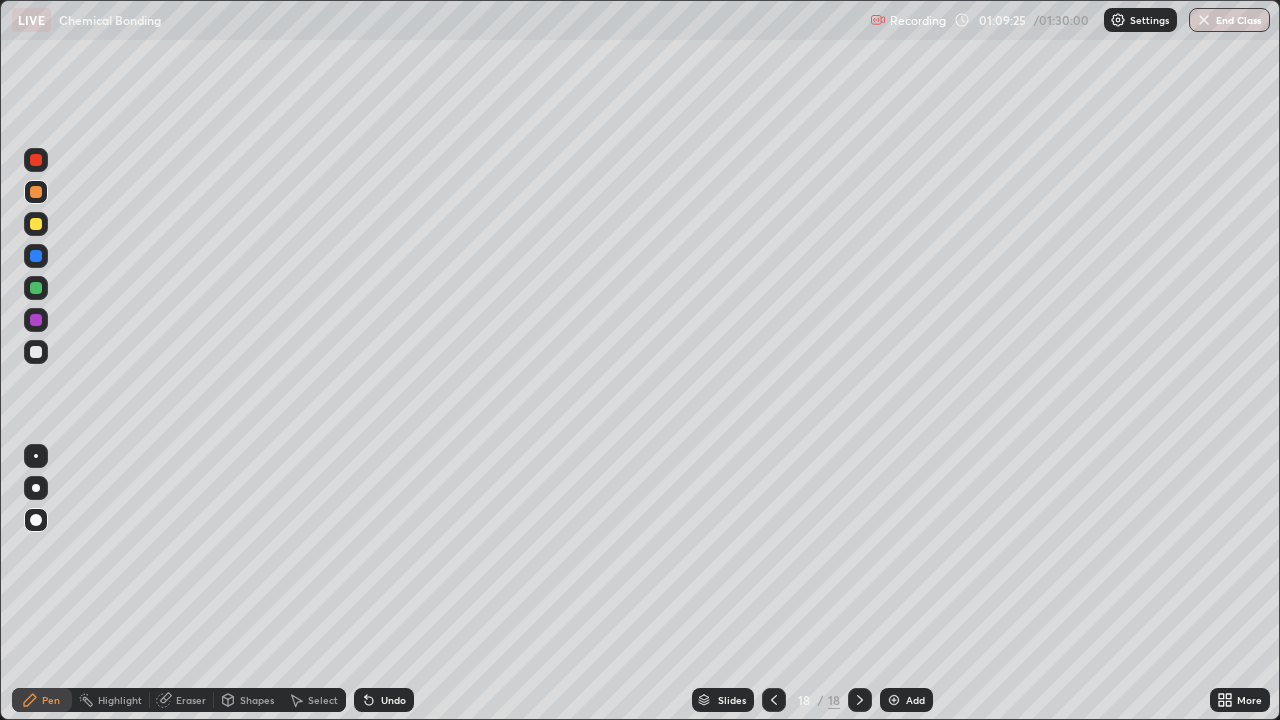 click at bounding box center (36, 288) 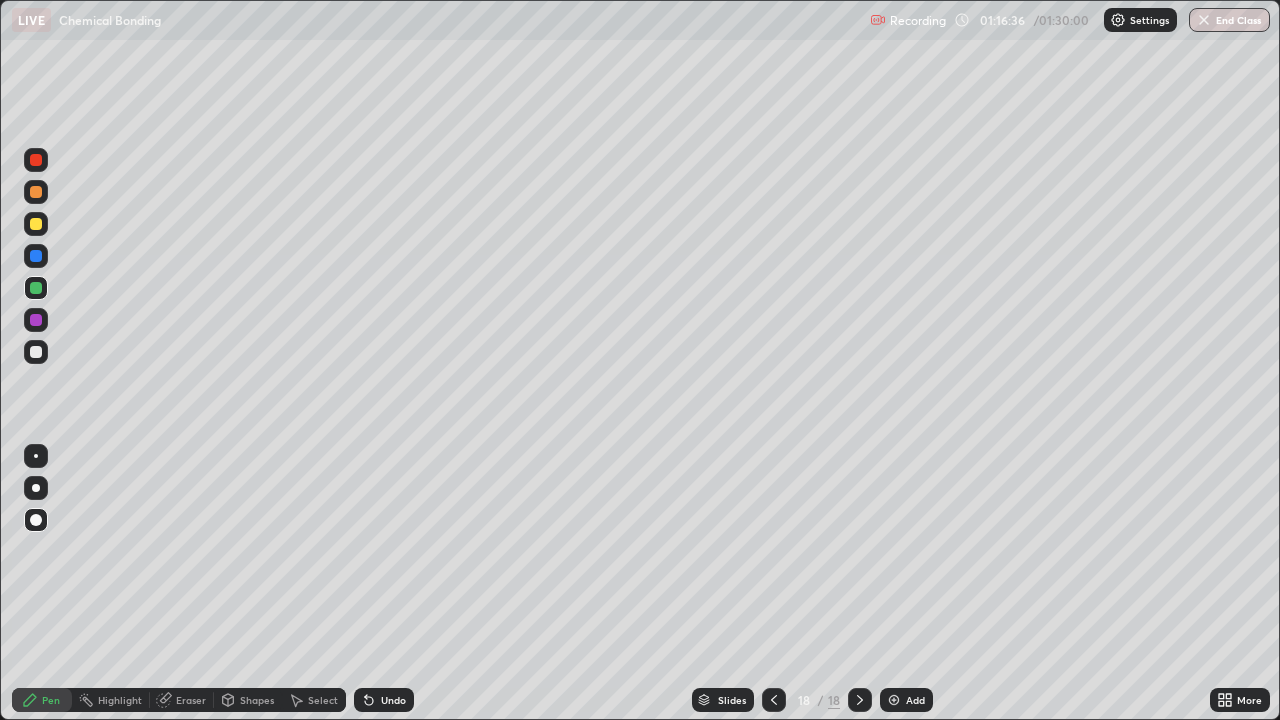 click on "Eraser" at bounding box center [182, 700] 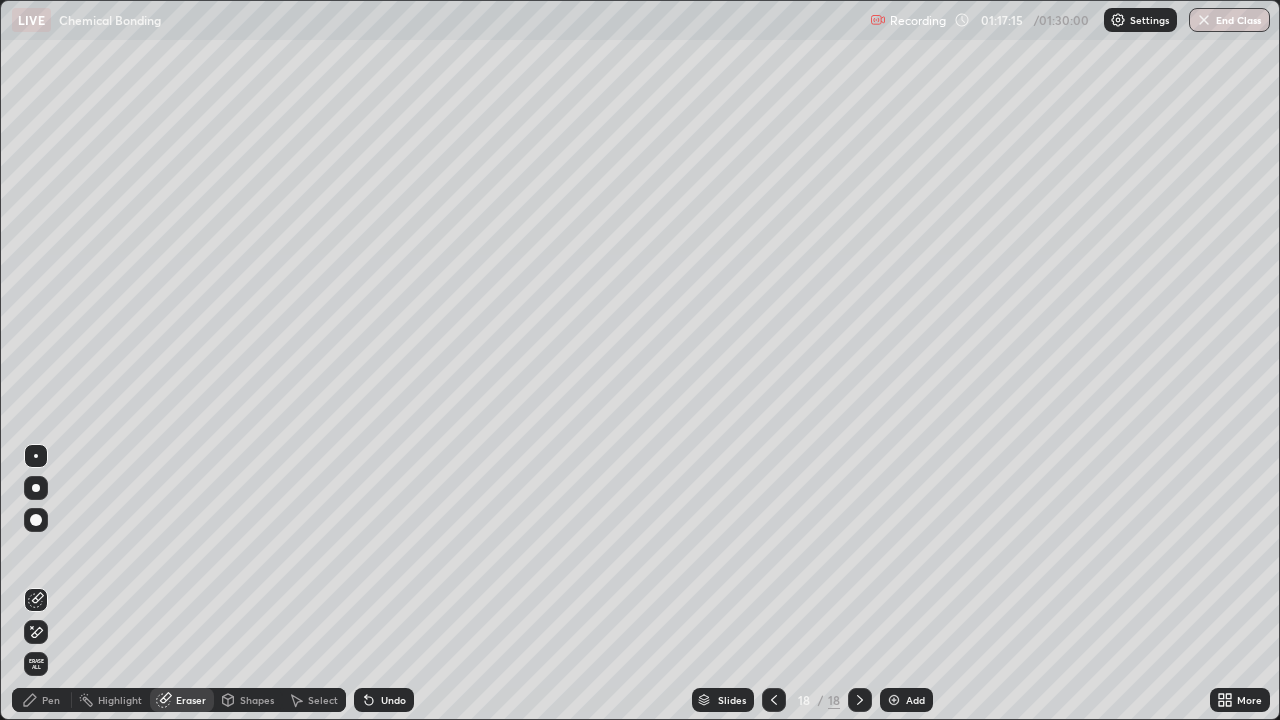 click on "Add" at bounding box center [915, 700] 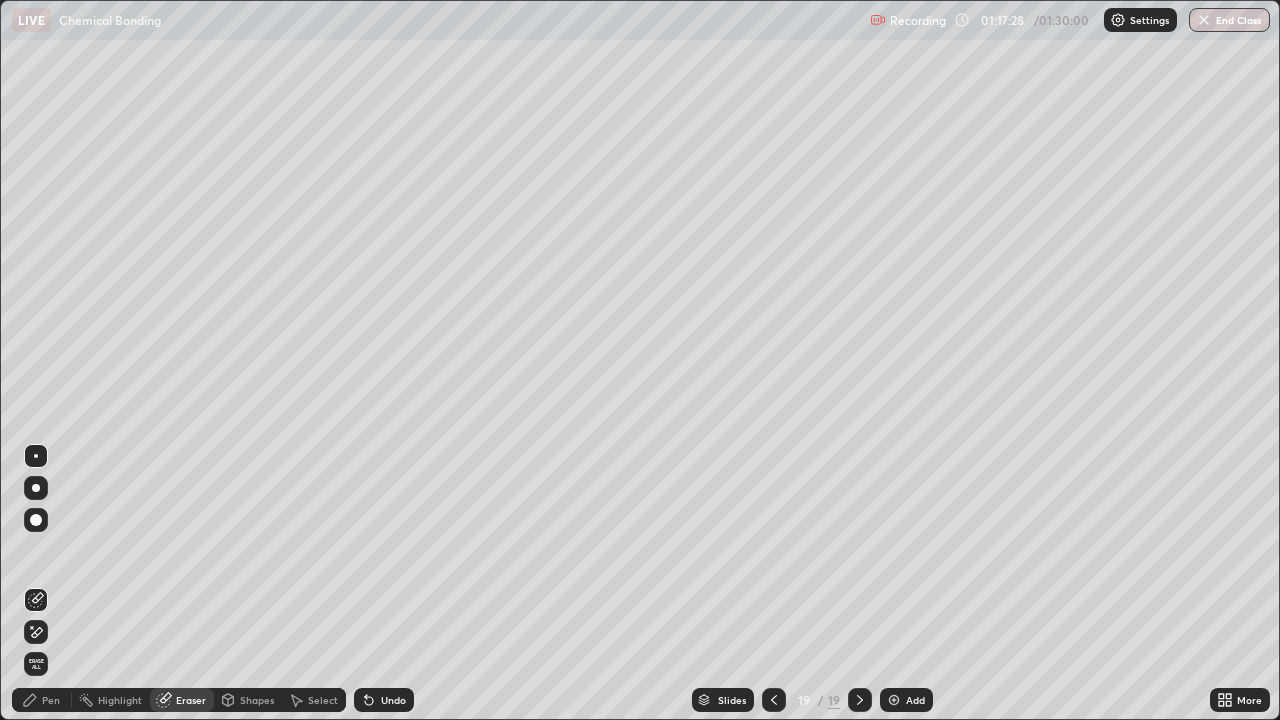 click on "Pen" at bounding box center [42, 700] 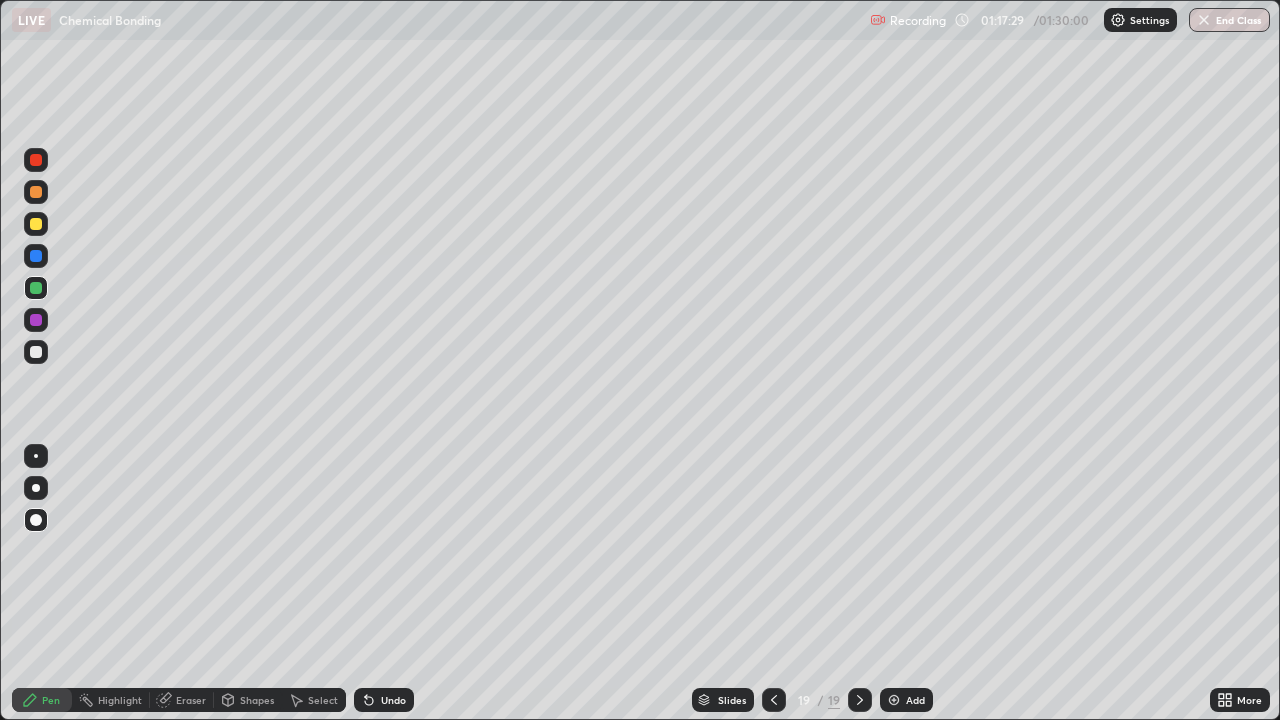 click at bounding box center [36, 224] 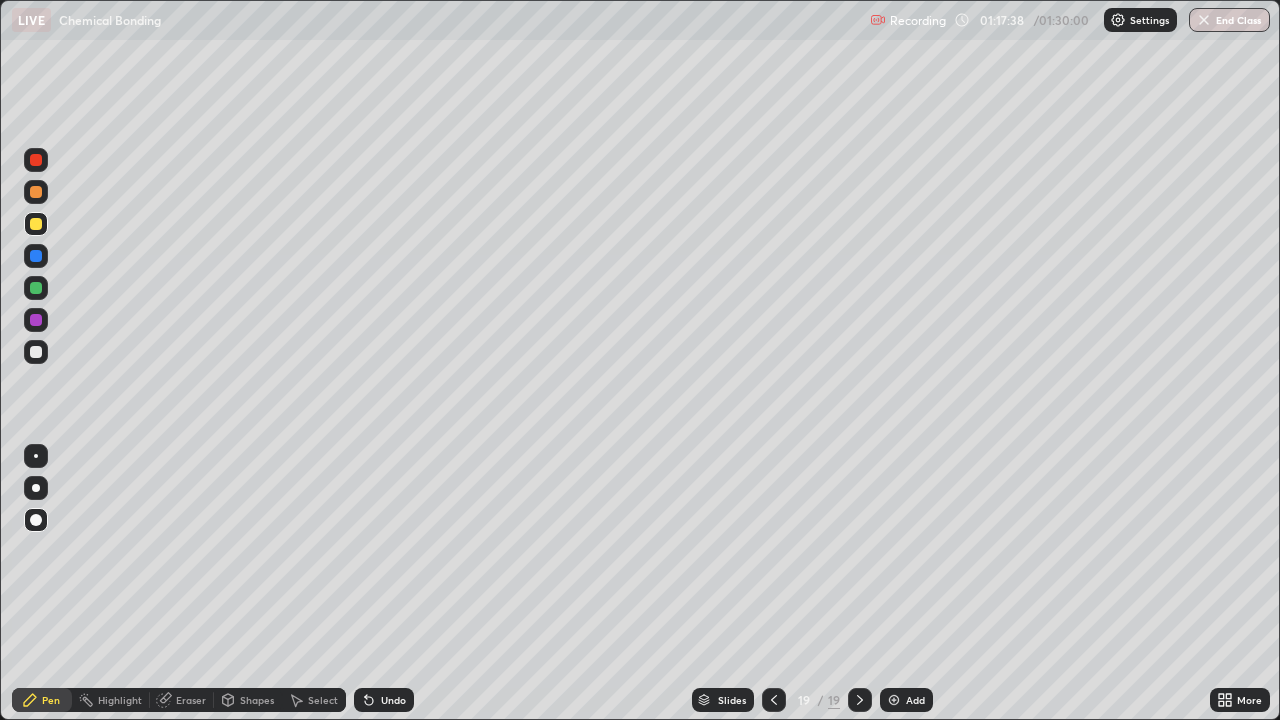 click at bounding box center (36, 320) 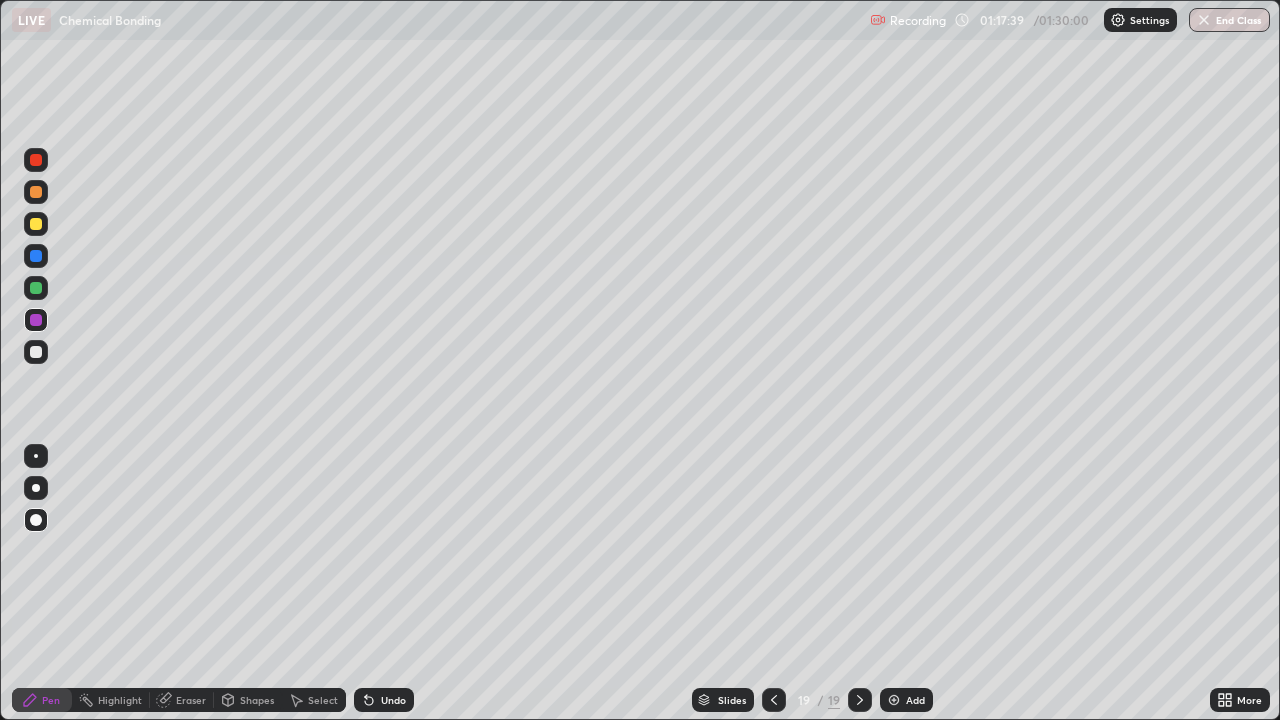 click at bounding box center (36, 288) 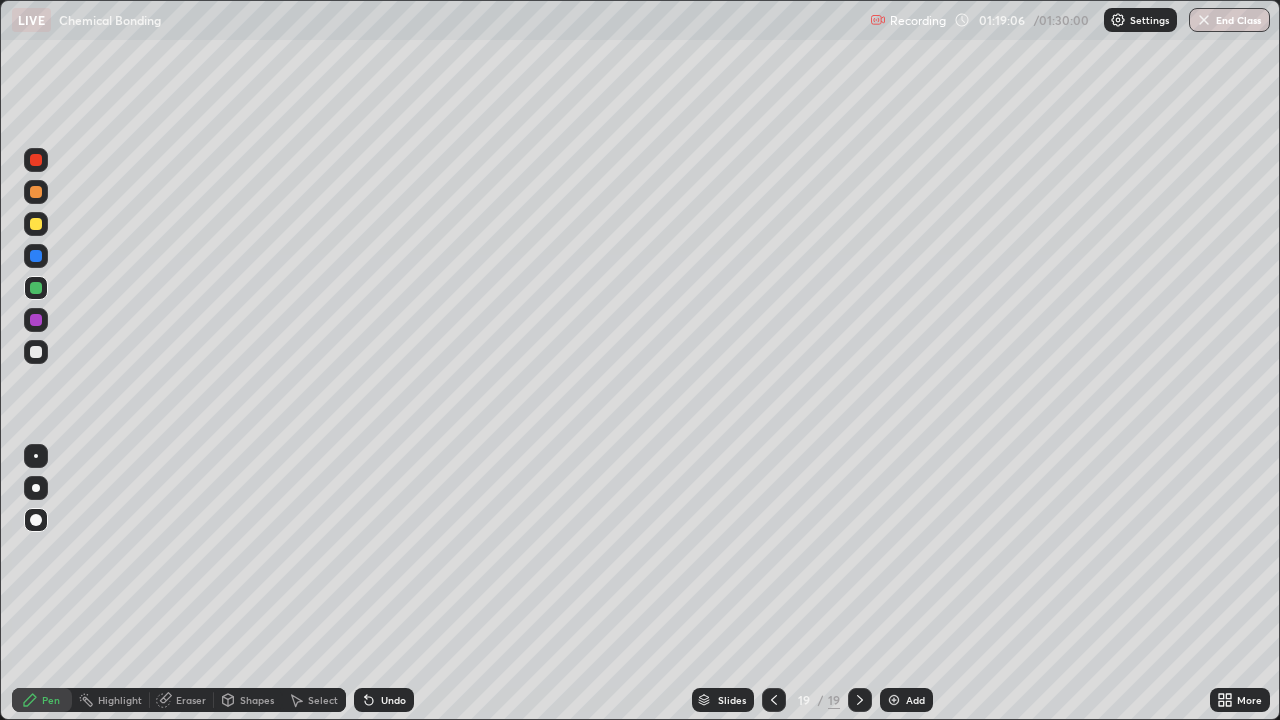 click on "Undo" at bounding box center (384, 700) 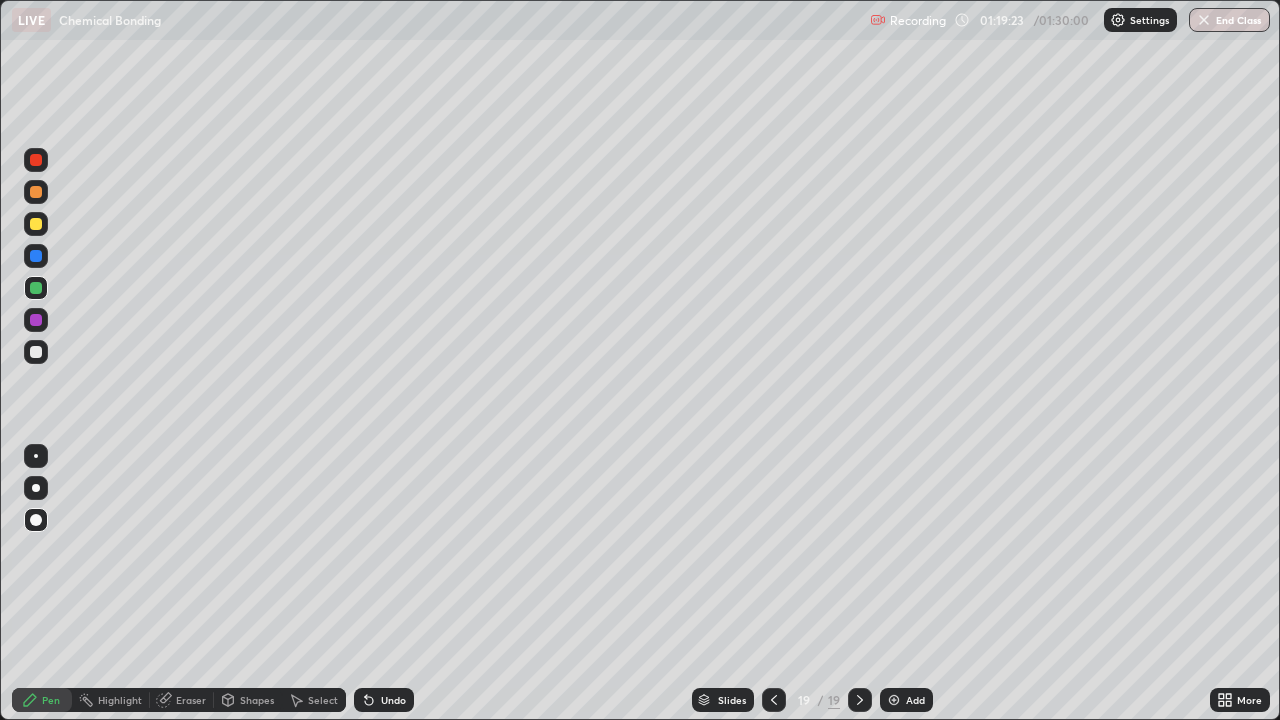 click on "Shapes" at bounding box center [257, 700] 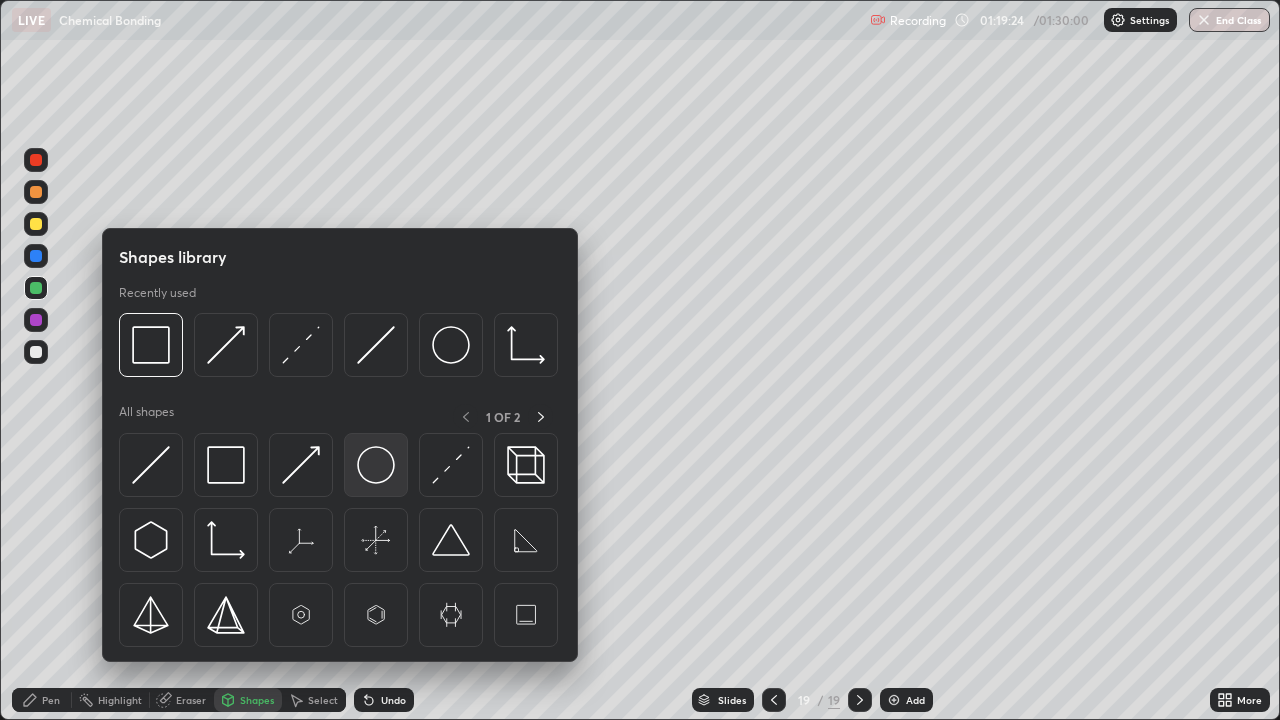 click at bounding box center [376, 465] 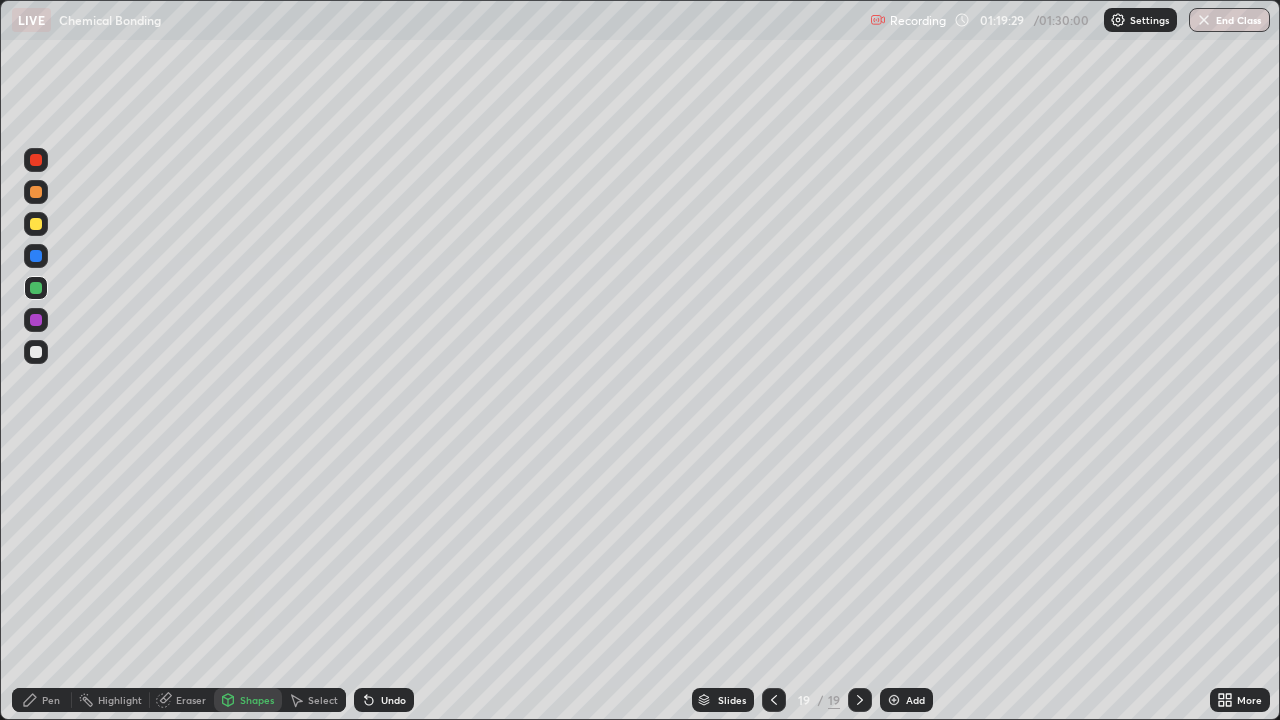 click on "Pen" at bounding box center [51, 700] 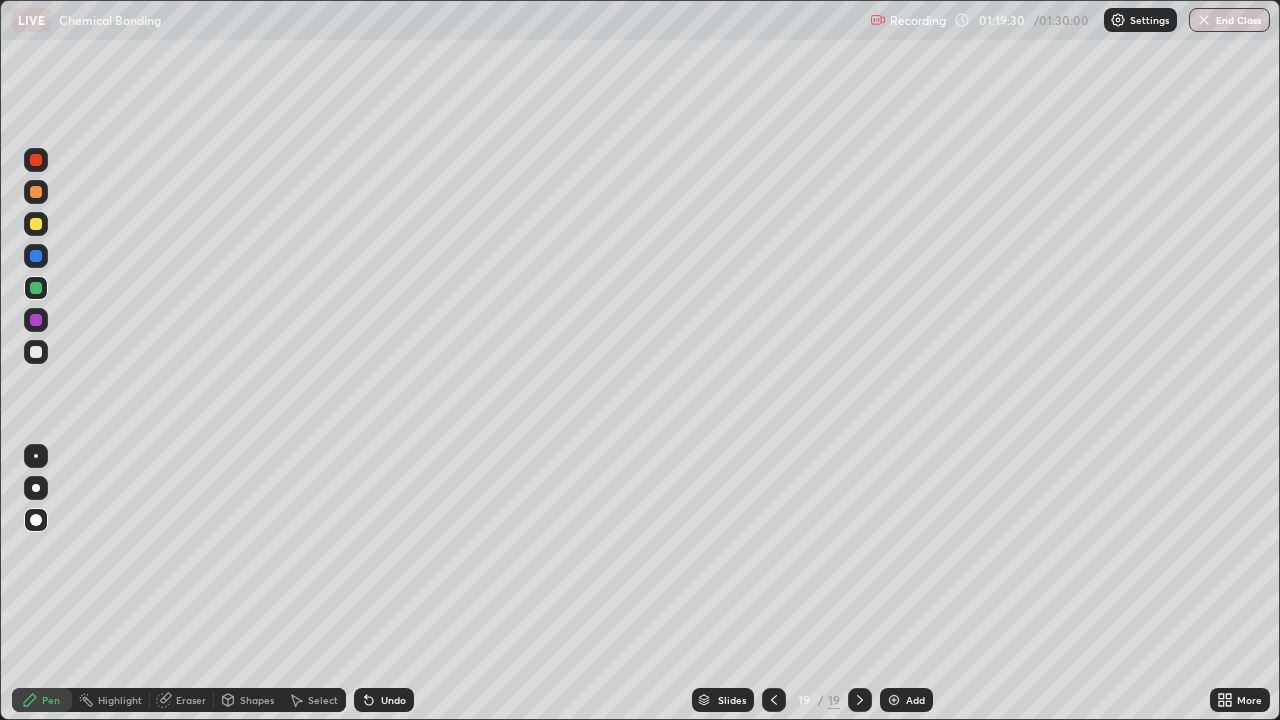 click at bounding box center (36, 320) 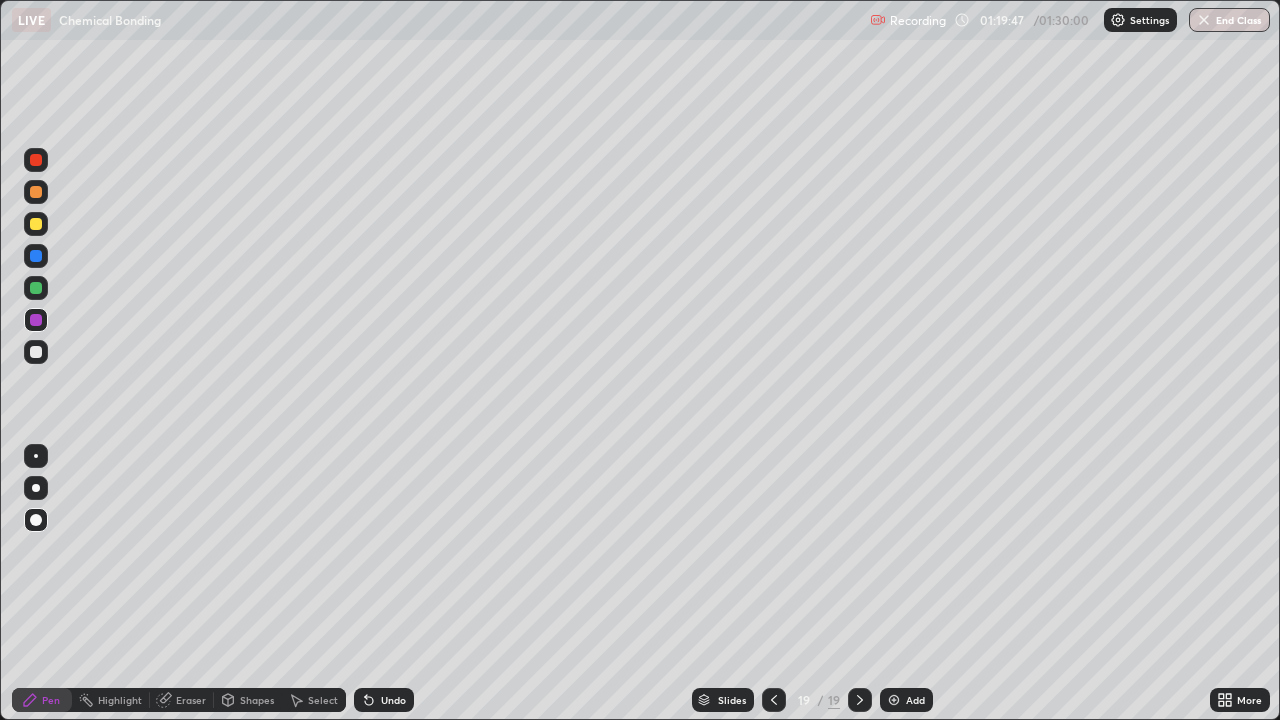 click on "Shapes" at bounding box center (257, 700) 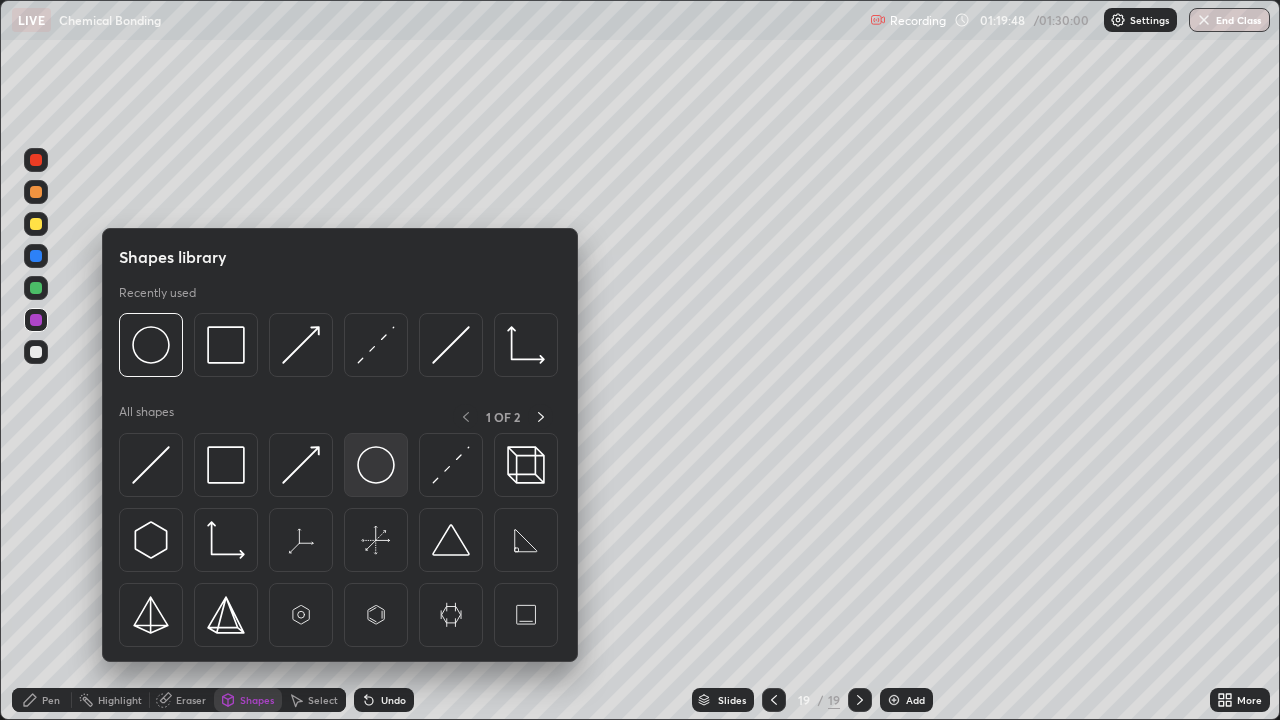 click at bounding box center [376, 465] 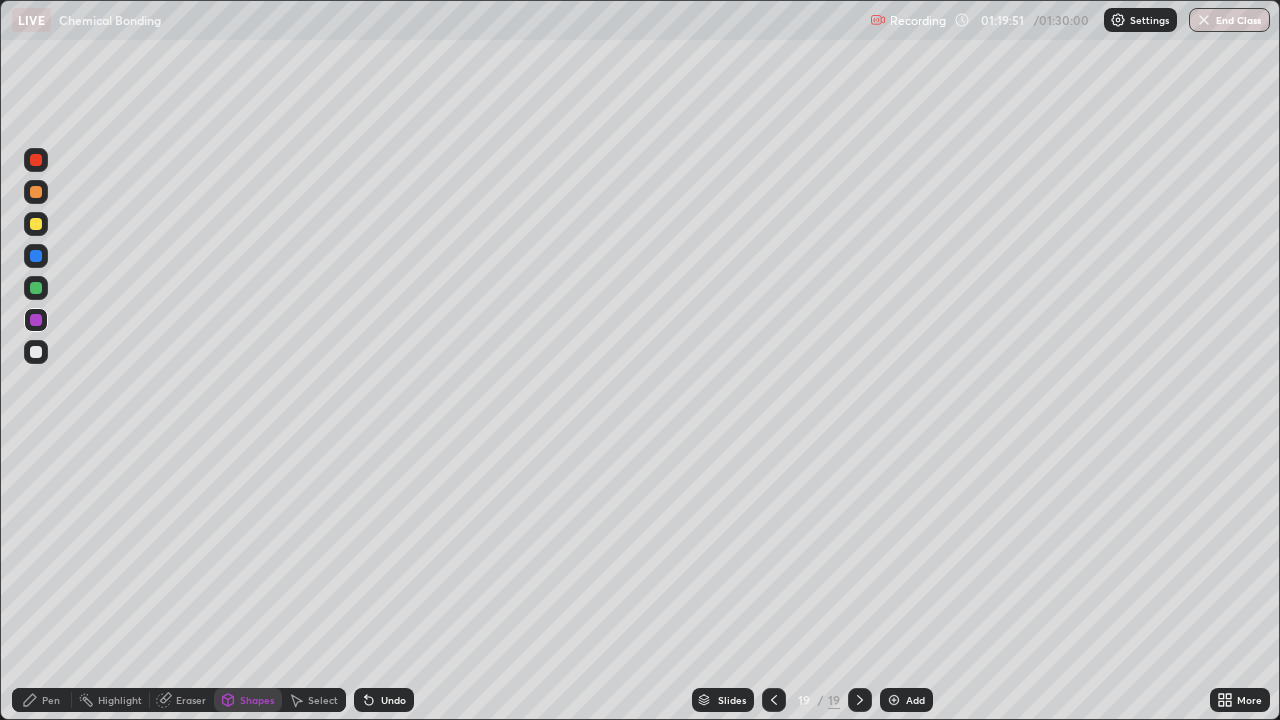 click on "Undo" at bounding box center (393, 700) 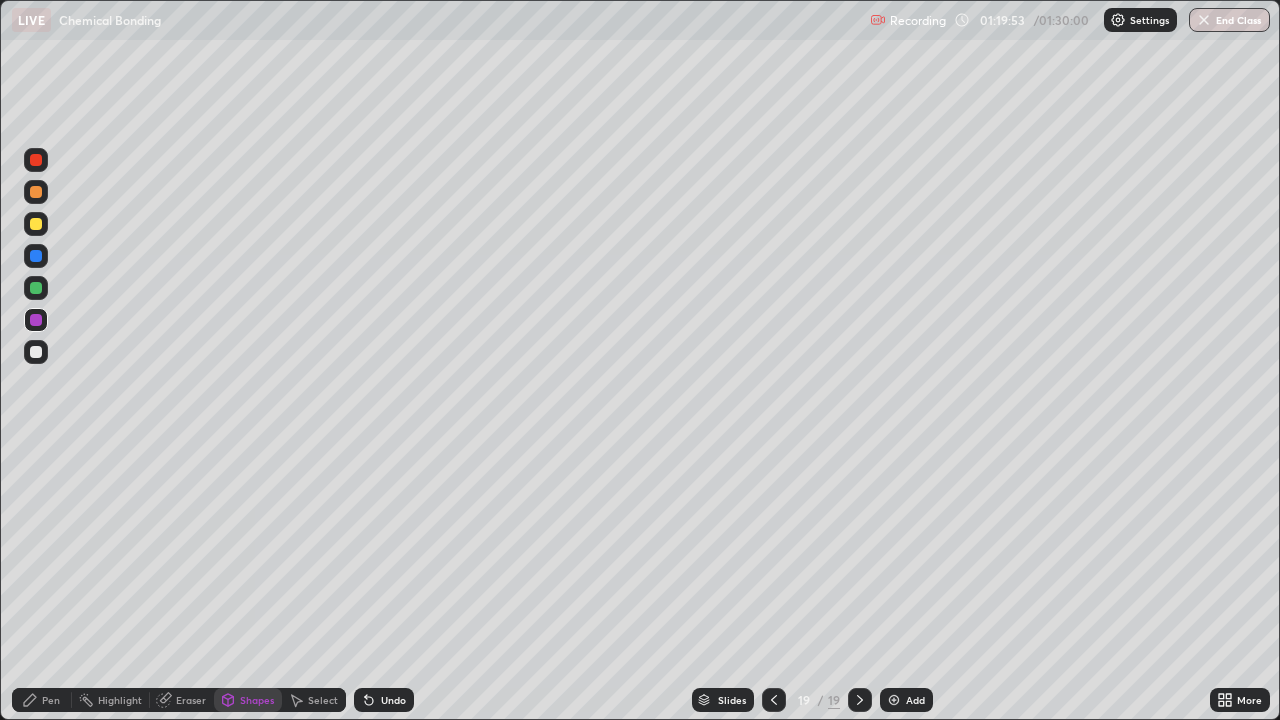 click at bounding box center (36, 288) 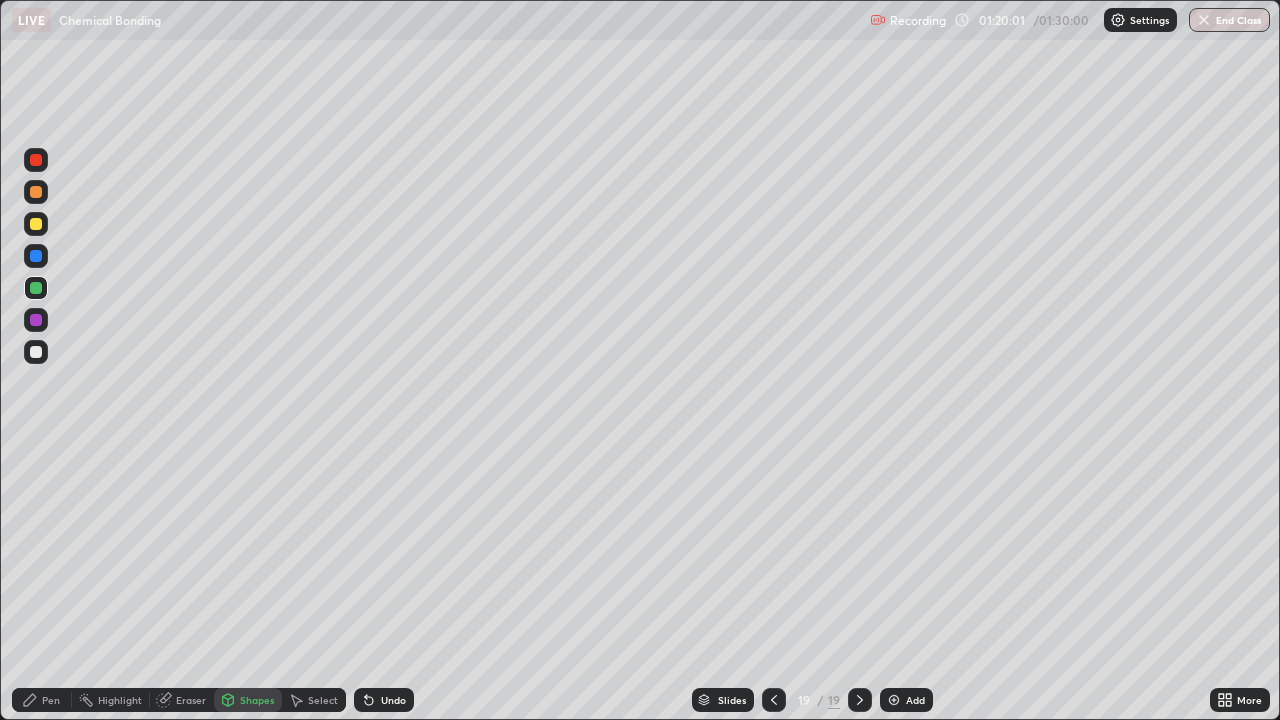 click at bounding box center (36, 320) 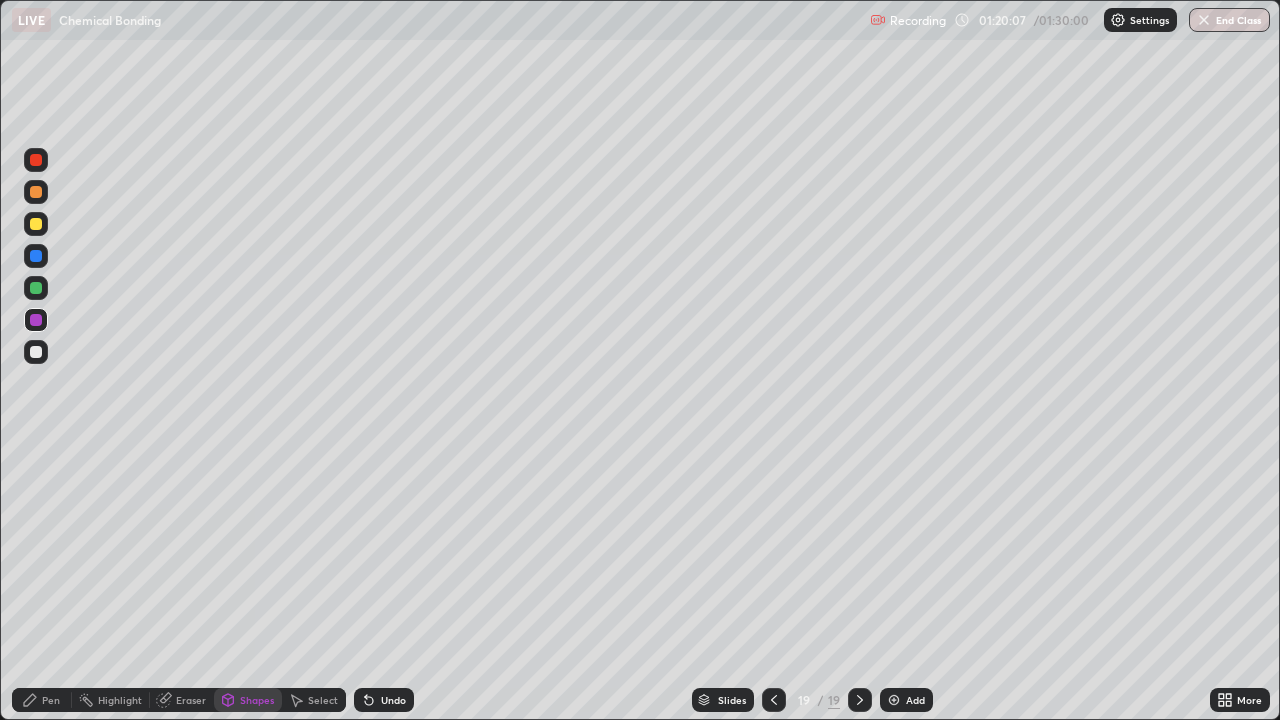 click on "Undo" at bounding box center (384, 700) 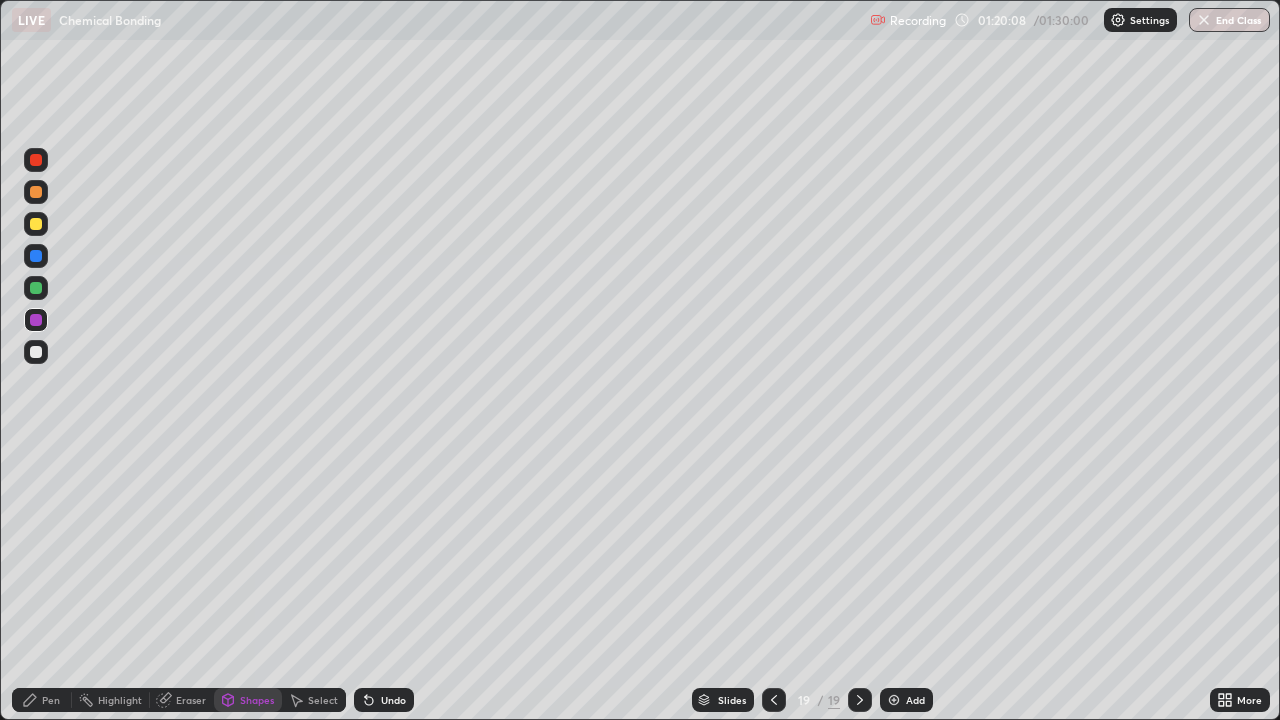 click on "Pen" at bounding box center [42, 700] 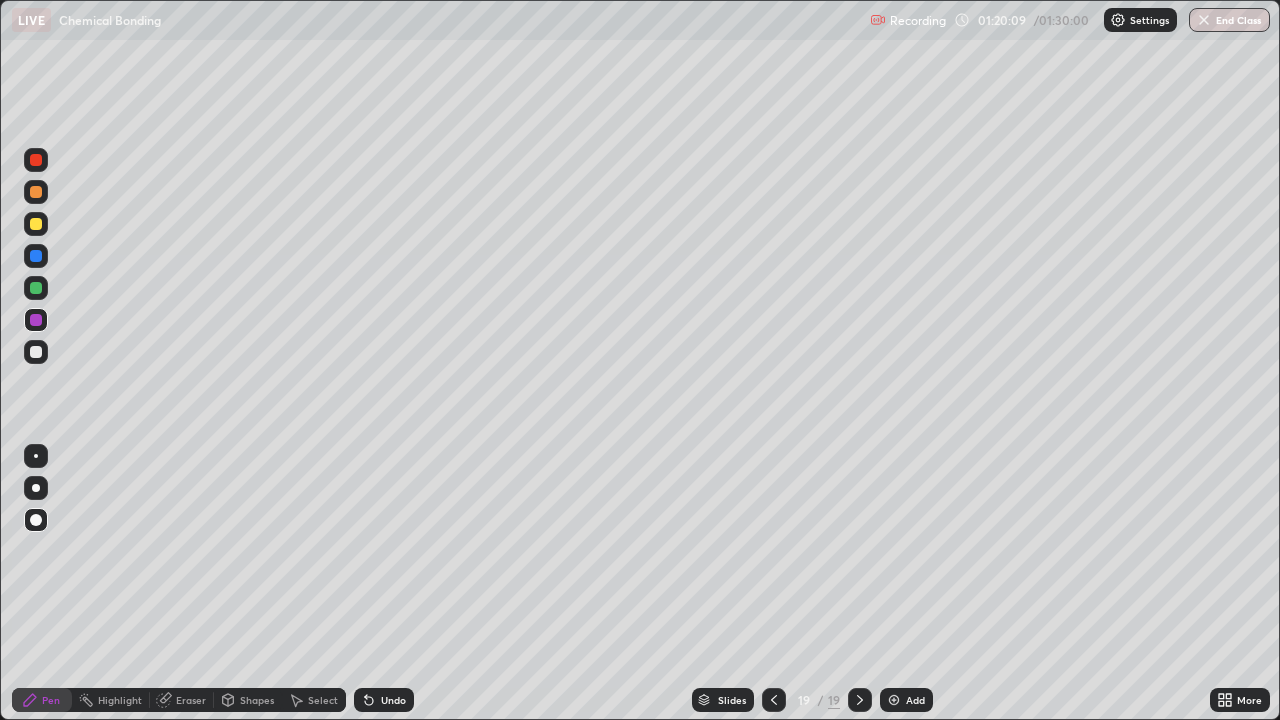 click at bounding box center (36, 352) 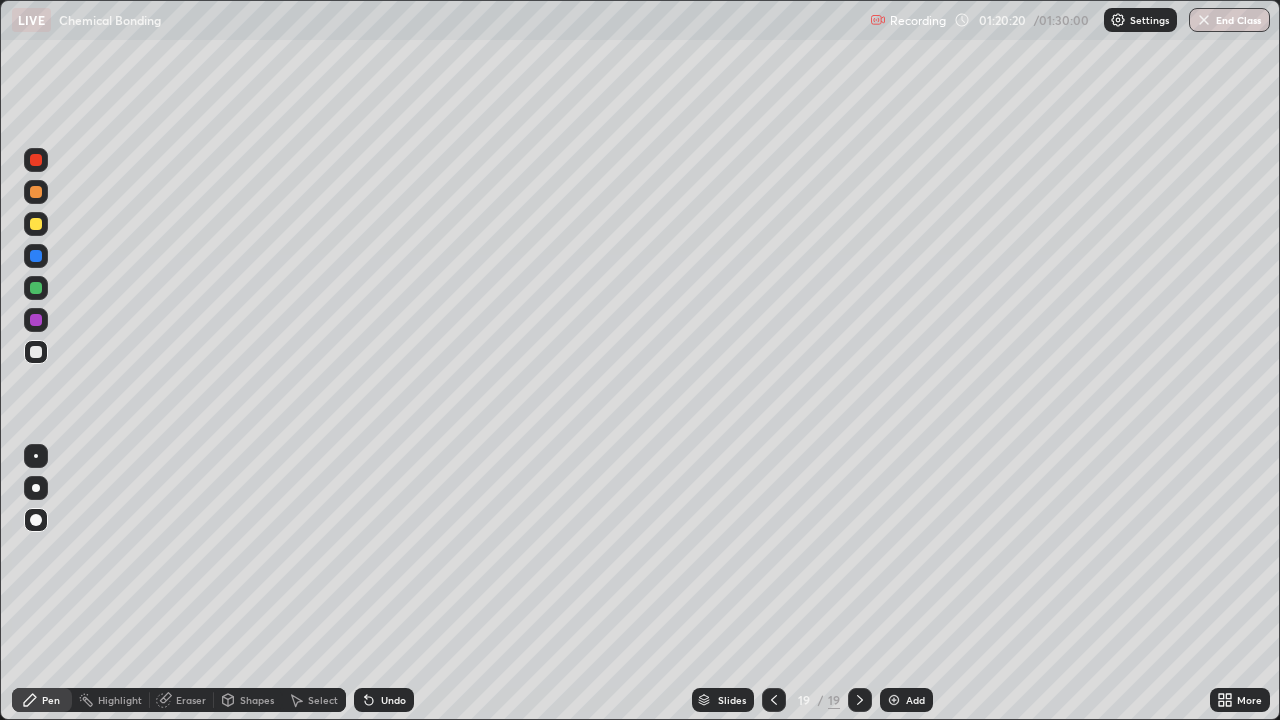 click at bounding box center [36, 320] 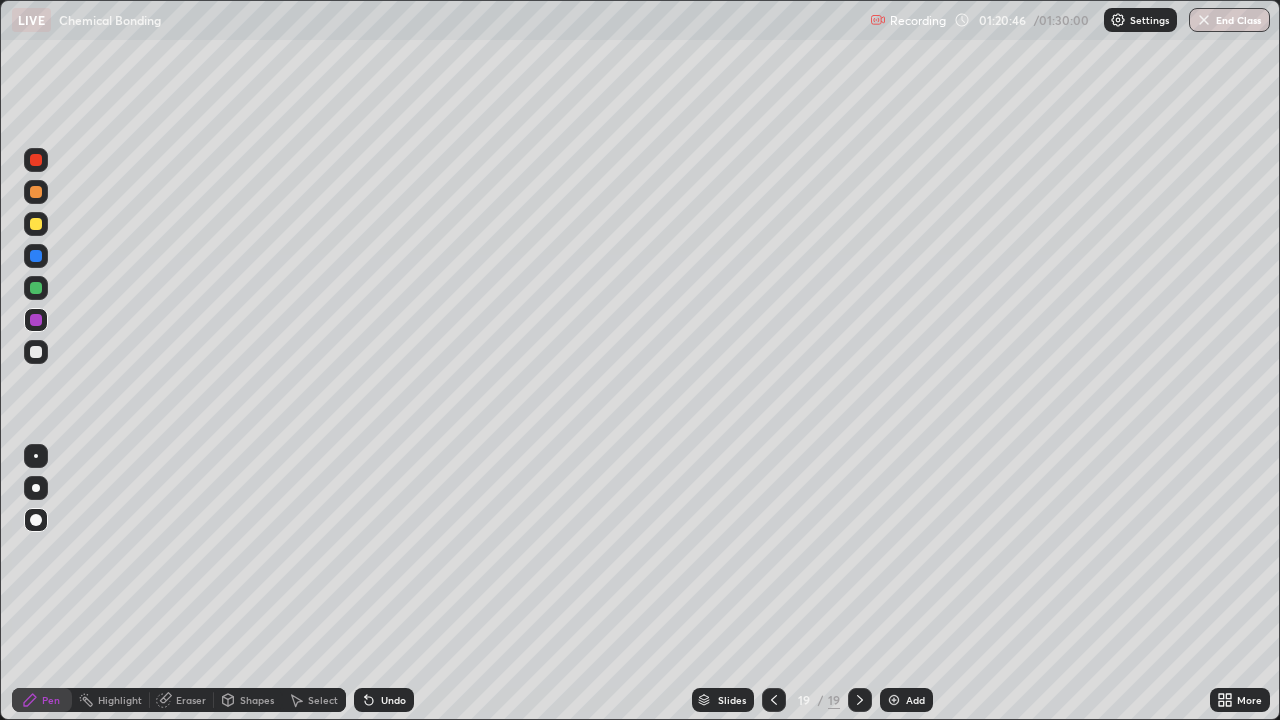 click 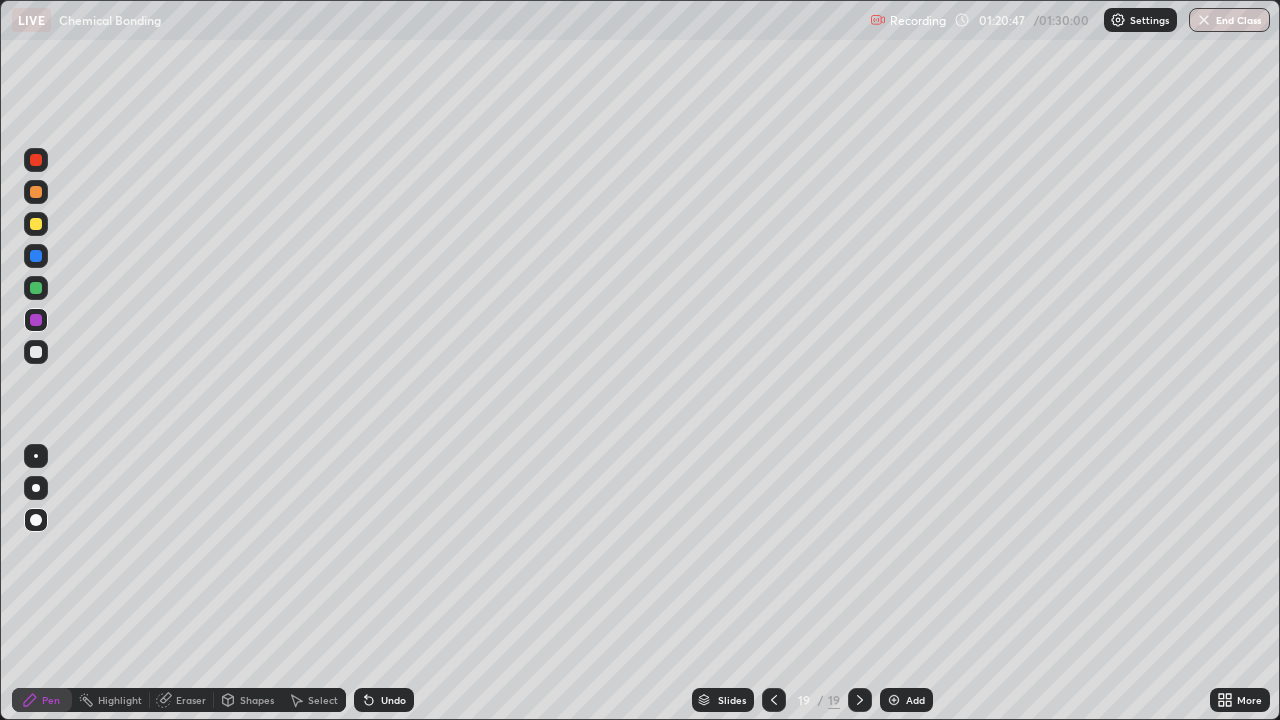 click at bounding box center [36, 224] 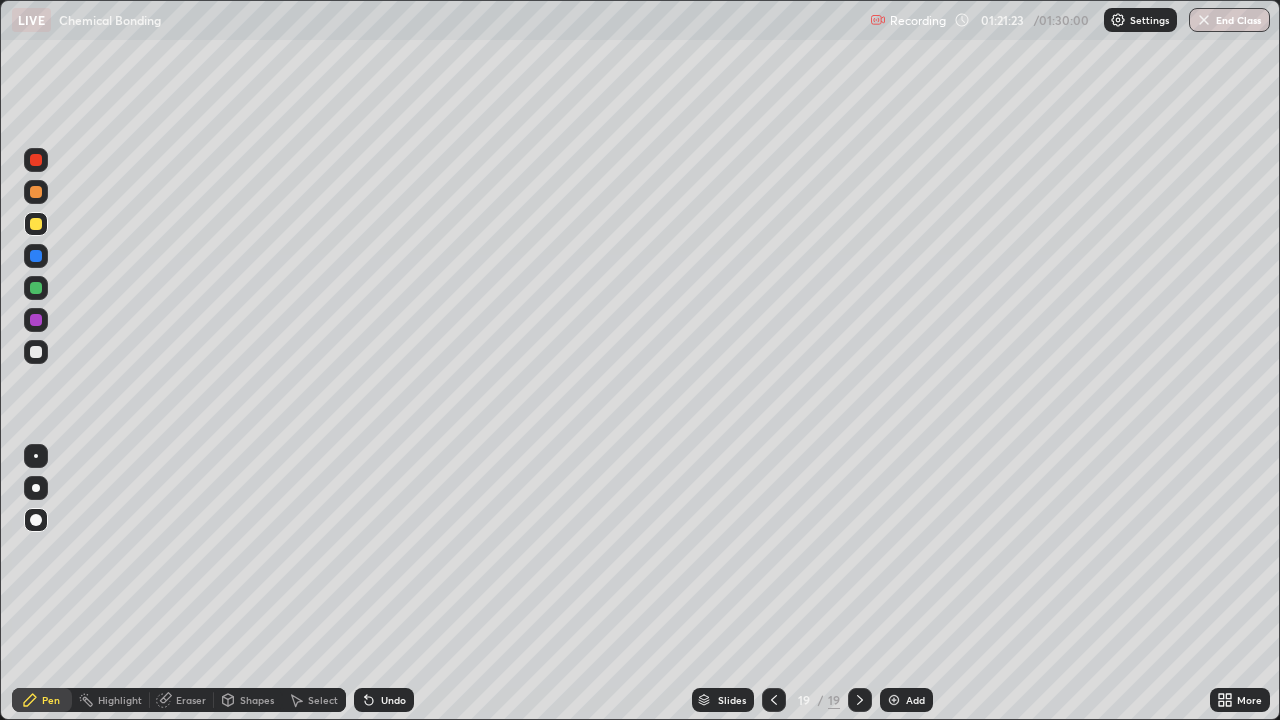 click 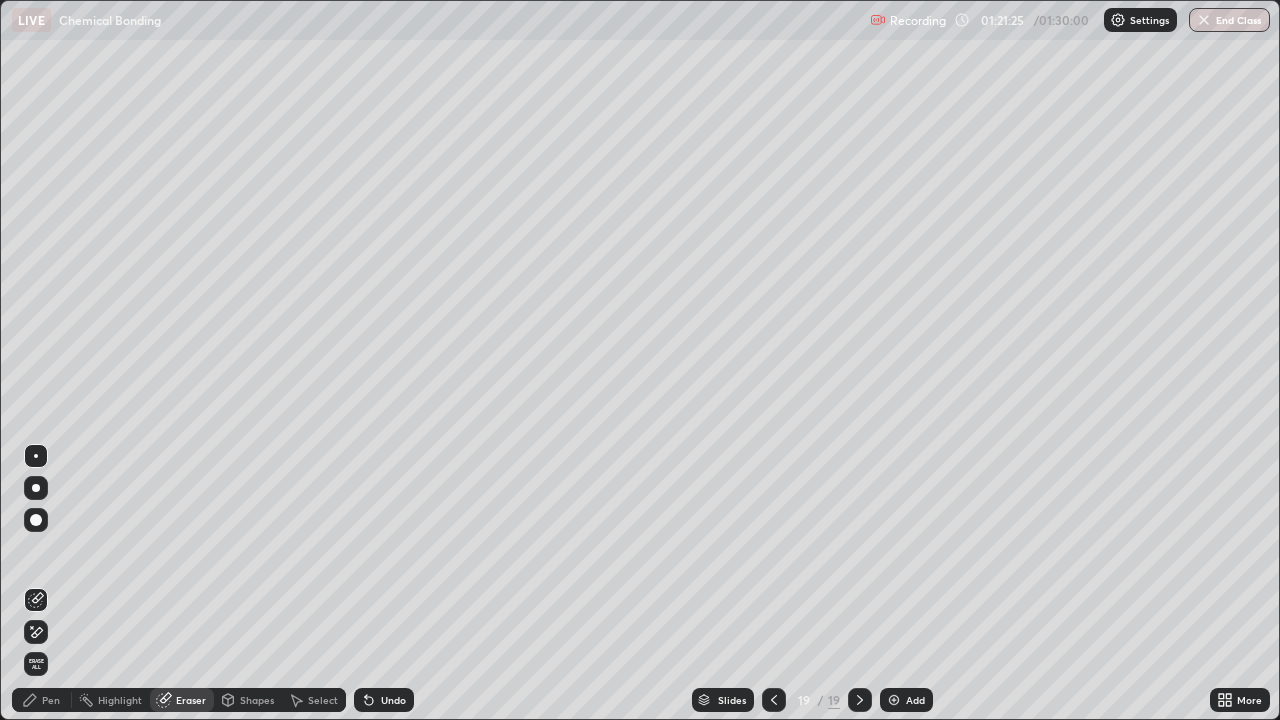 click on "Pen" at bounding box center (42, 700) 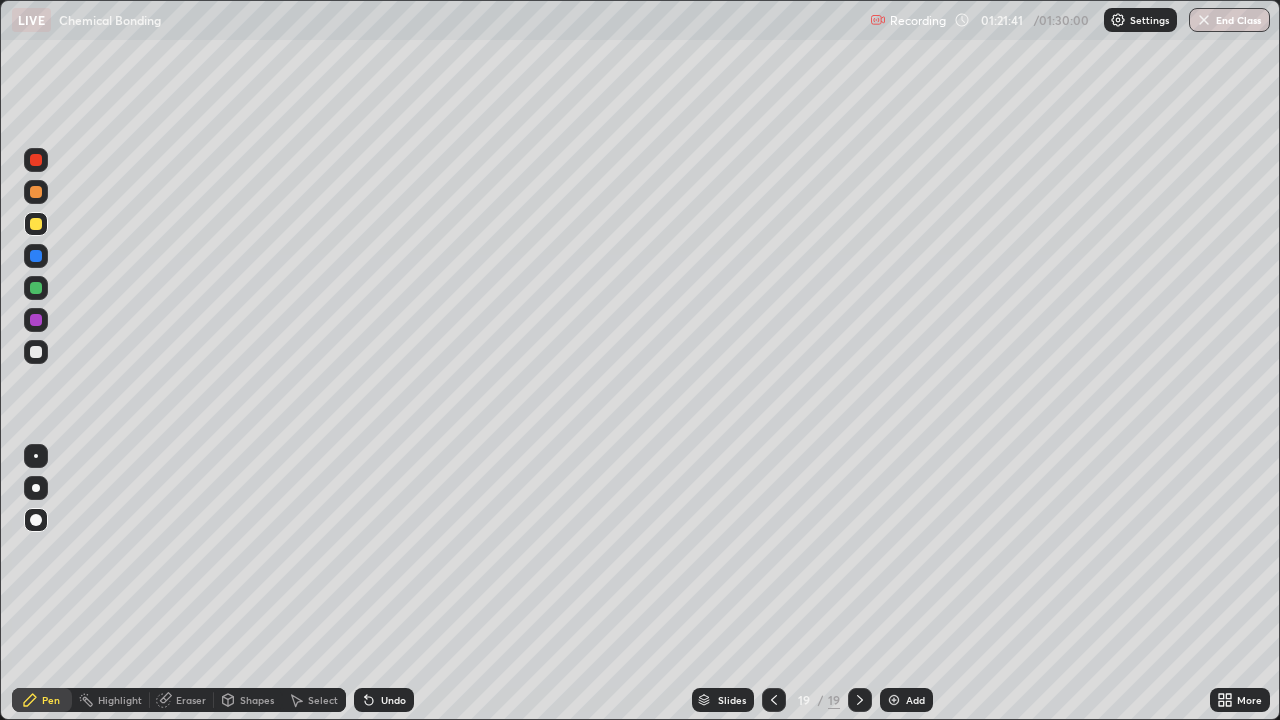 click on "Undo" at bounding box center (384, 700) 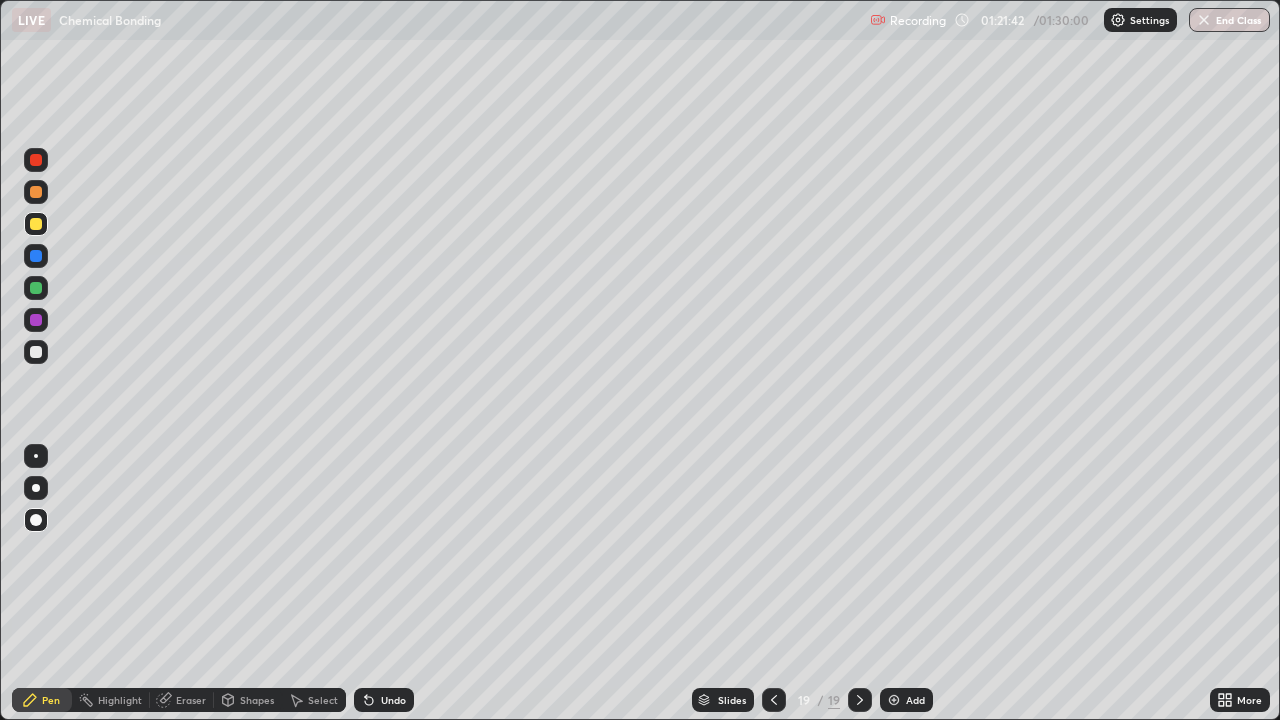 click on "Pen" at bounding box center [51, 700] 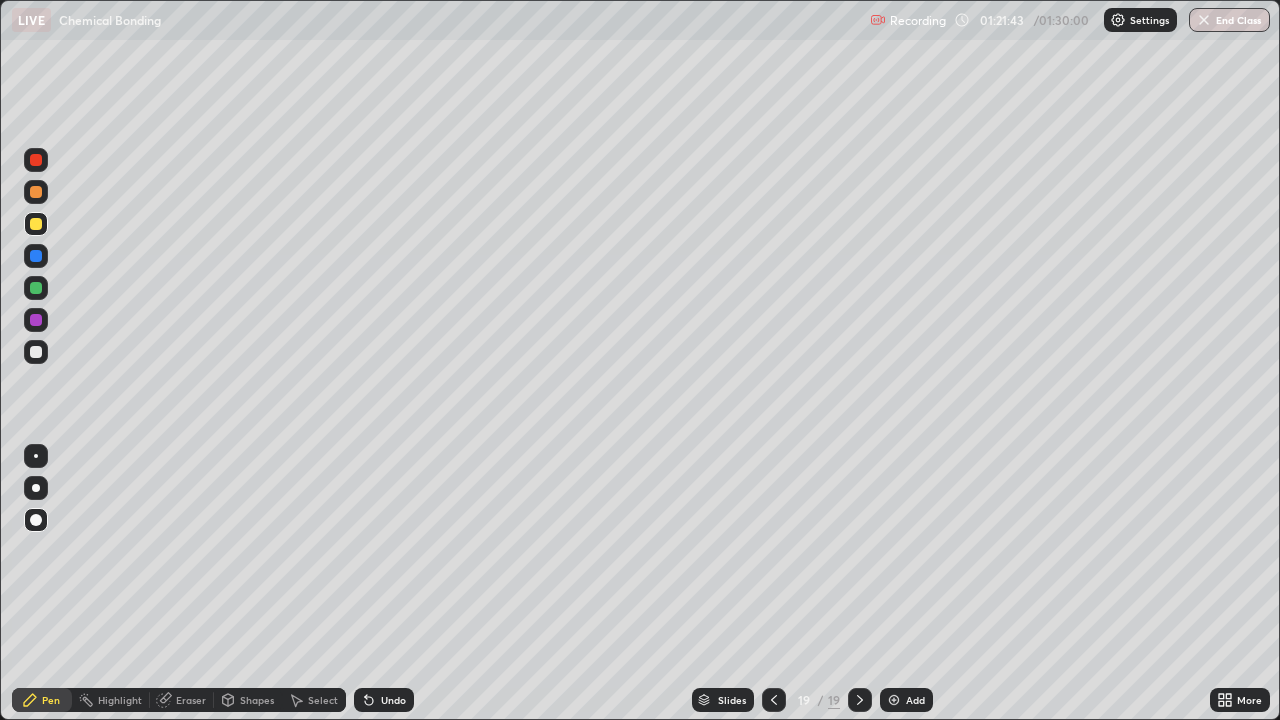 click on "Eraser" at bounding box center [191, 700] 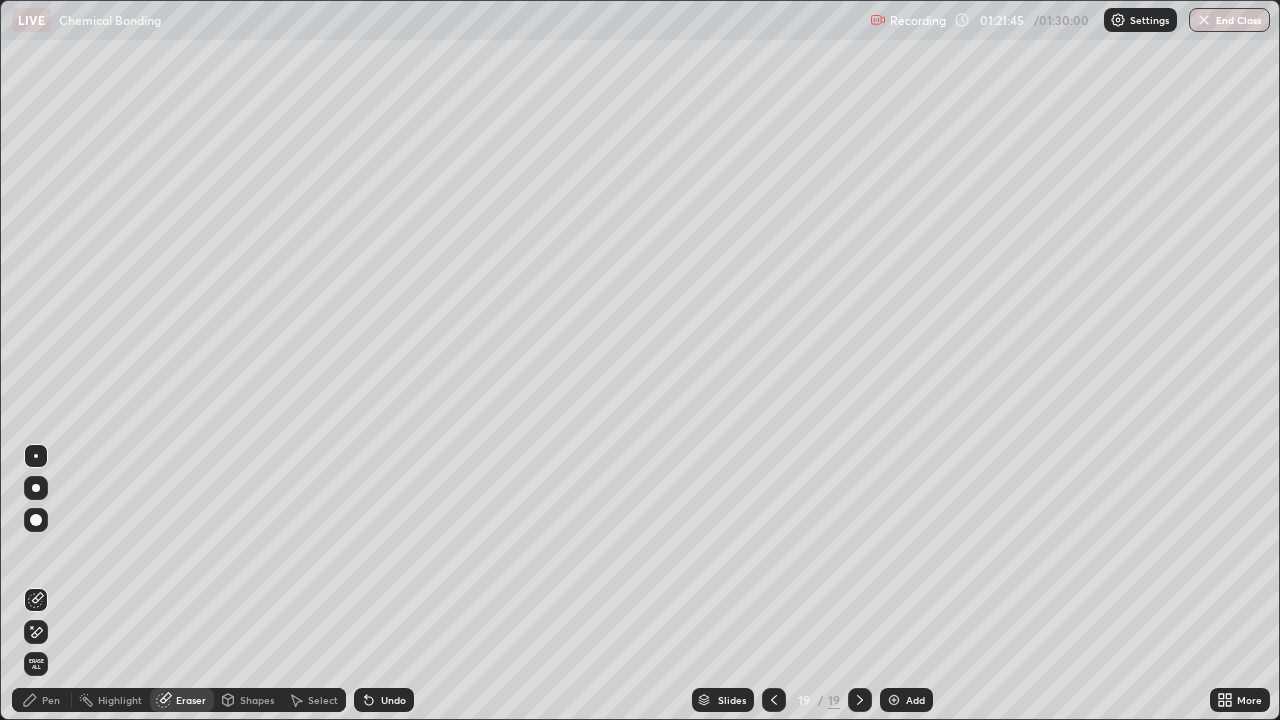 click on "Pen" at bounding box center [51, 700] 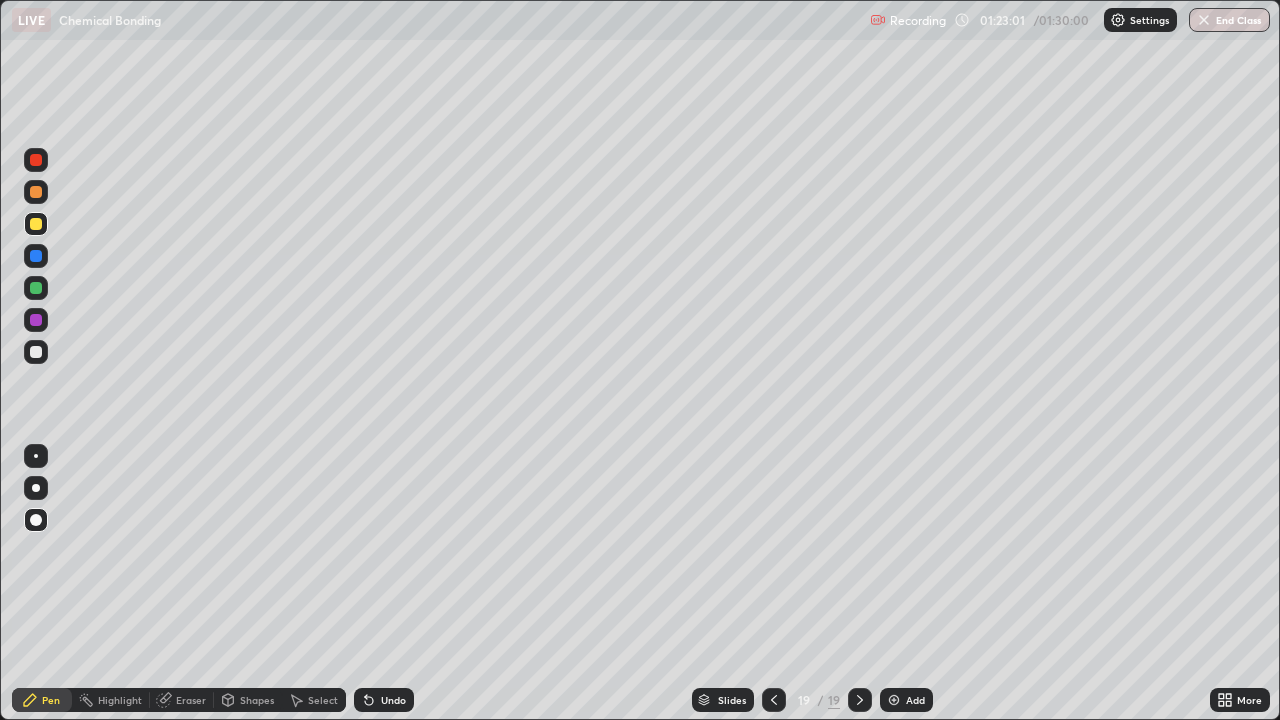 click on "Shapes" at bounding box center (248, 700) 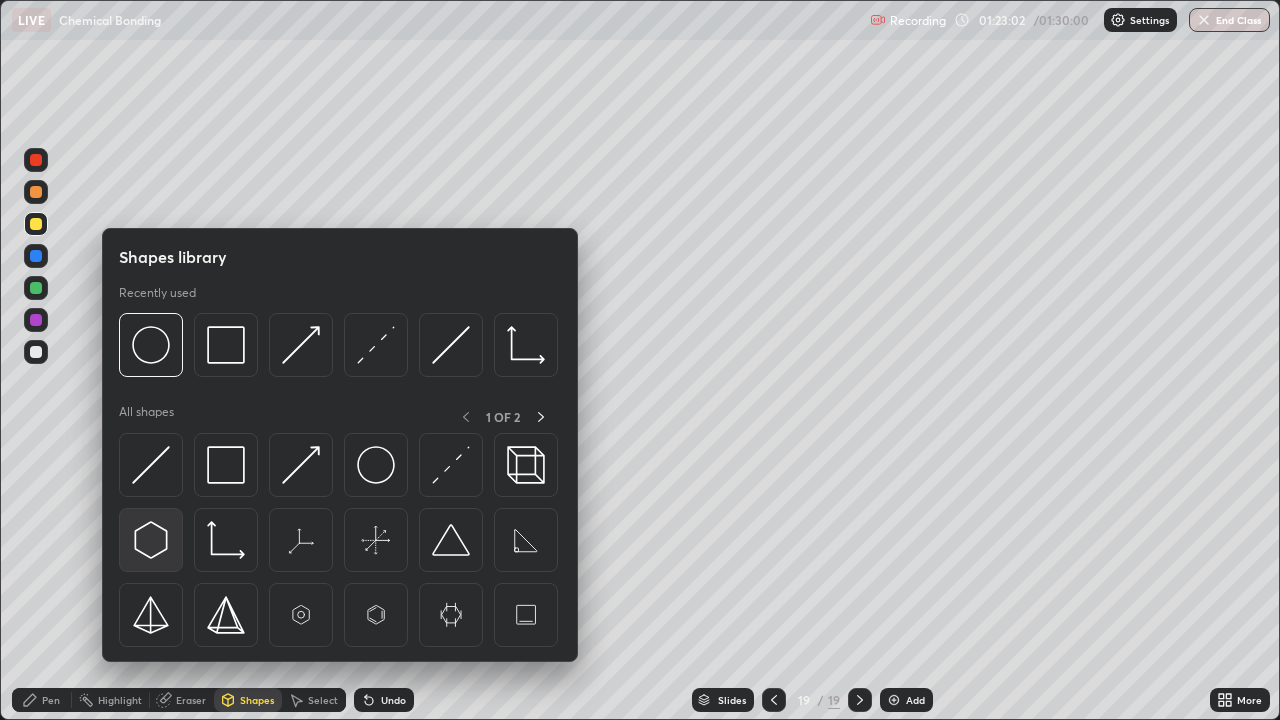click at bounding box center [151, 540] 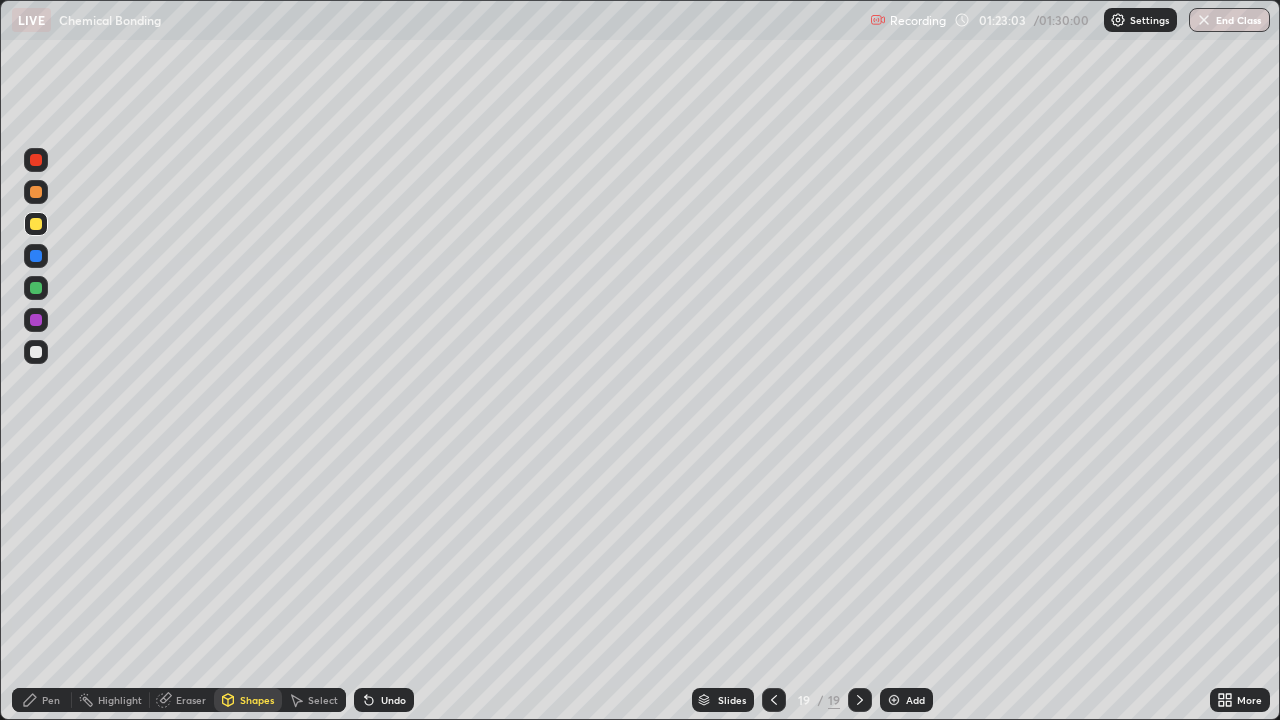 click on "Shapes" at bounding box center [257, 700] 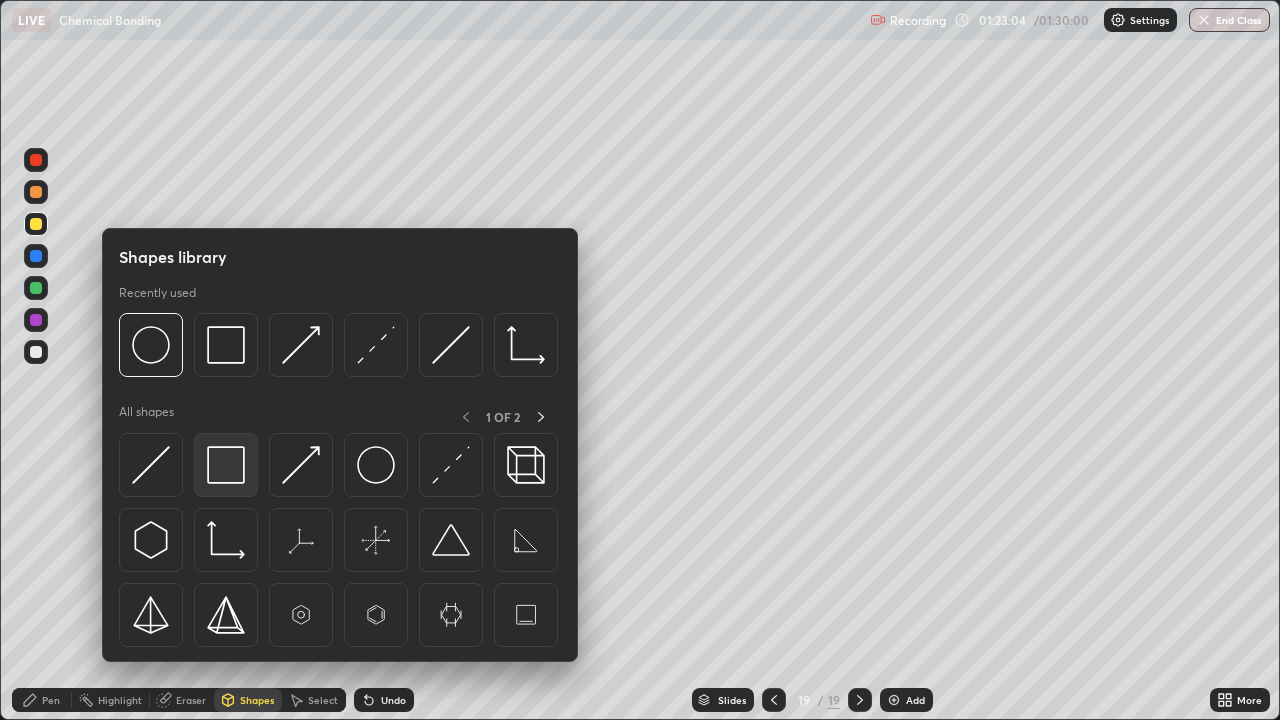 click at bounding box center (226, 465) 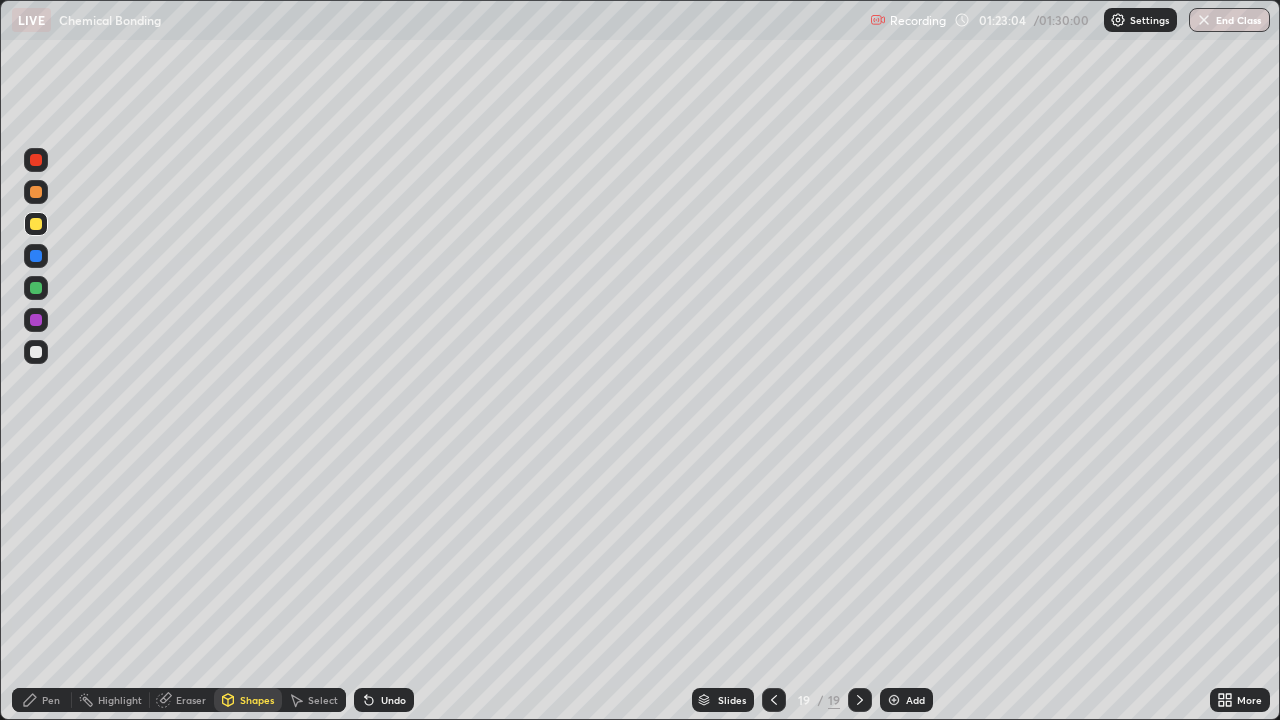 click at bounding box center [36, 320] 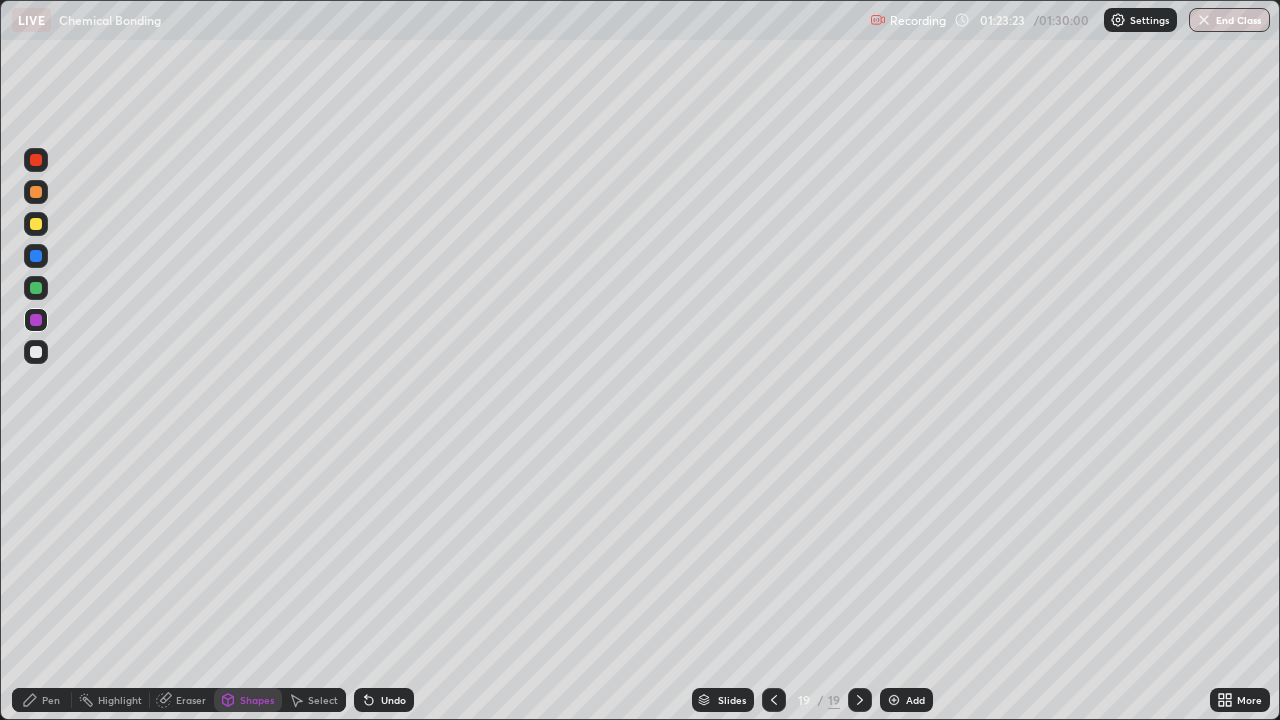click at bounding box center [36, 288] 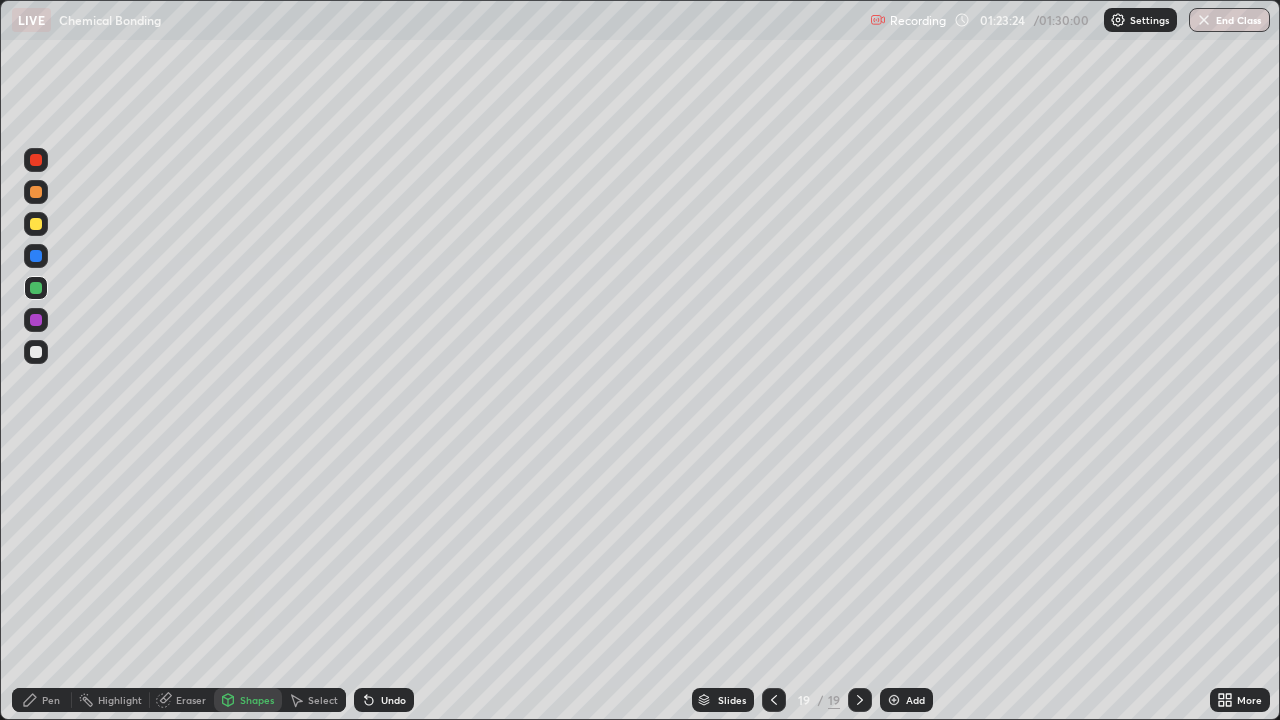 click at bounding box center [36, 320] 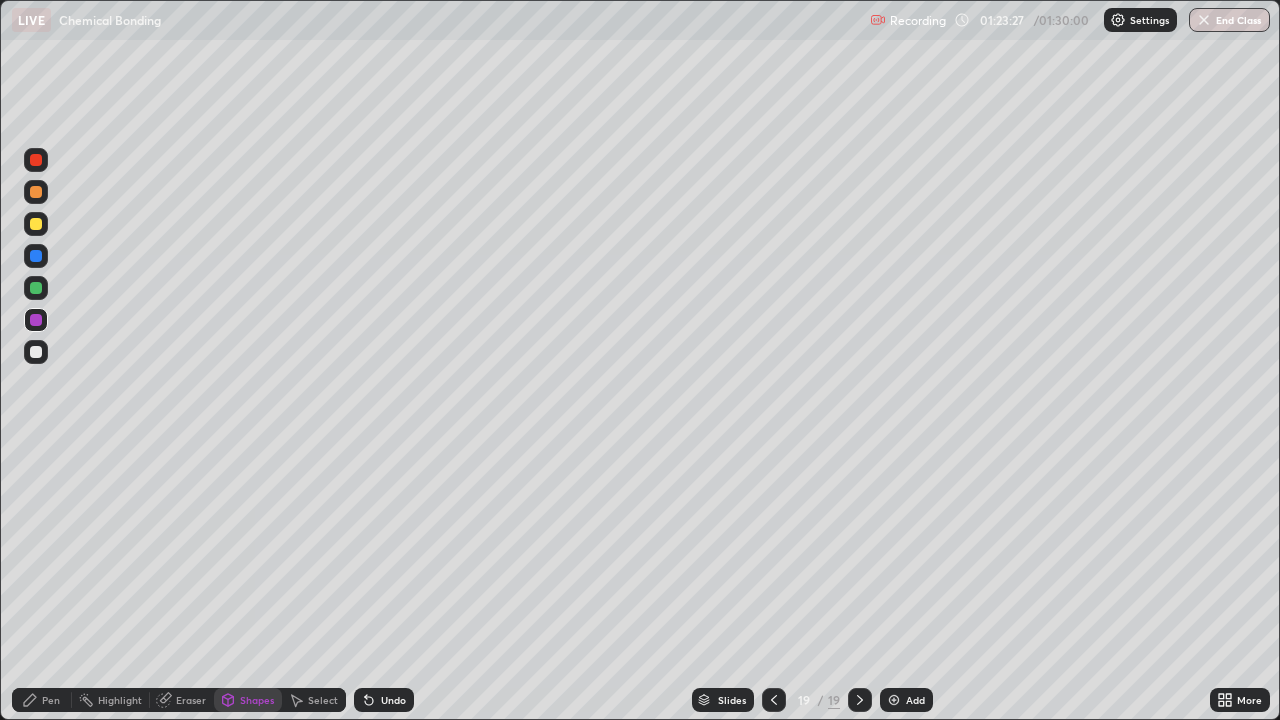 click on "Undo" at bounding box center [384, 700] 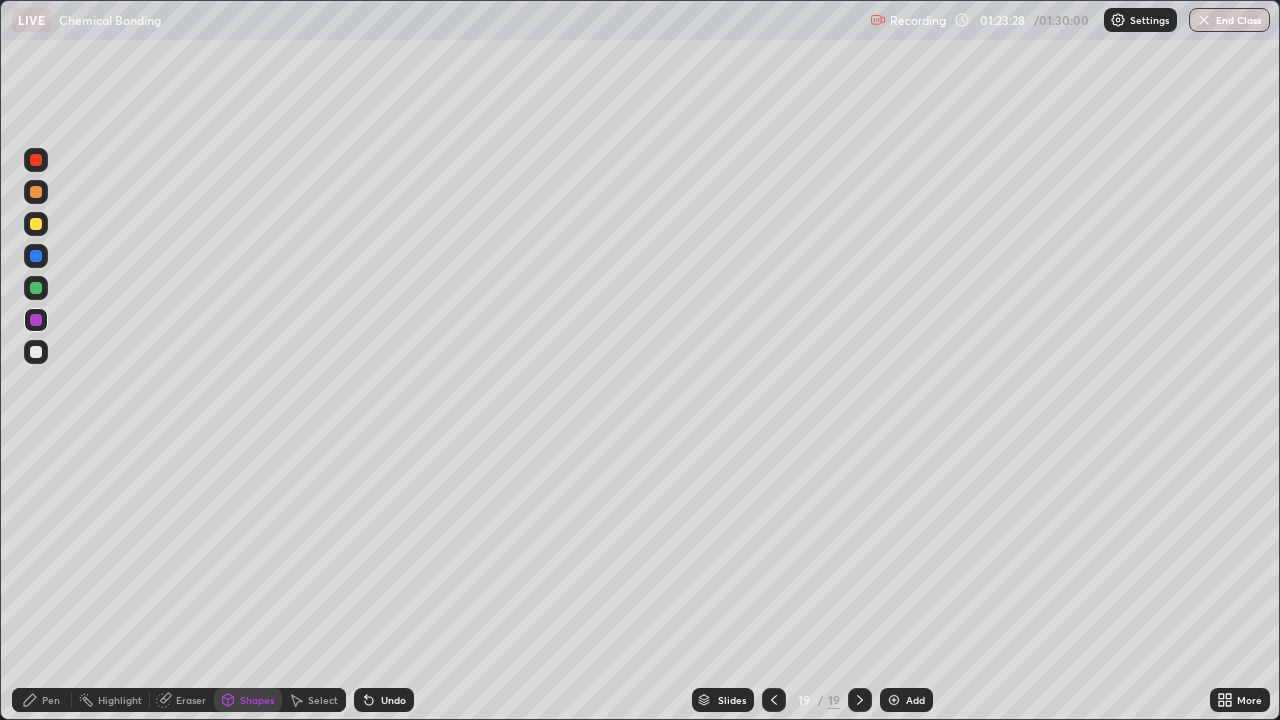 click on "Pen" at bounding box center (42, 700) 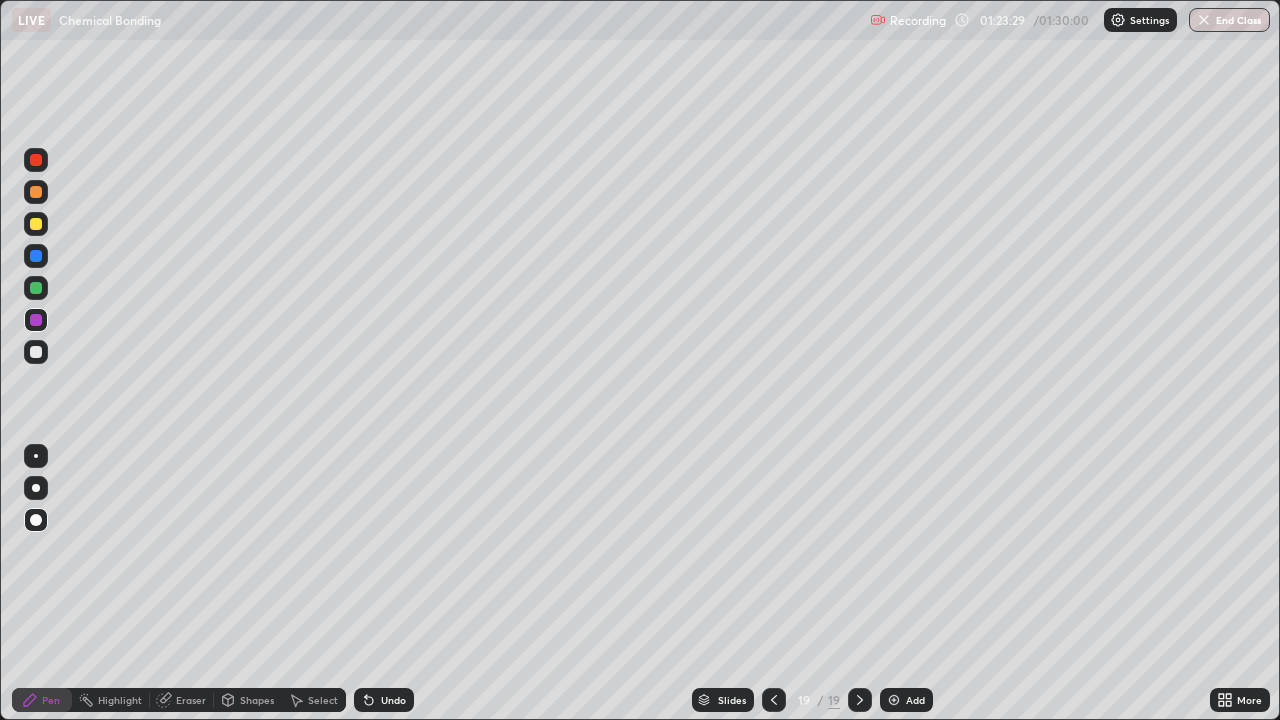 click at bounding box center (36, 224) 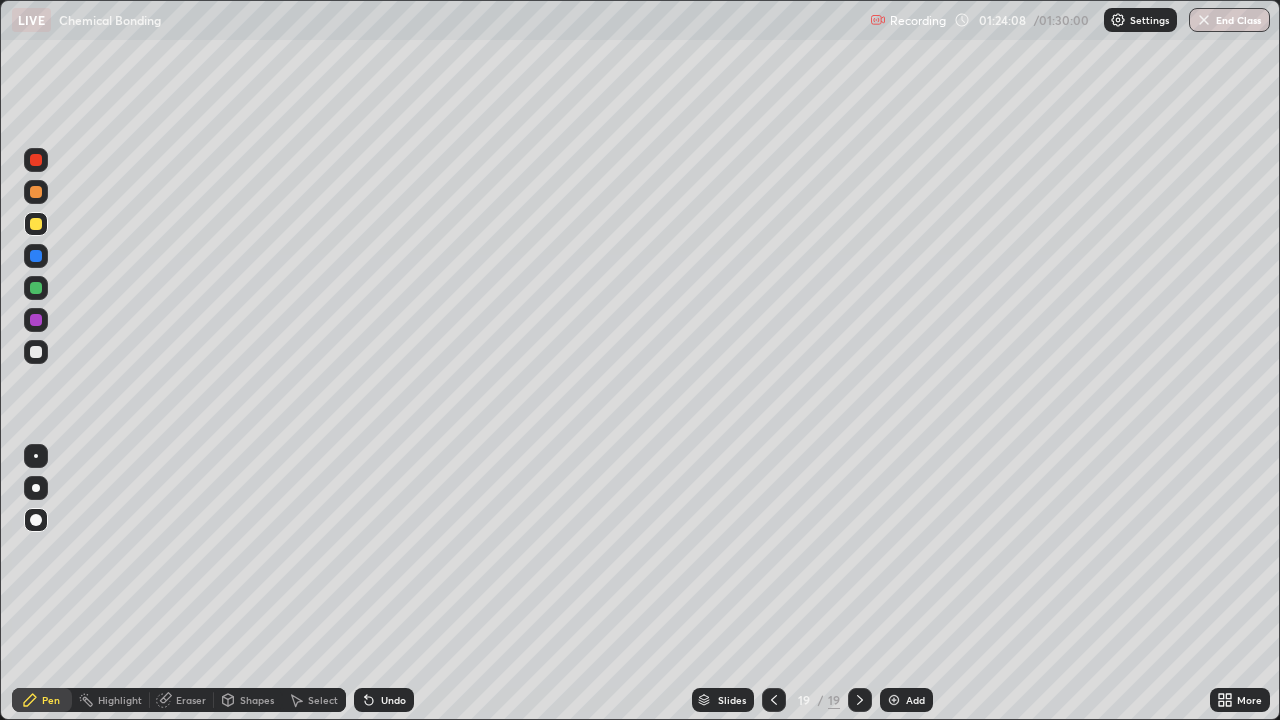 click on "Add" at bounding box center (915, 700) 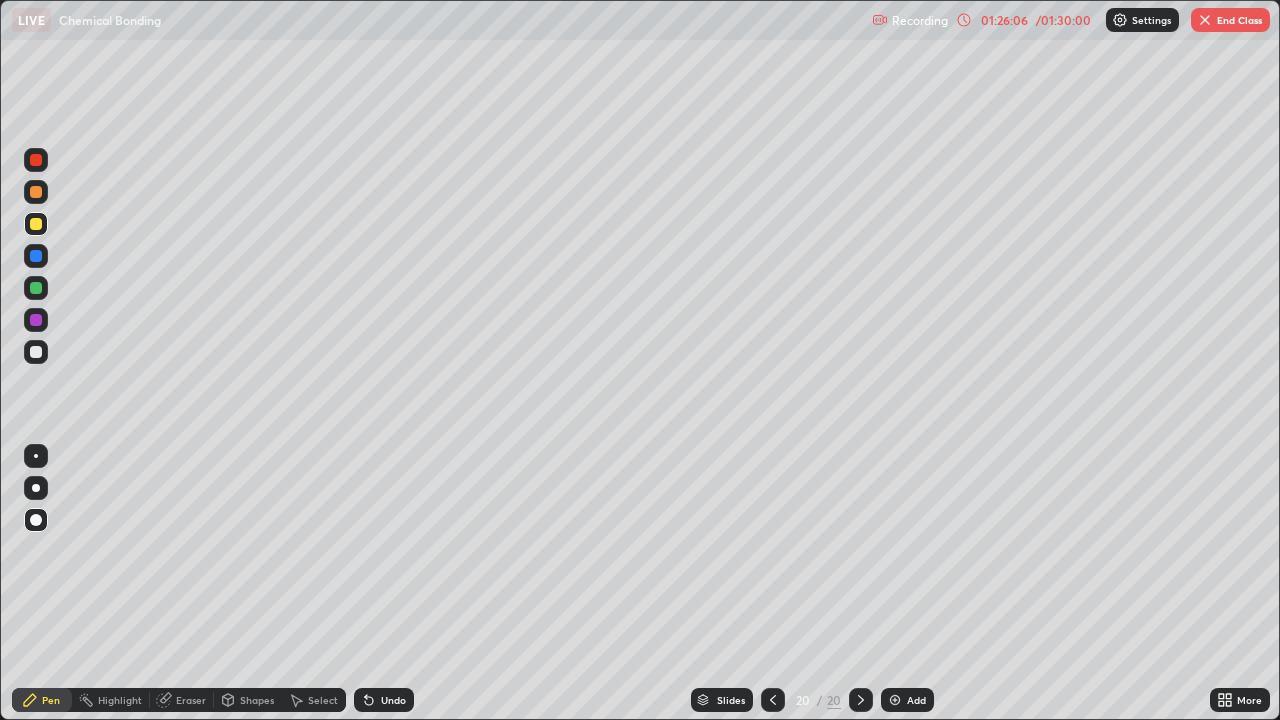 click on "Undo" at bounding box center (393, 700) 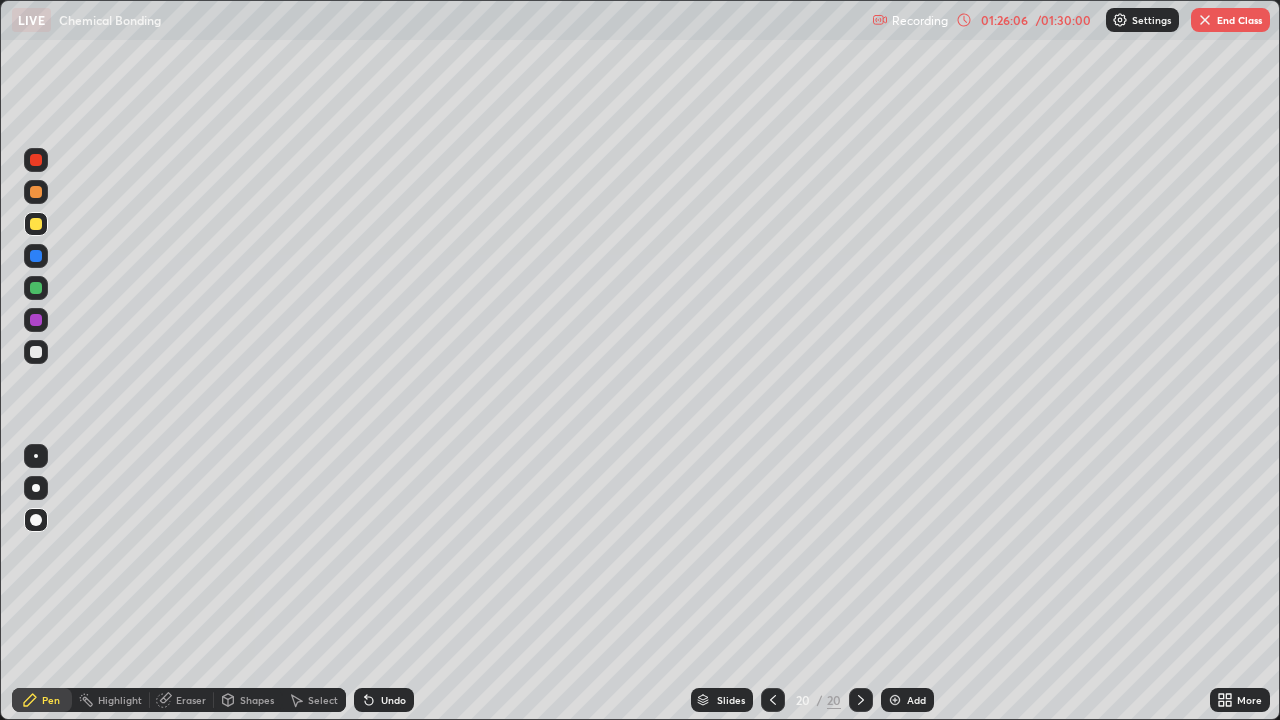click on "Undo" at bounding box center (393, 700) 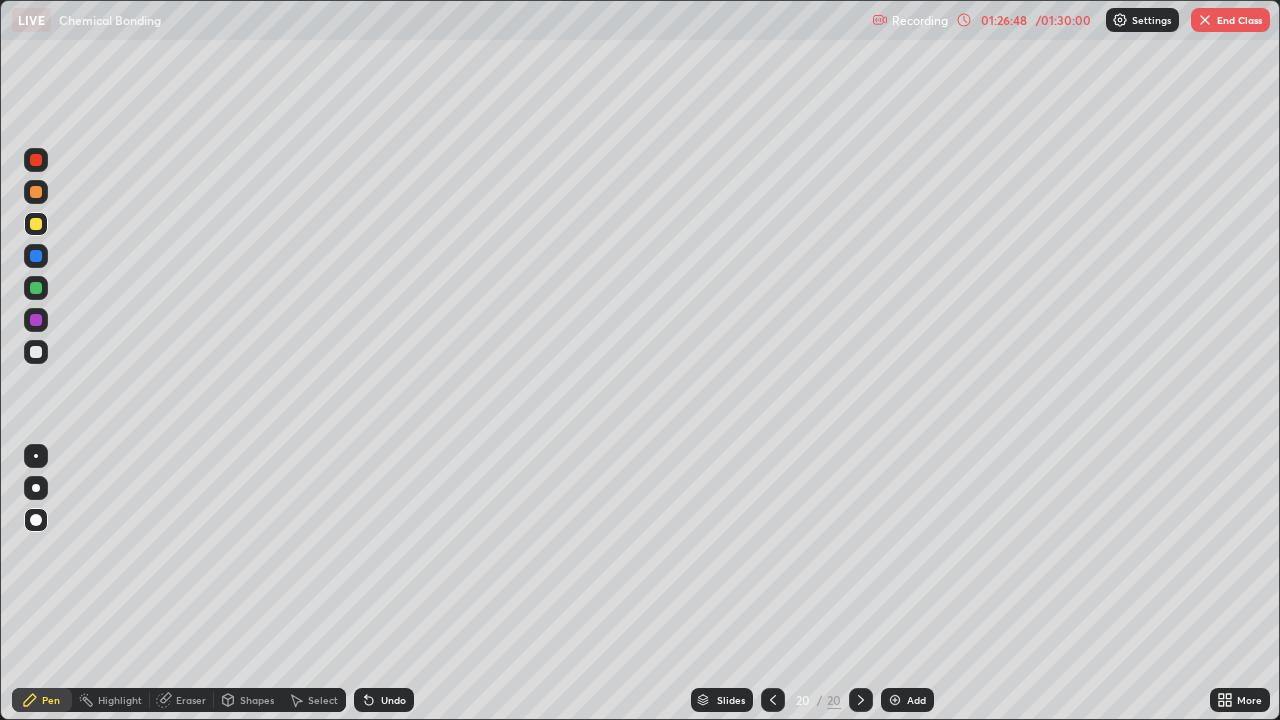 click at bounding box center [36, 320] 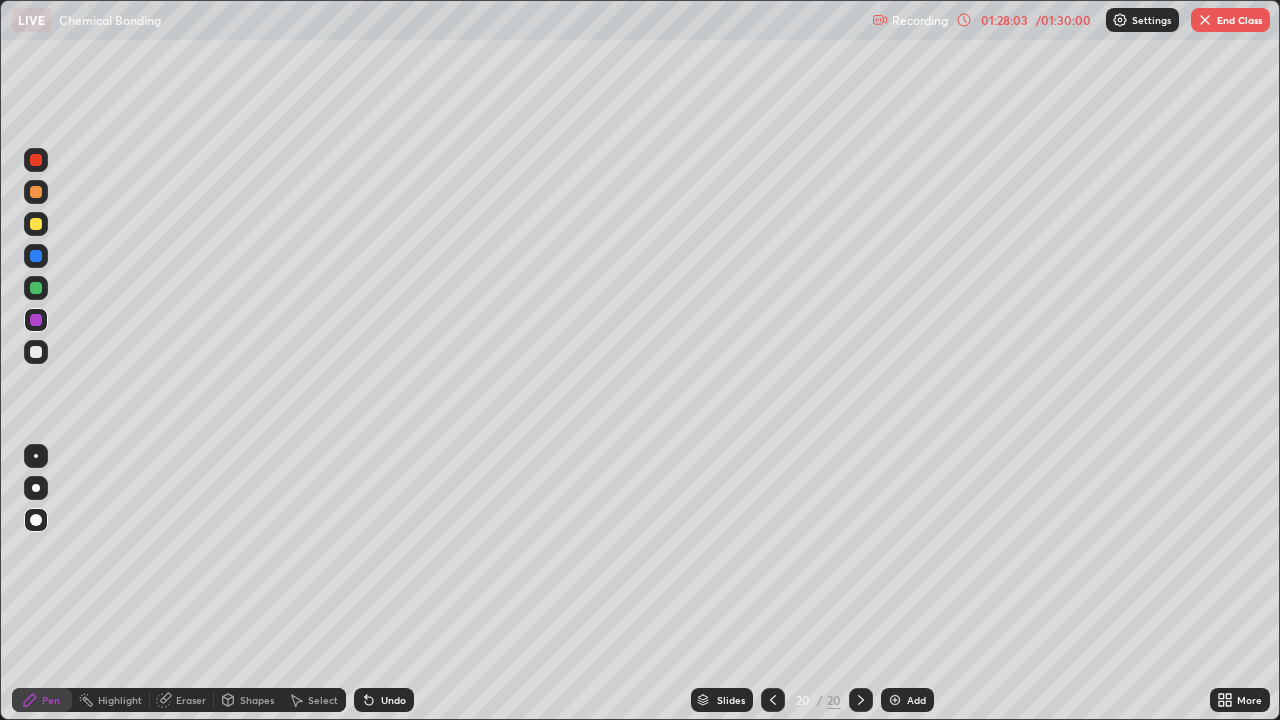 click on "End Class" at bounding box center [1230, 20] 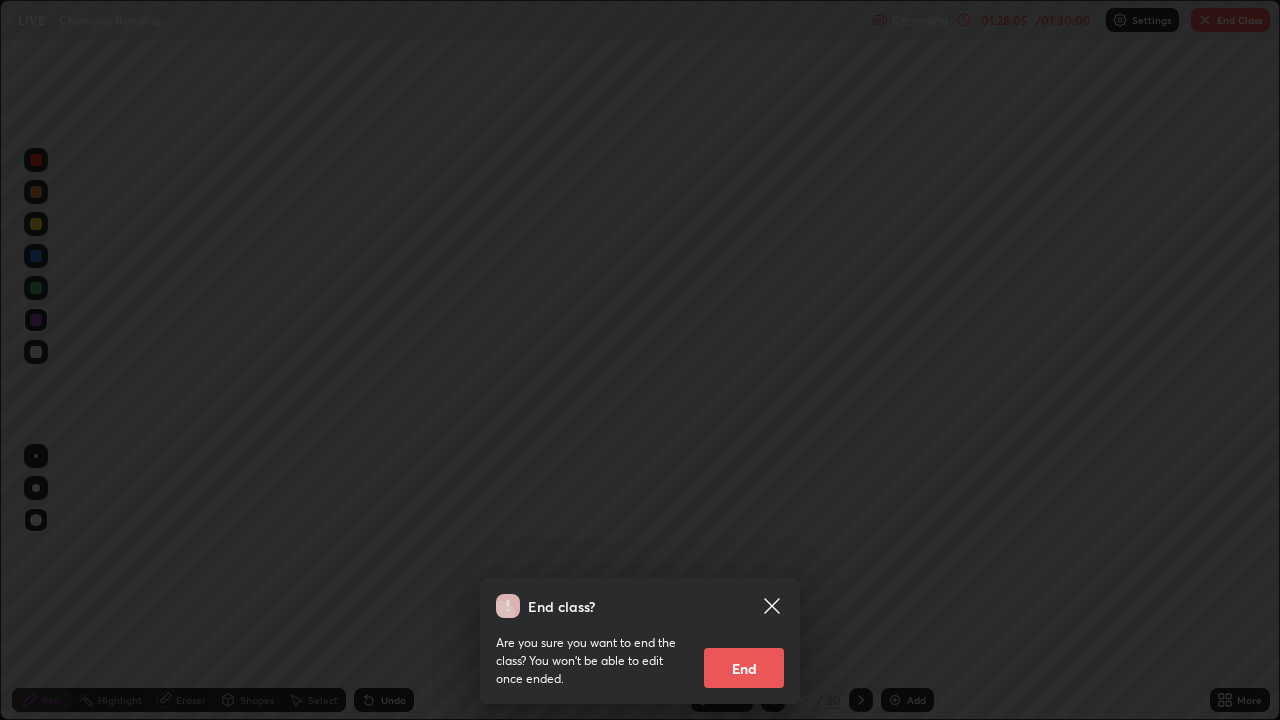 click on "End" at bounding box center [744, 668] 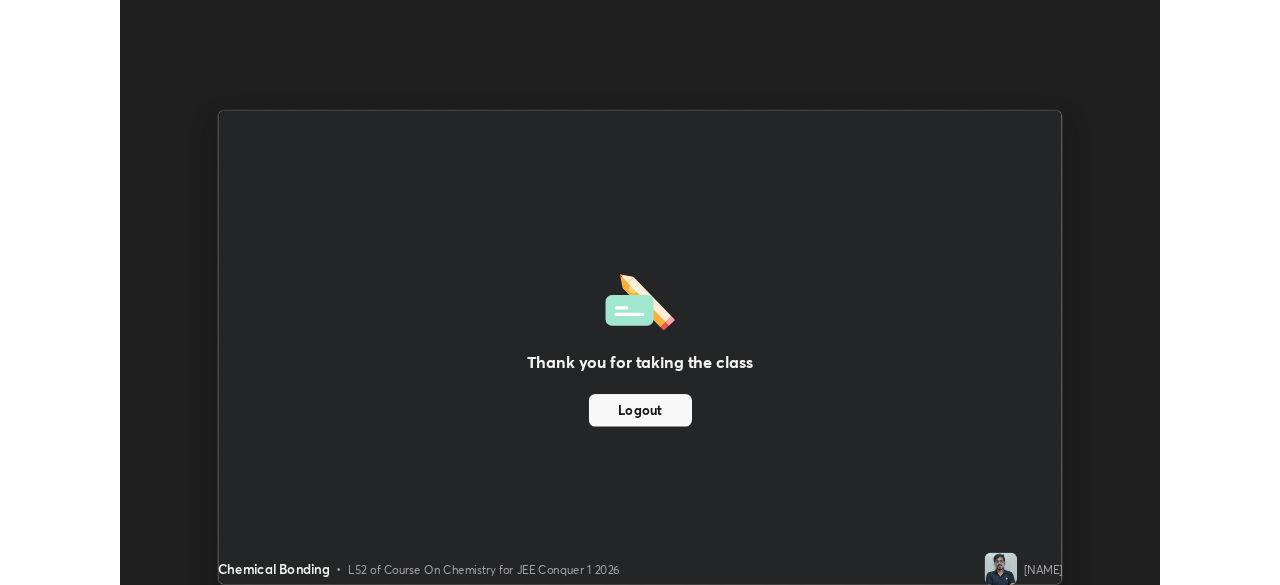 scroll, scrollTop: 585, scrollLeft: 1280, axis: both 